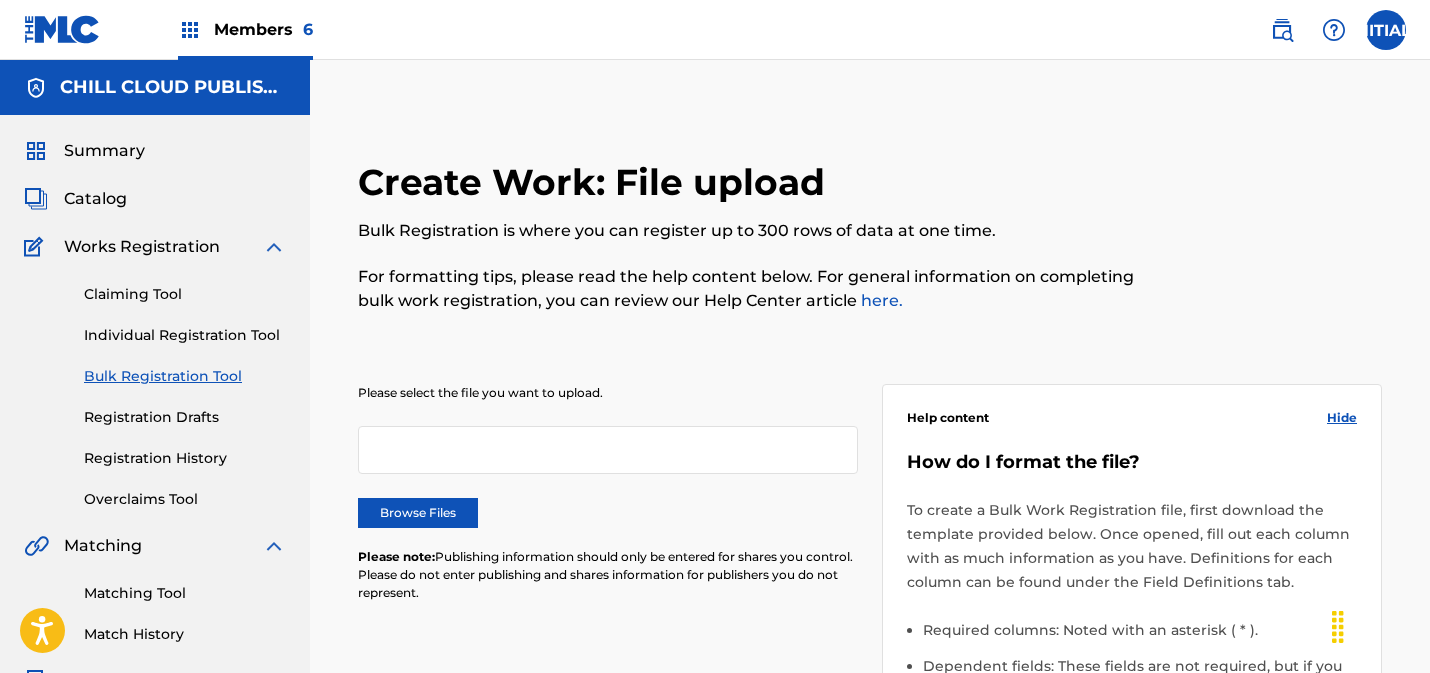scroll, scrollTop: 0, scrollLeft: 0, axis: both 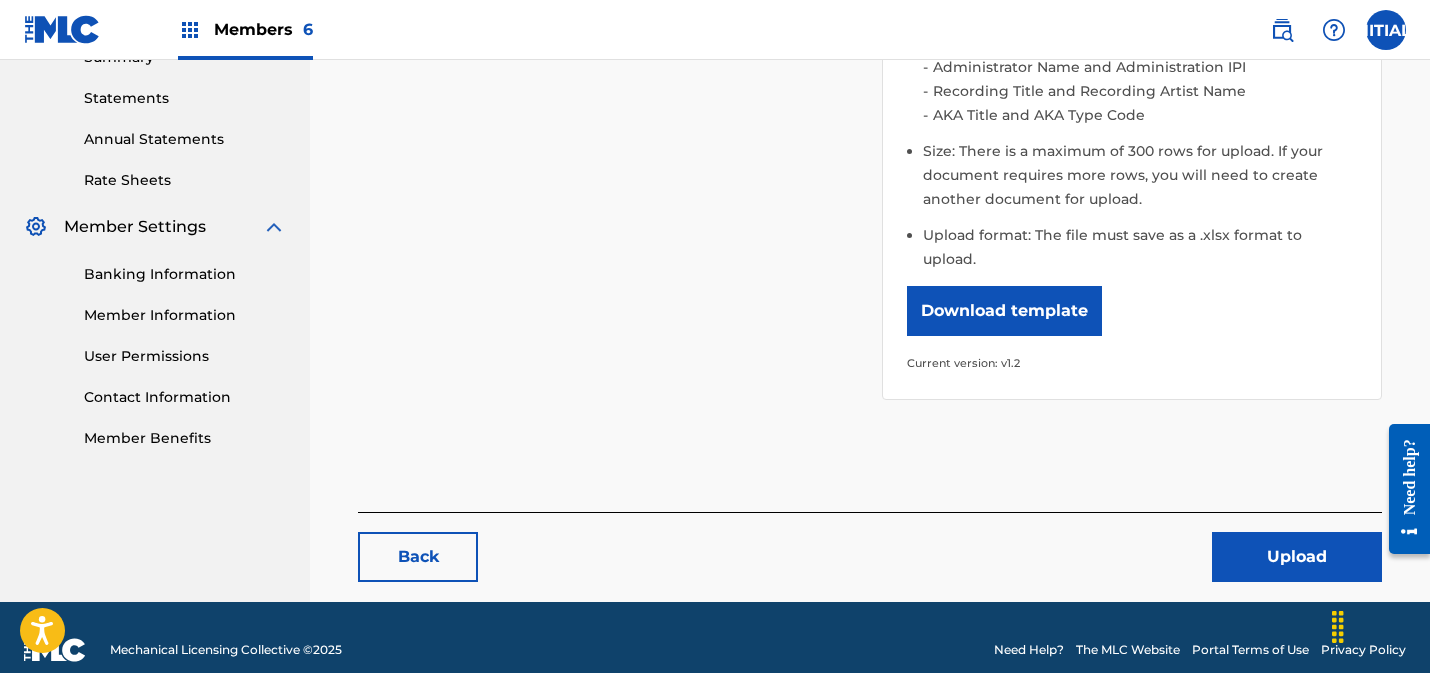 click on "Upload" at bounding box center (1297, 557) 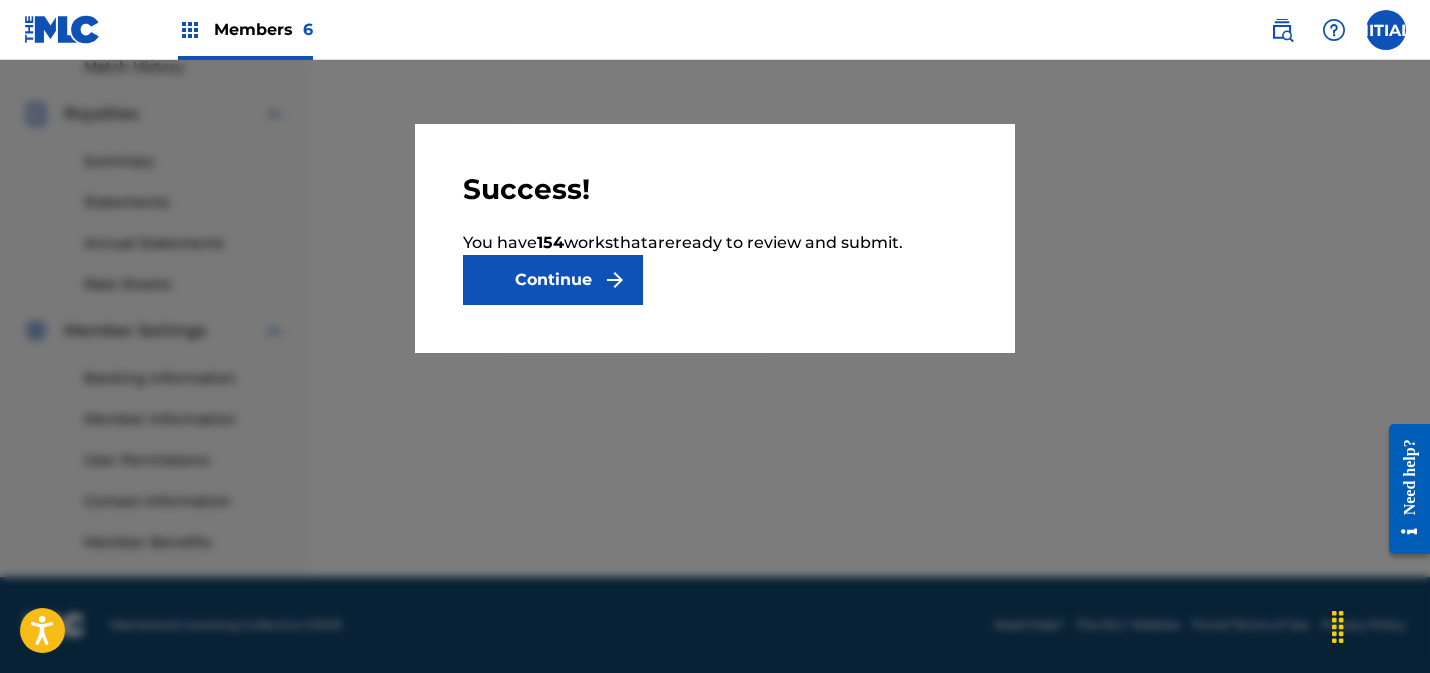 scroll, scrollTop: 0, scrollLeft: 0, axis: both 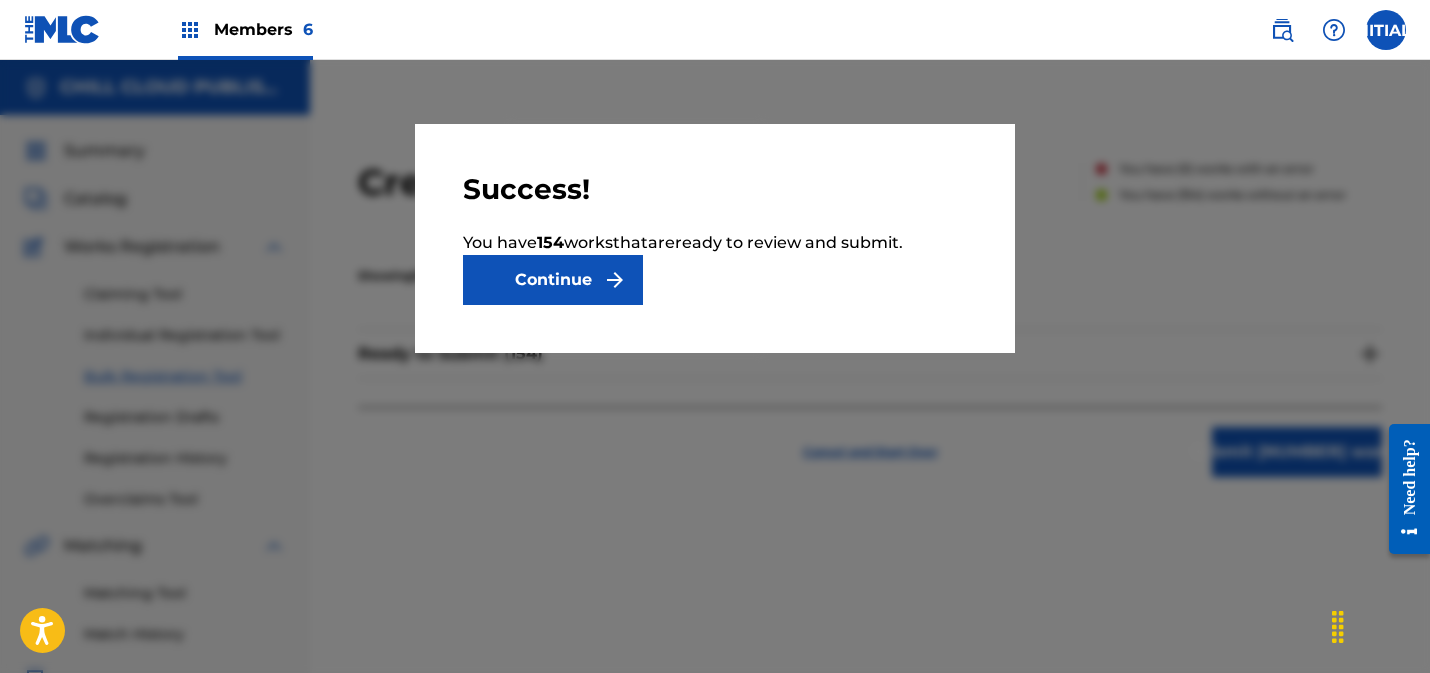 click on "Continue" at bounding box center (553, 280) 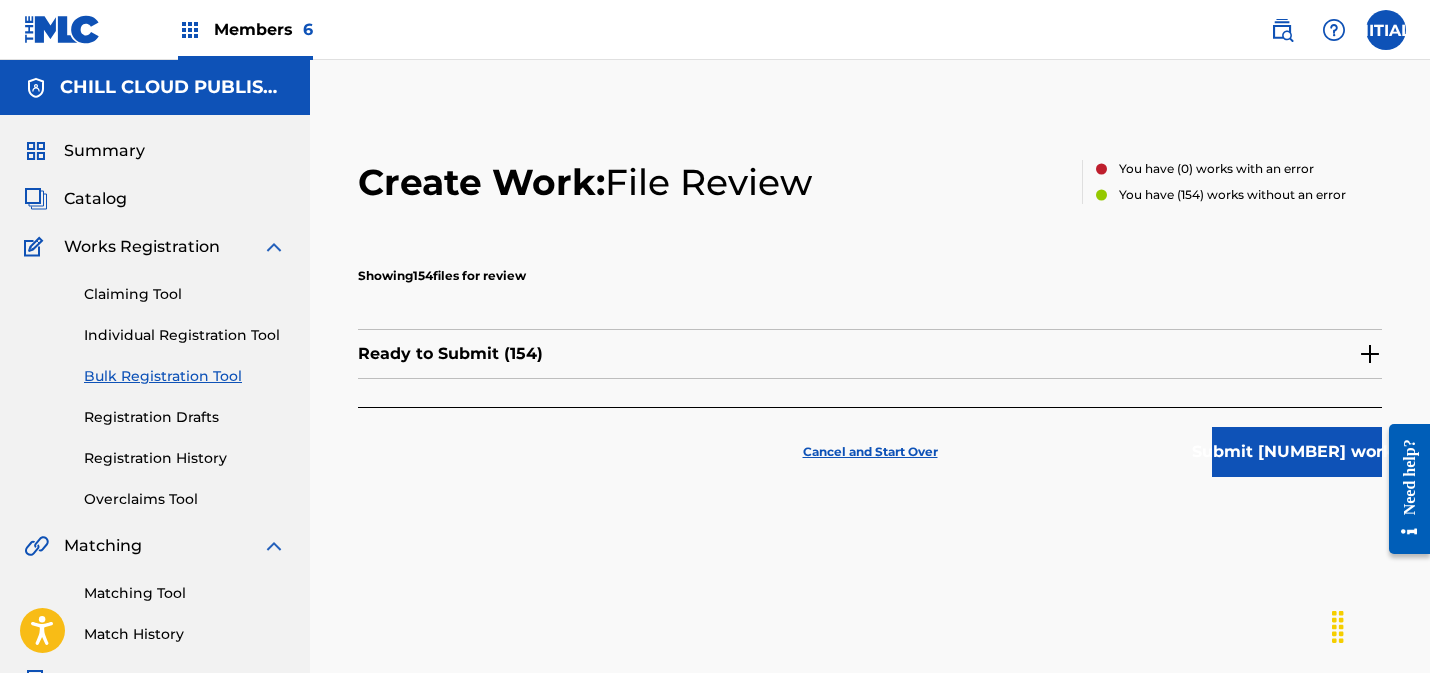 click at bounding box center [1370, 354] 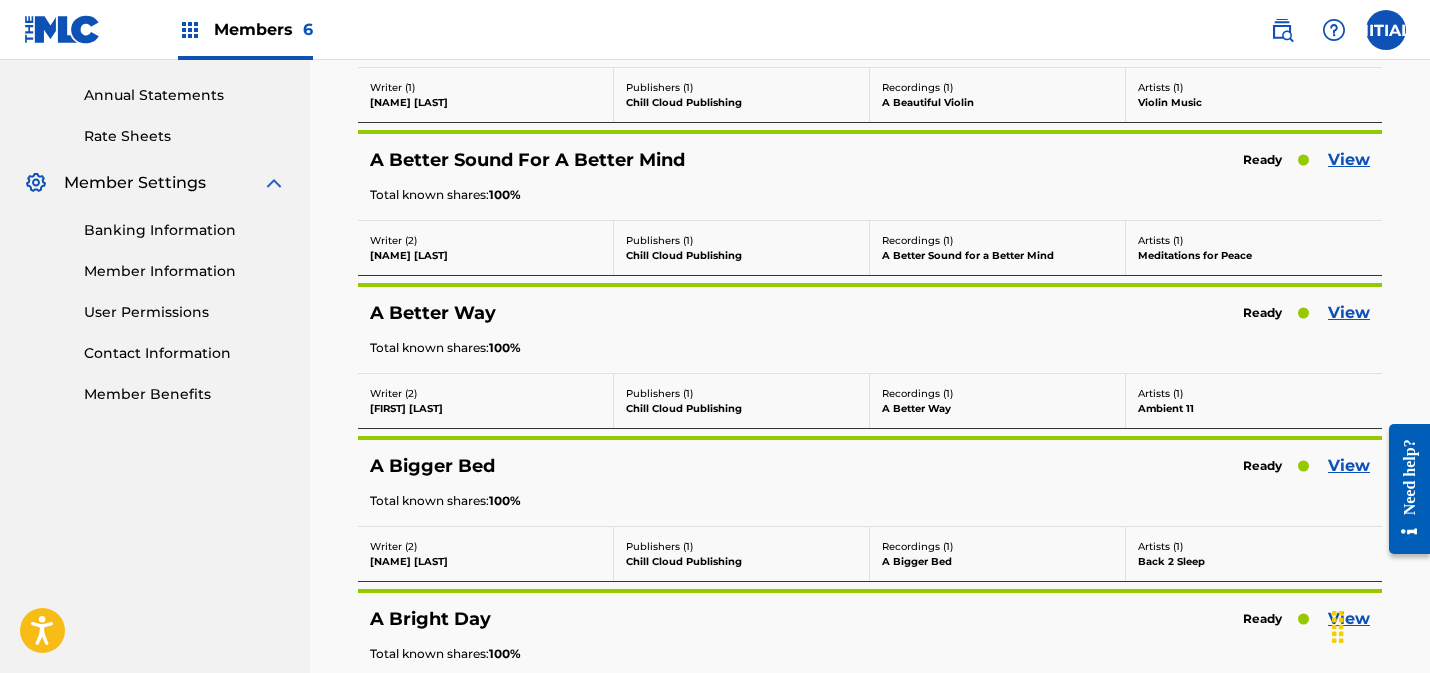 scroll, scrollTop: 725, scrollLeft: 0, axis: vertical 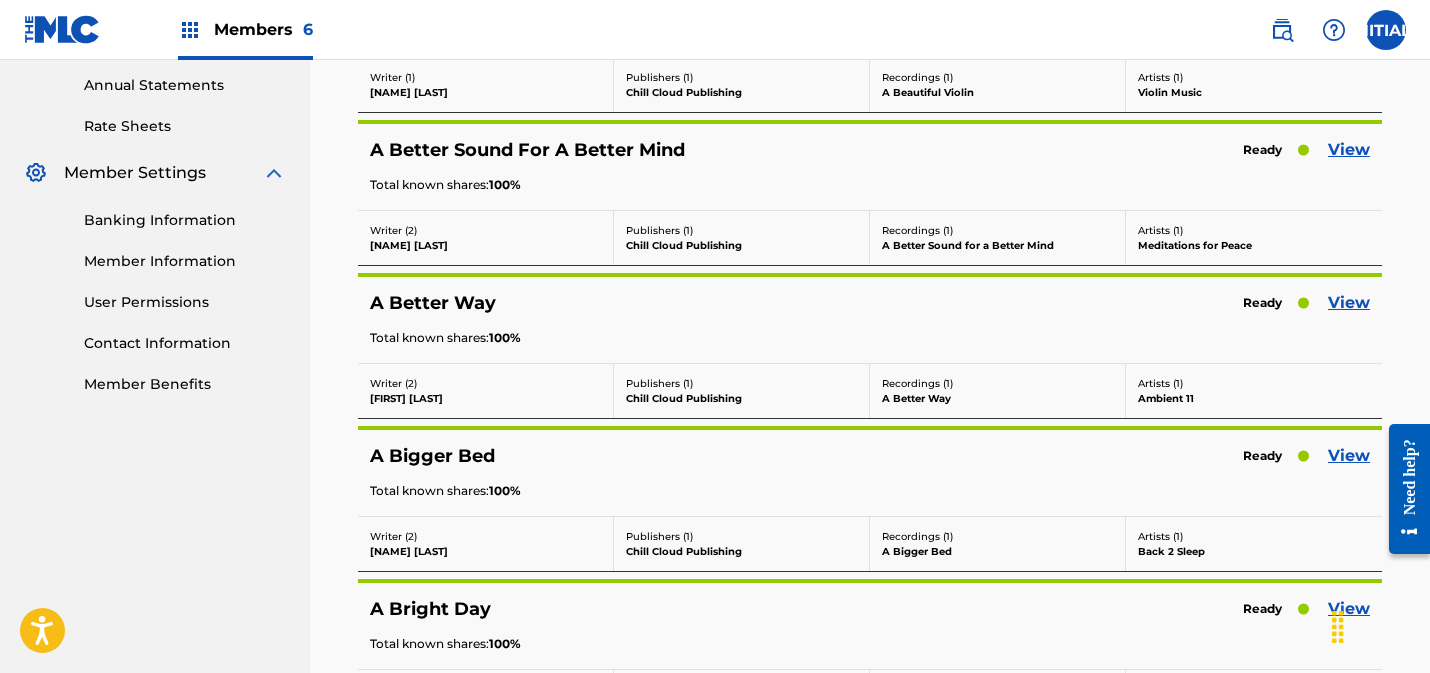 click on "View" at bounding box center [1349, 150] 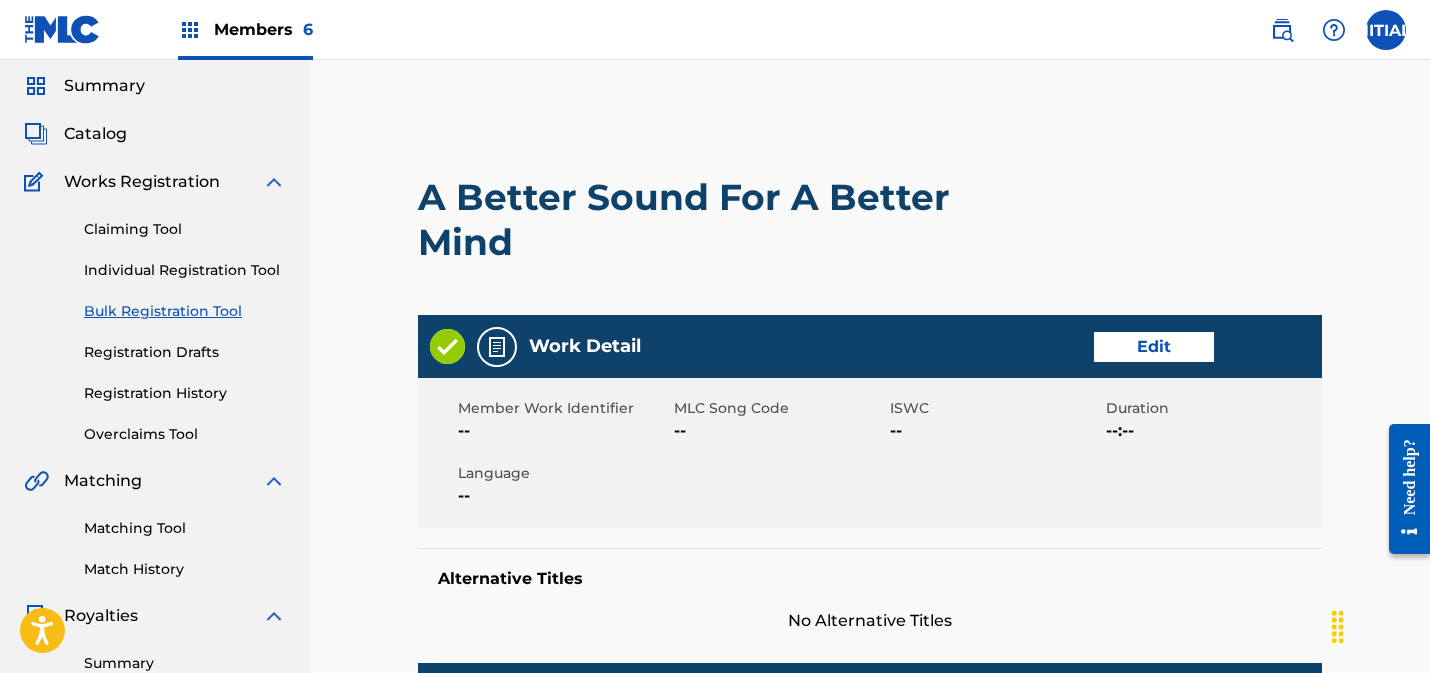 scroll, scrollTop: 0, scrollLeft: 0, axis: both 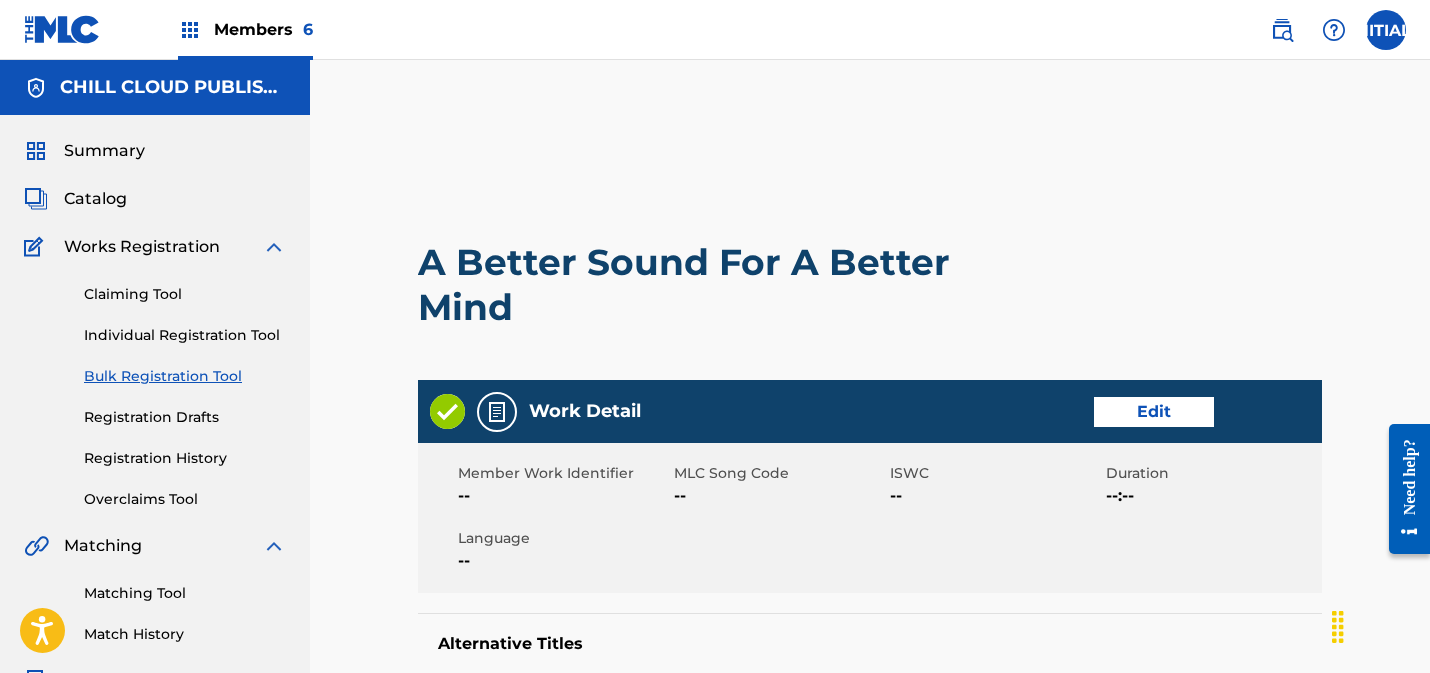 click on "Summary" at bounding box center (104, 151) 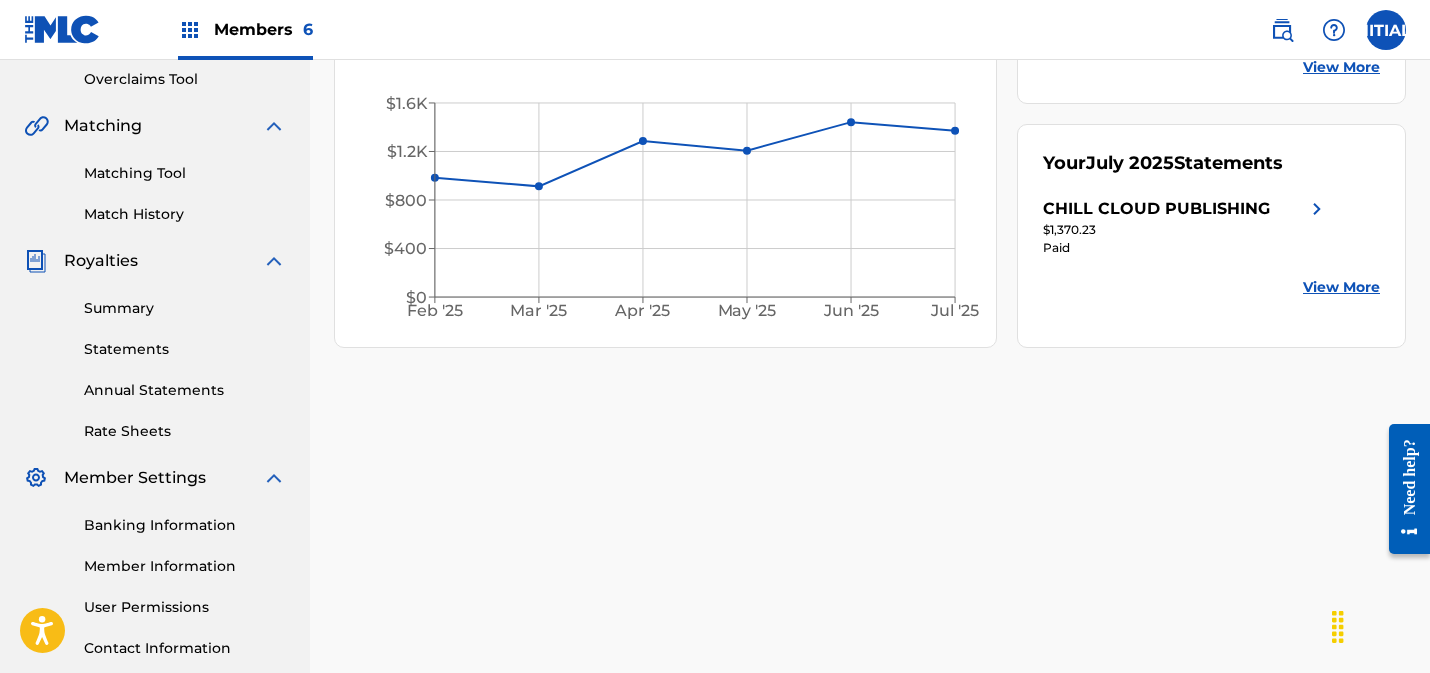 scroll, scrollTop: 567, scrollLeft: 0, axis: vertical 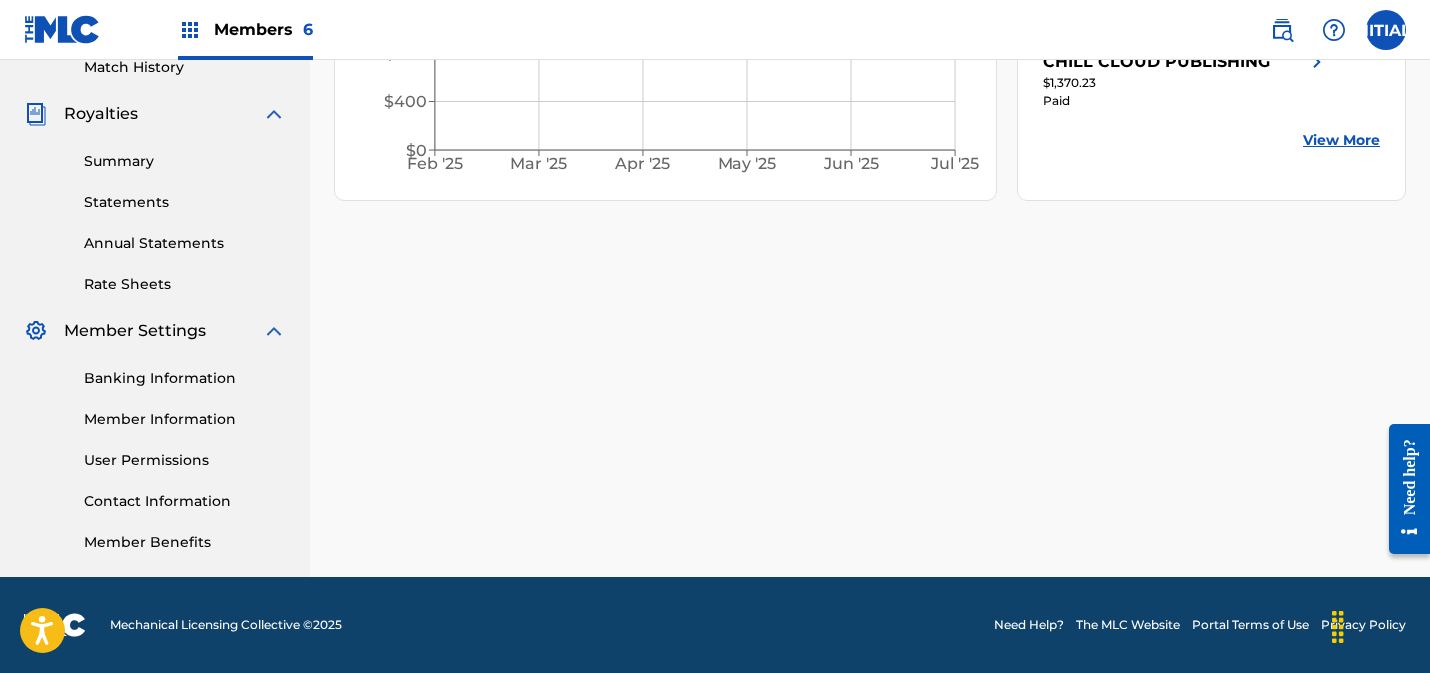 click on "Member Information" at bounding box center (185, 419) 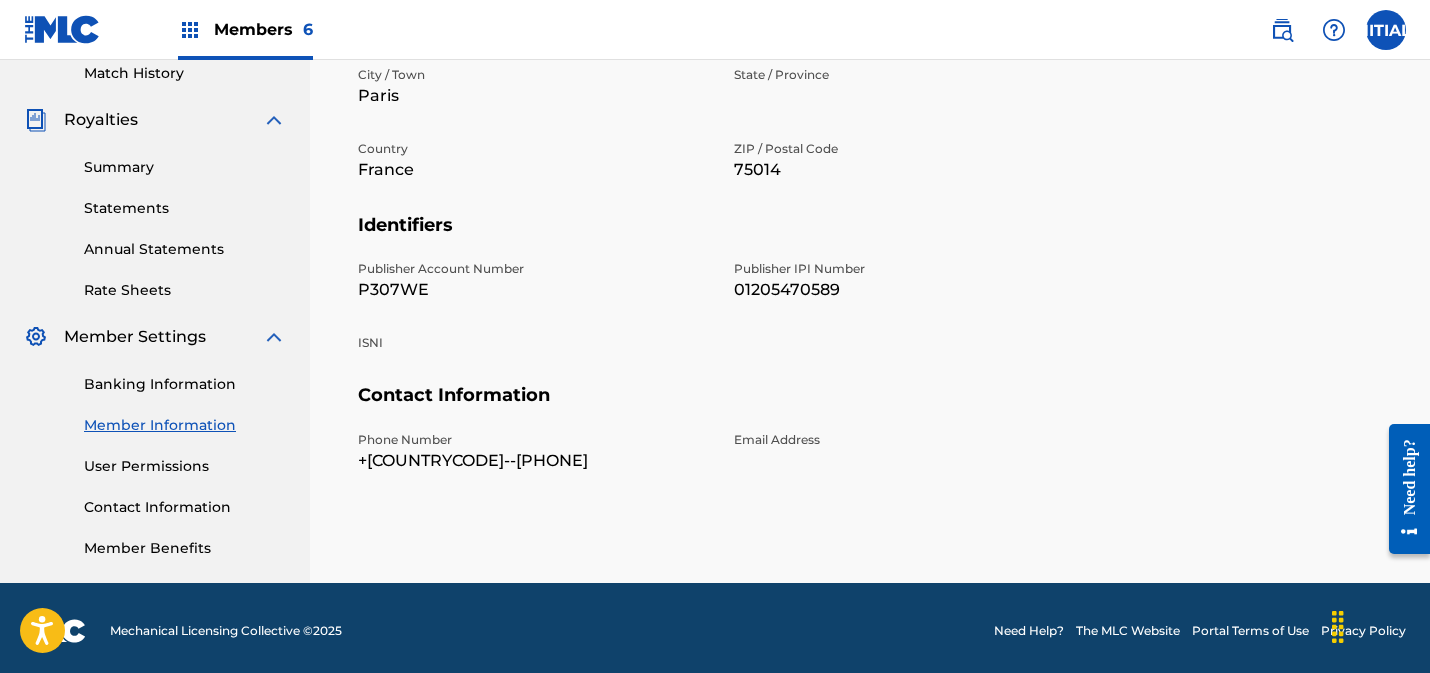 scroll, scrollTop: 567, scrollLeft: 0, axis: vertical 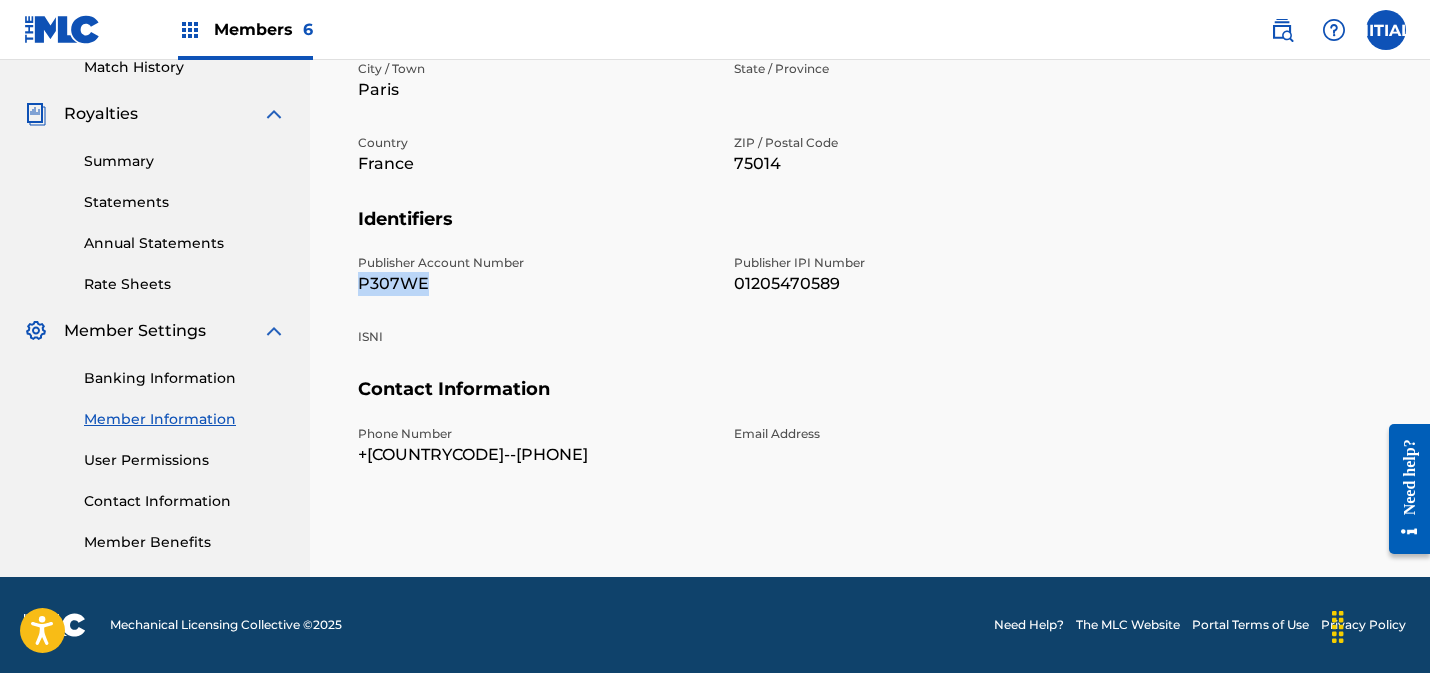 drag, startPoint x: 360, startPoint y: 282, endPoint x: 430, endPoint y: 280, distance: 70.028564 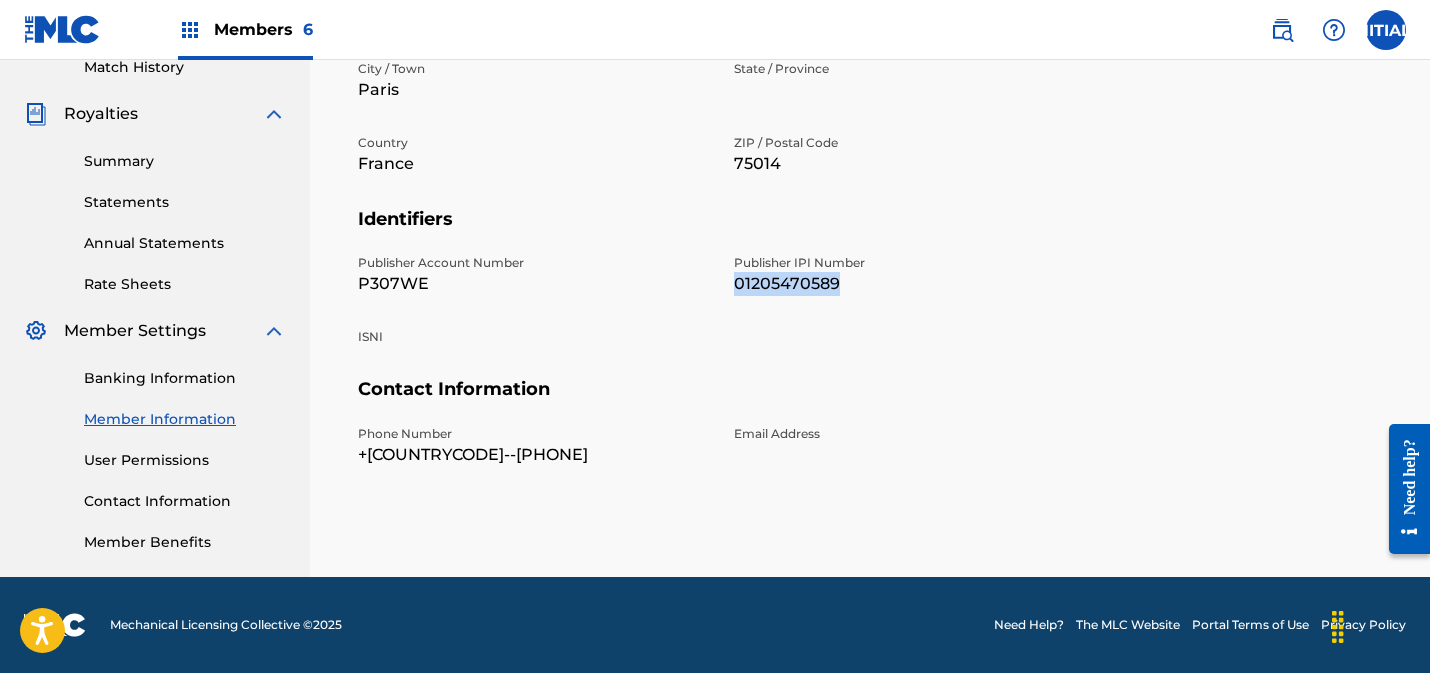 drag, startPoint x: 734, startPoint y: 283, endPoint x: 988, endPoint y: 306, distance: 255.03922 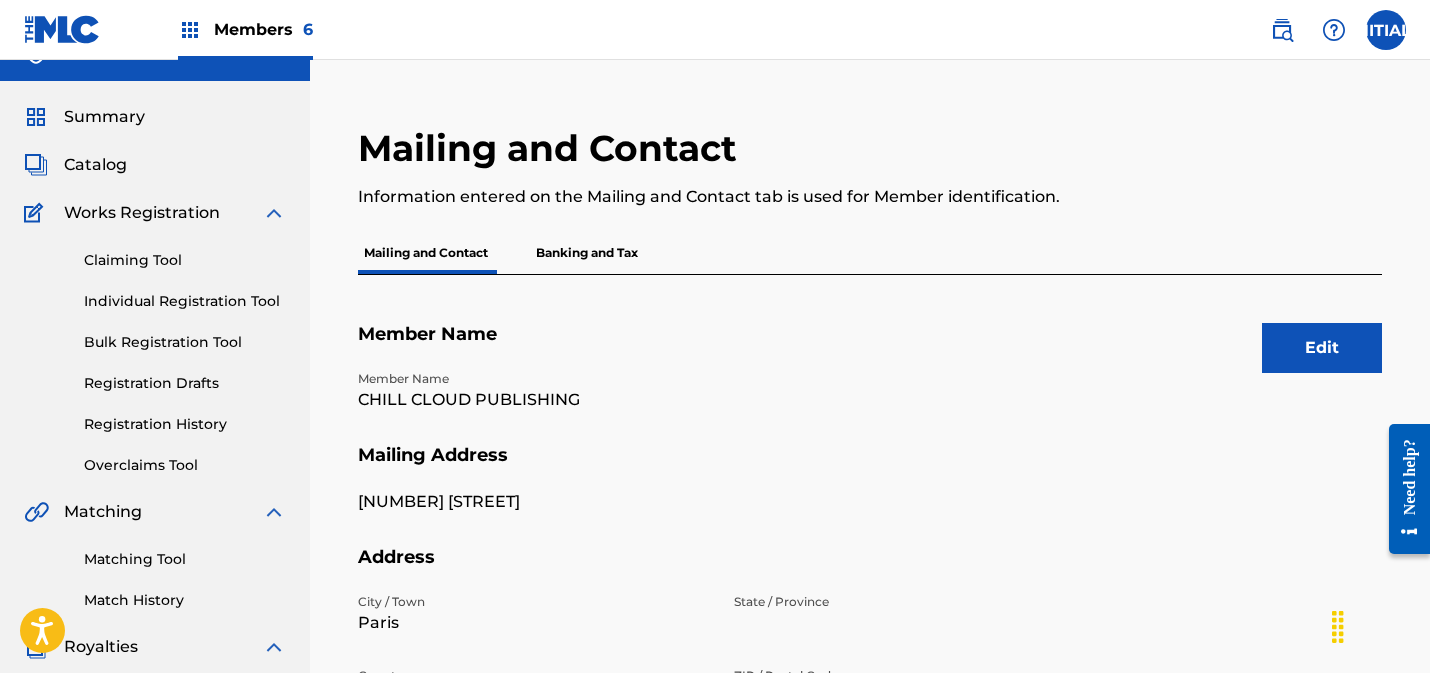 scroll, scrollTop: 32, scrollLeft: 0, axis: vertical 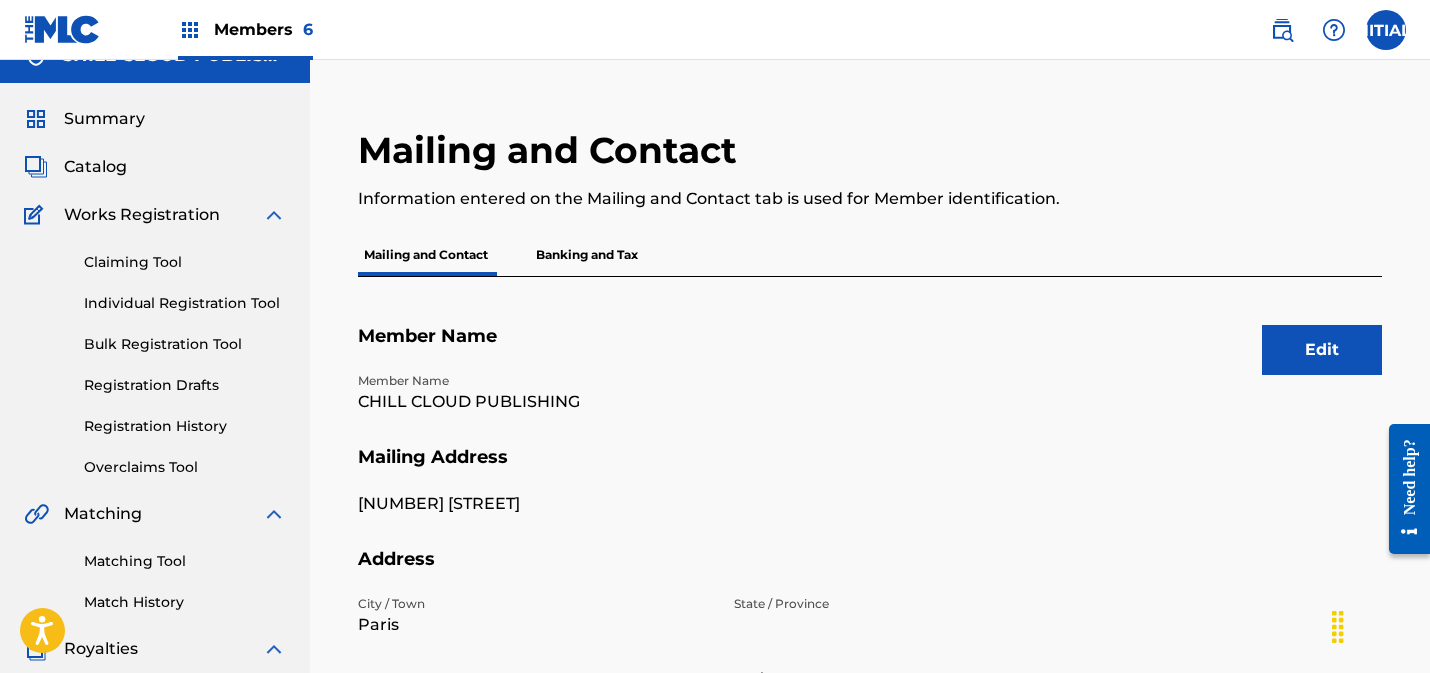 click on "Catalog" at bounding box center [95, 167] 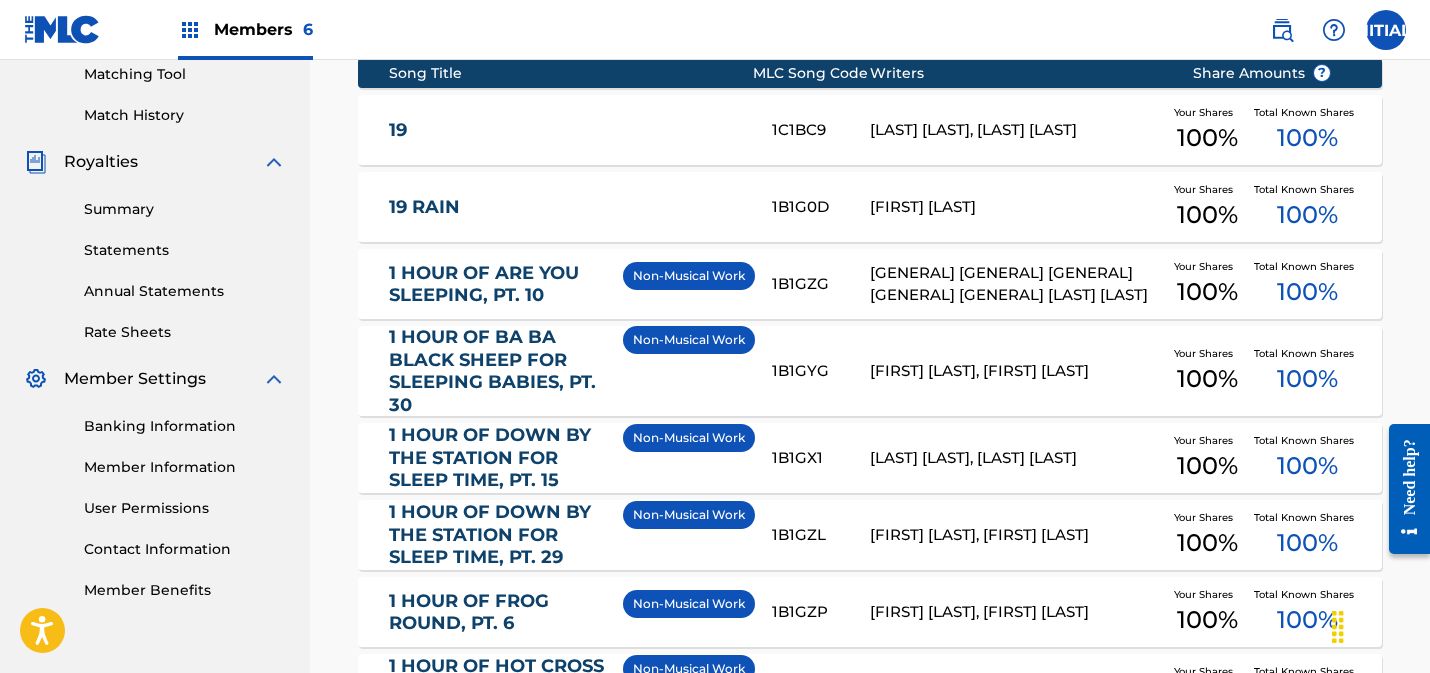 scroll, scrollTop: 985, scrollLeft: 0, axis: vertical 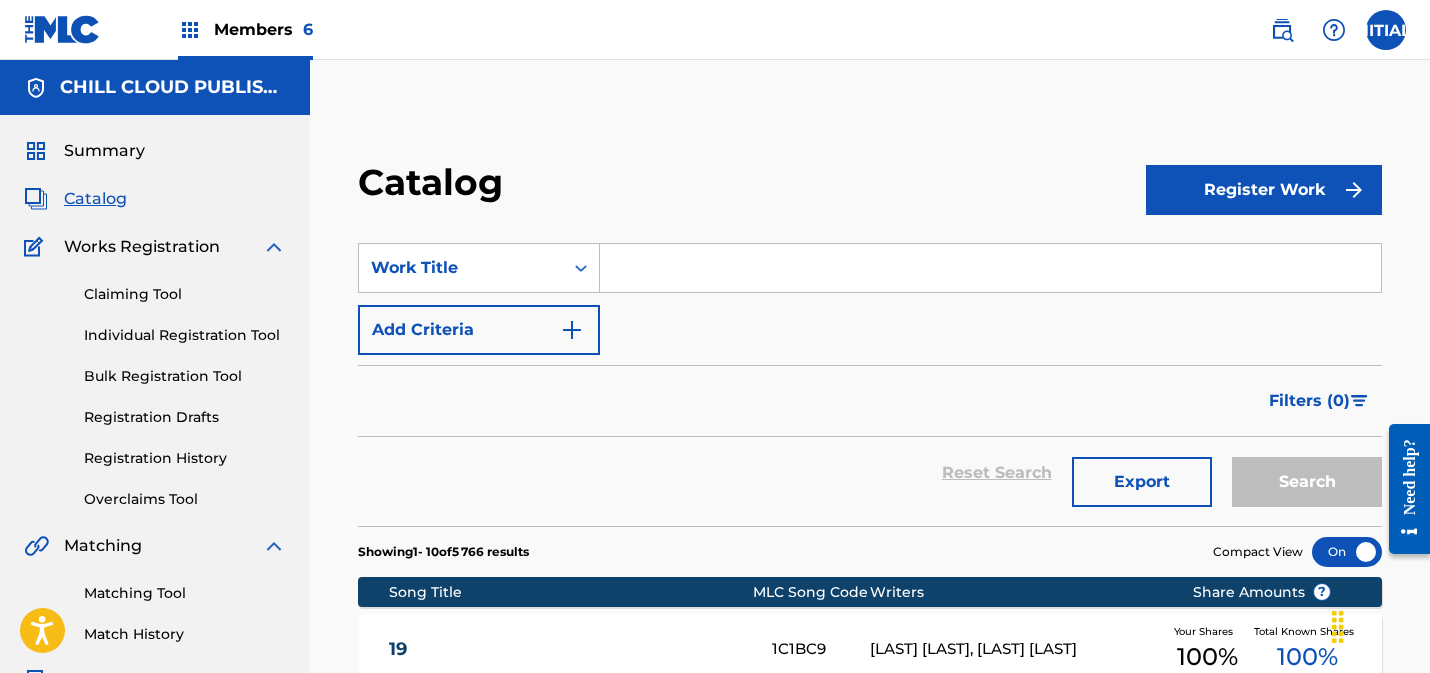 drag, startPoint x: 142, startPoint y: 371, endPoint x: 162, endPoint y: 368, distance: 20.22375 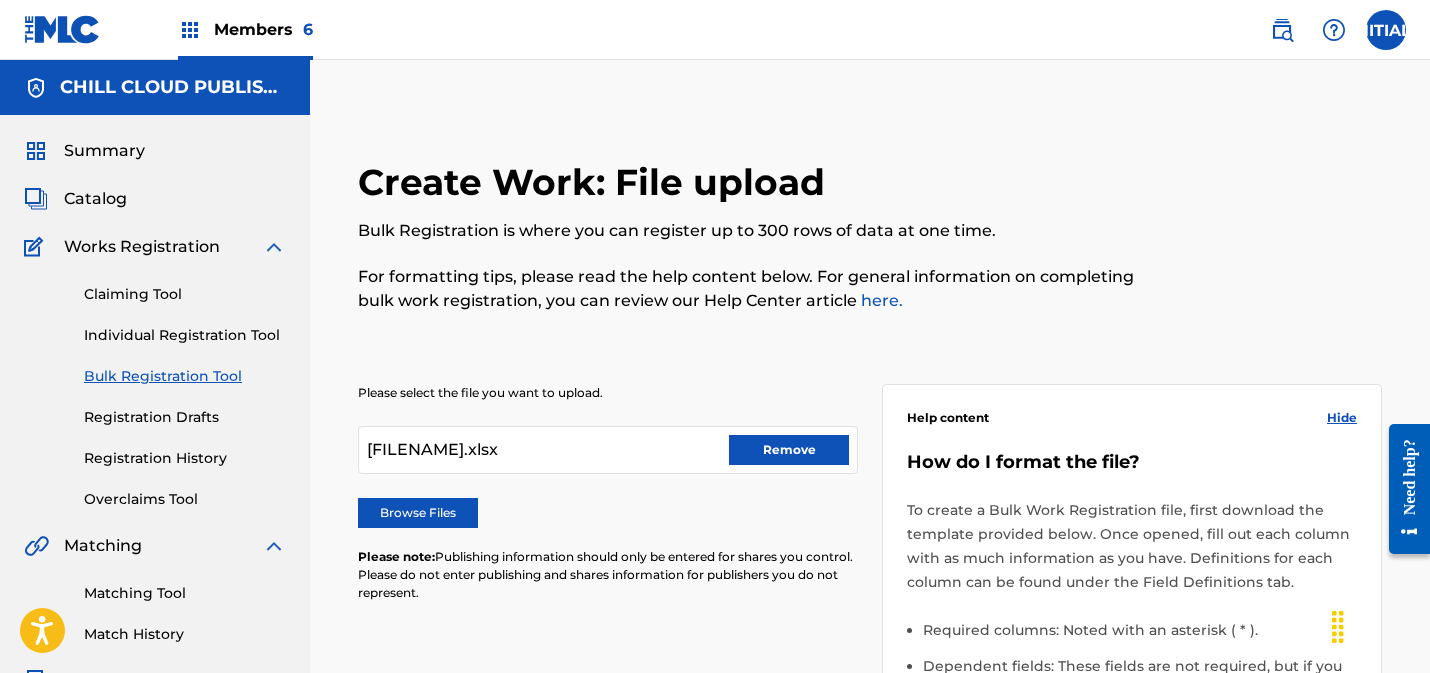 drag, startPoint x: 765, startPoint y: 447, endPoint x: 731, endPoint y: 385, distance: 70.71068 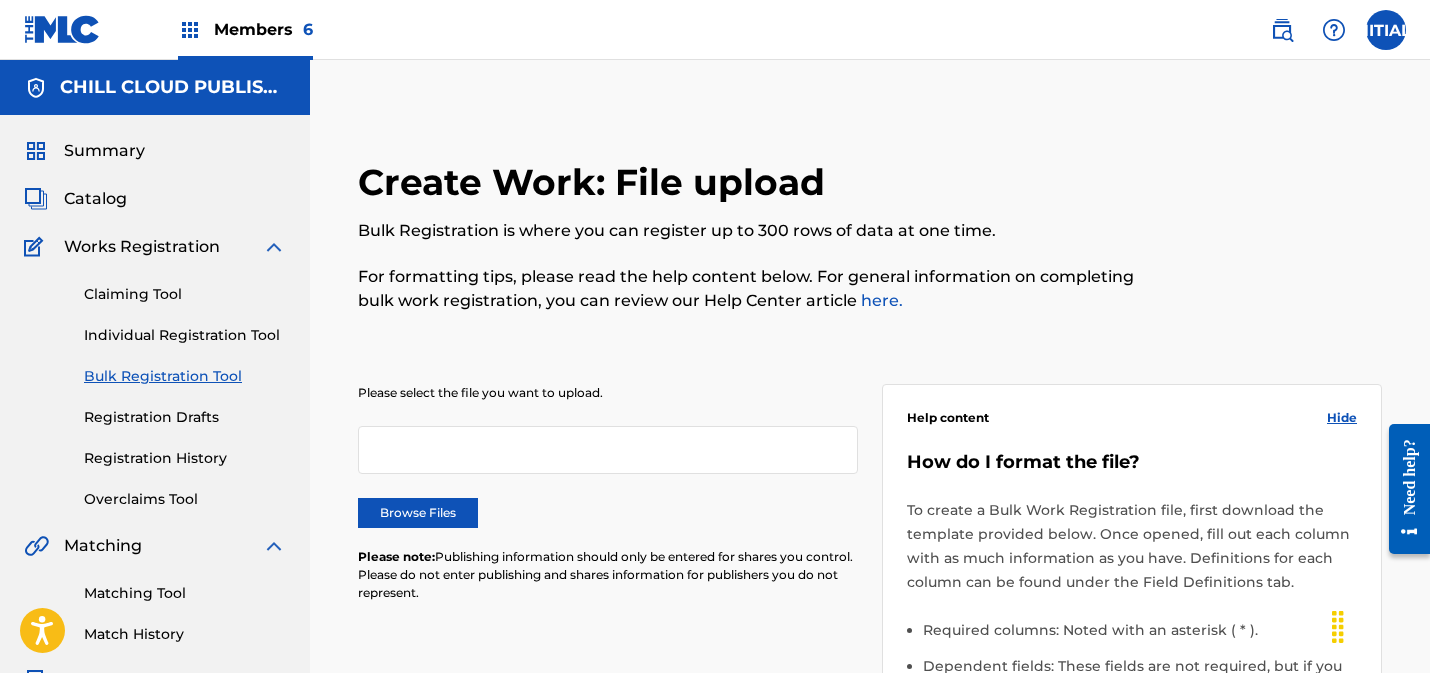 click on "Browse Files" at bounding box center (418, 513) 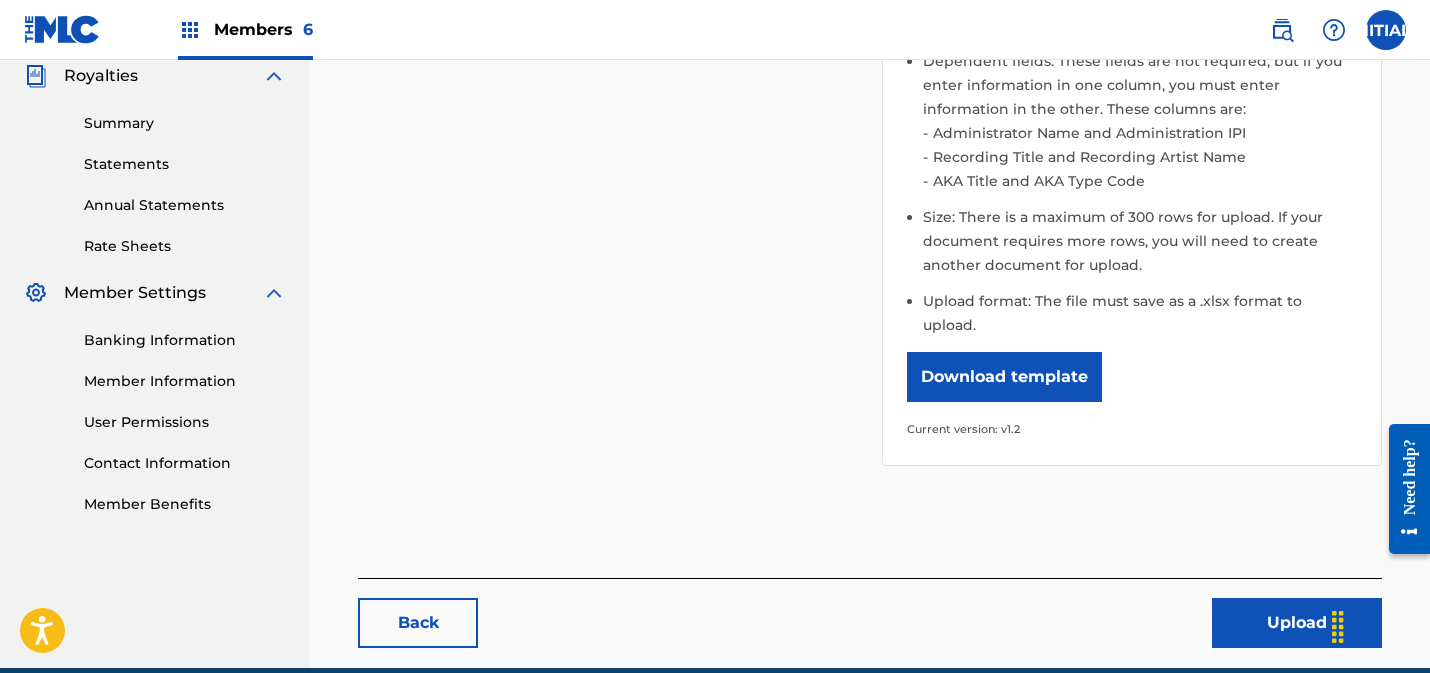 scroll, scrollTop: 671, scrollLeft: 0, axis: vertical 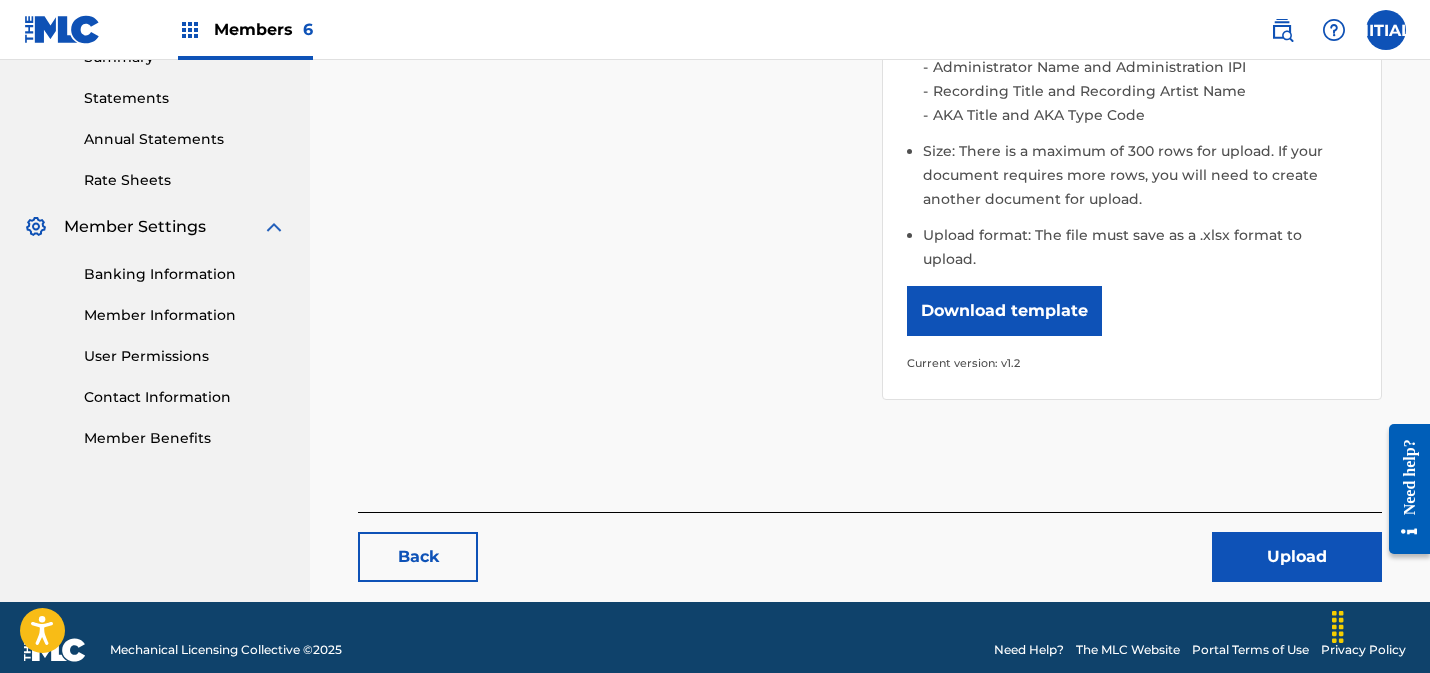 click on "Upload" at bounding box center [1297, 557] 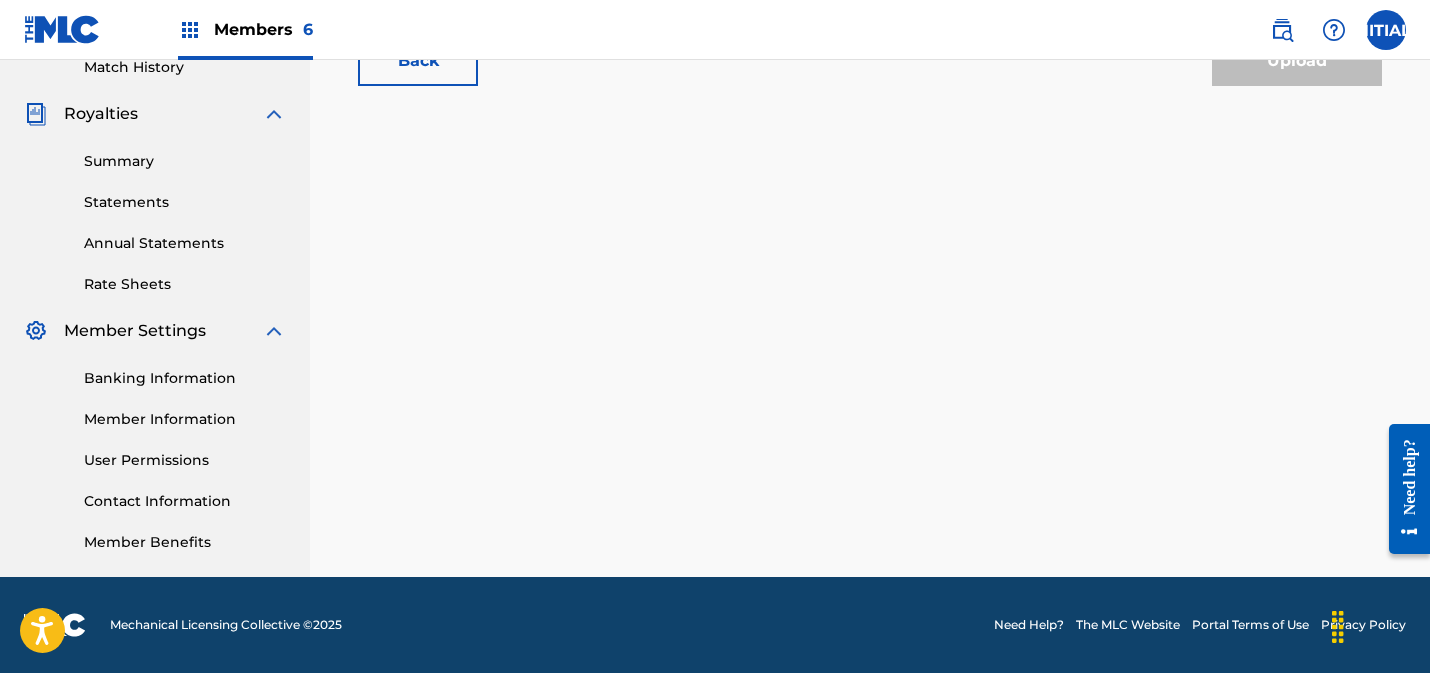scroll, scrollTop: 0, scrollLeft: 0, axis: both 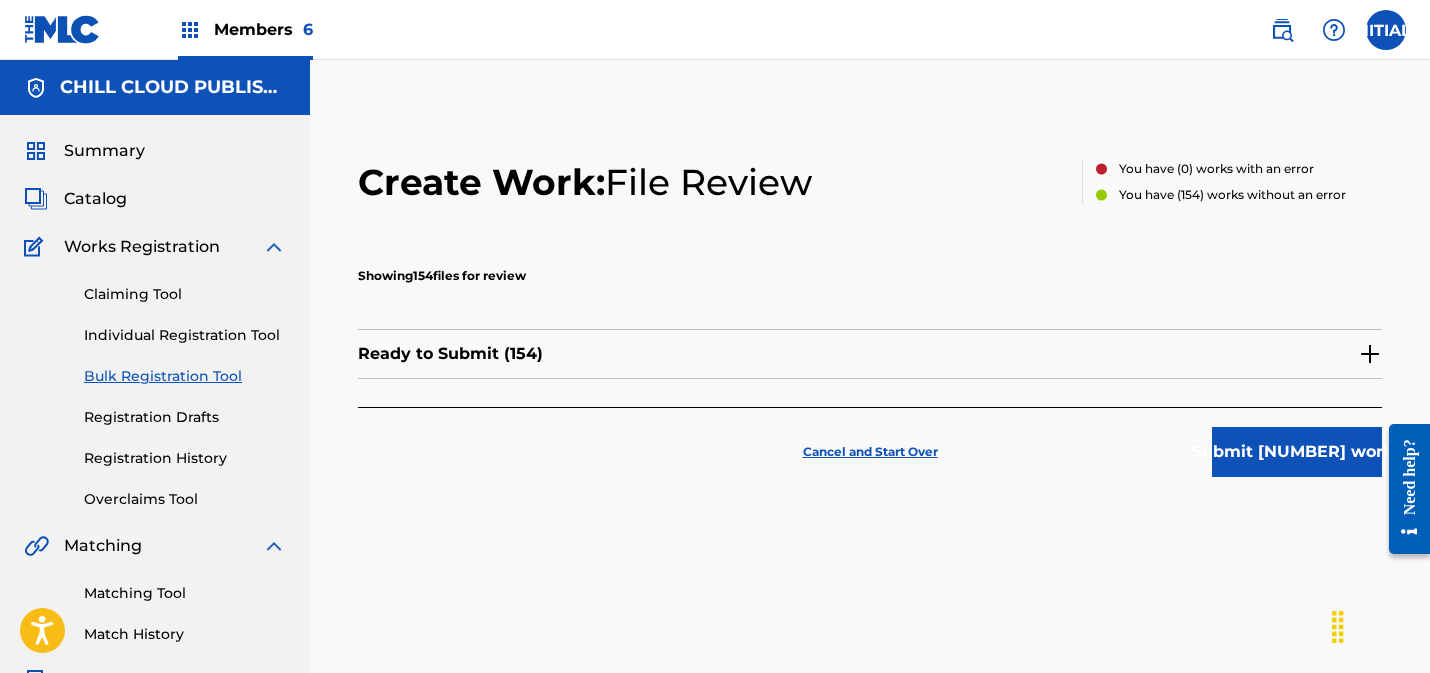 click at bounding box center (1370, 354) 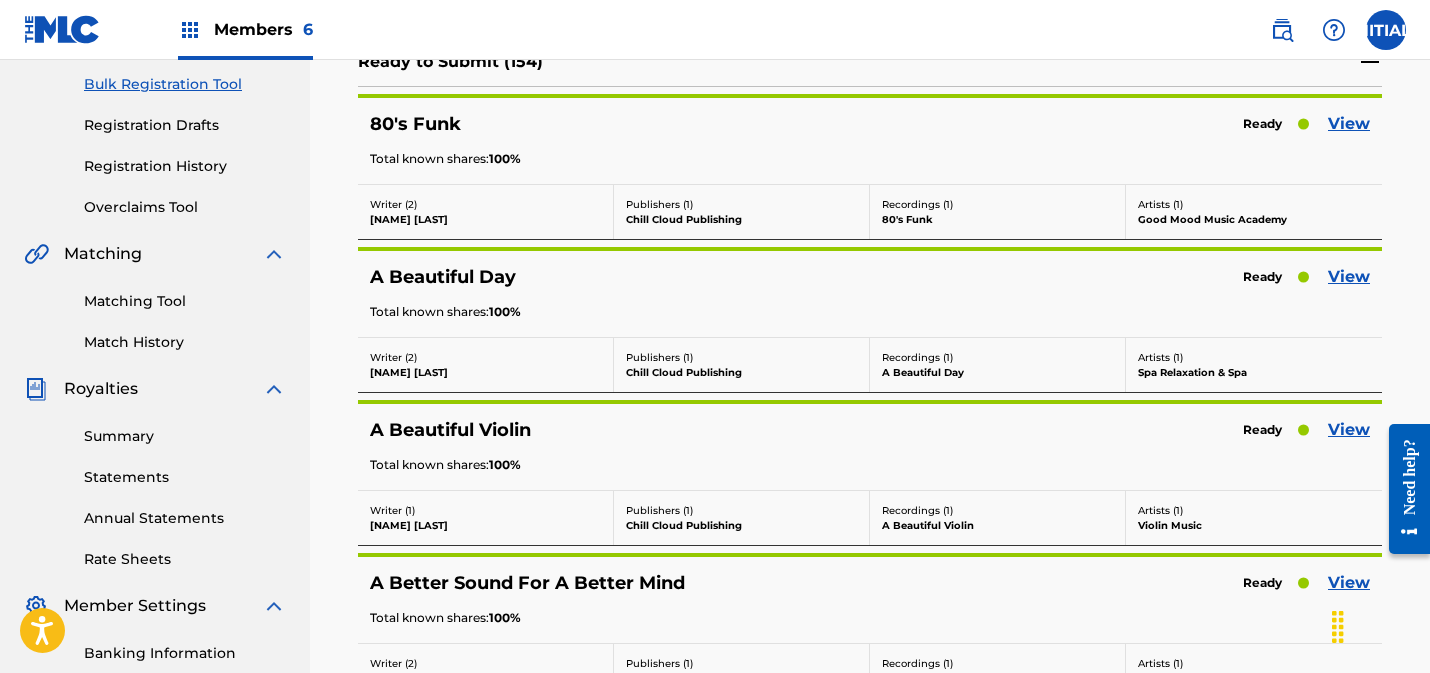 scroll, scrollTop: 297, scrollLeft: 0, axis: vertical 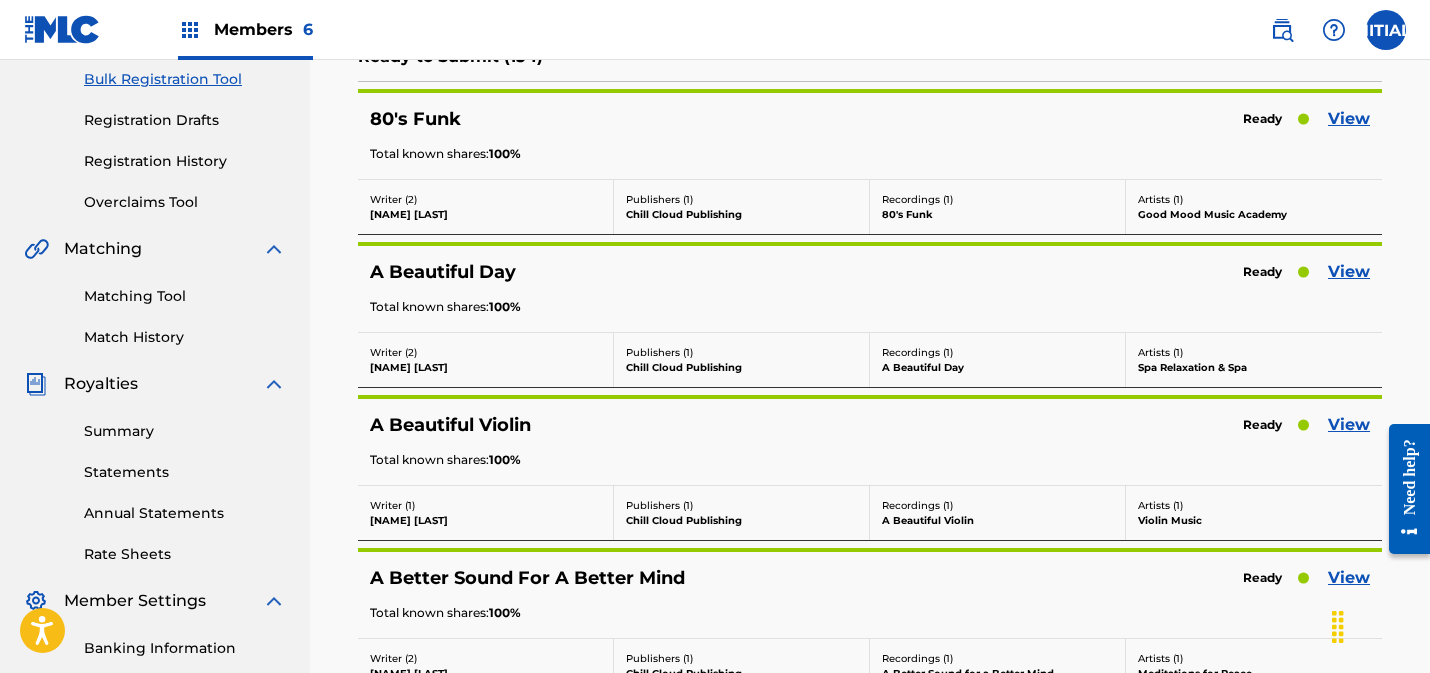 click on "View" at bounding box center [1349, 119] 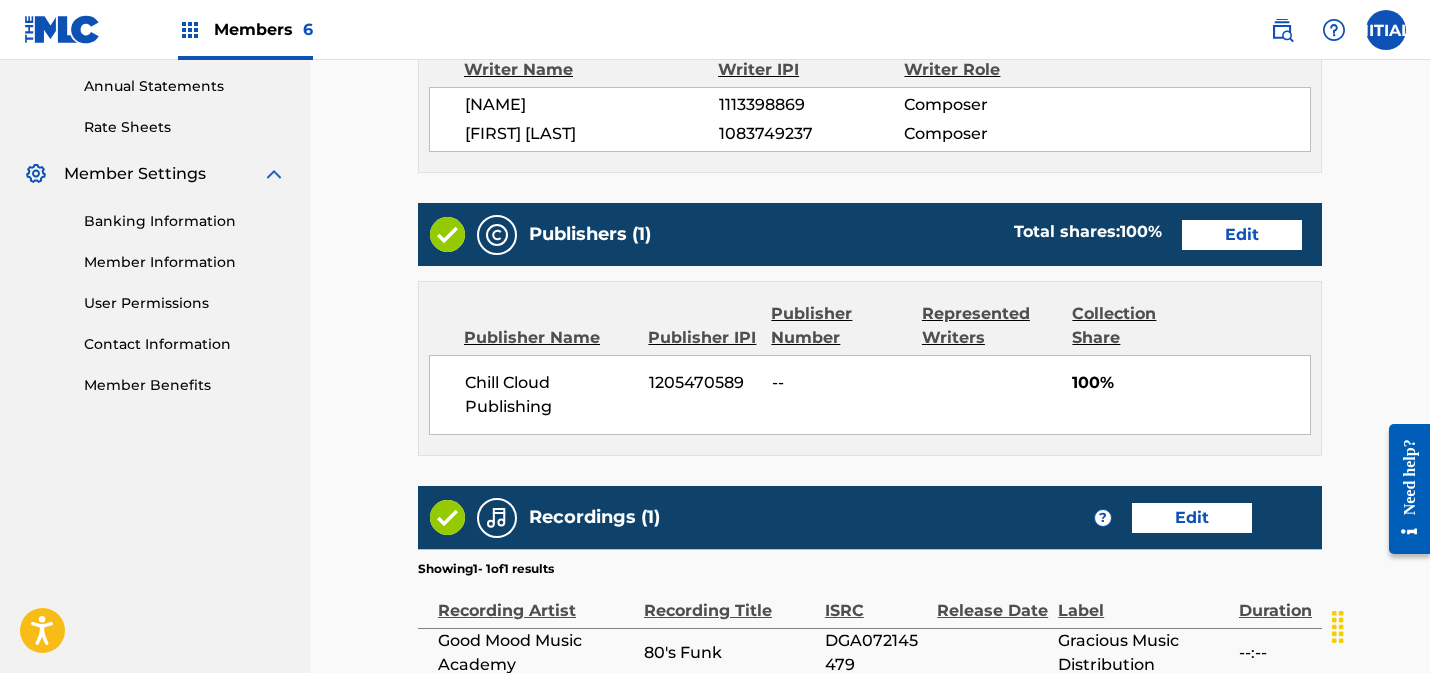 scroll, scrollTop: 729, scrollLeft: 0, axis: vertical 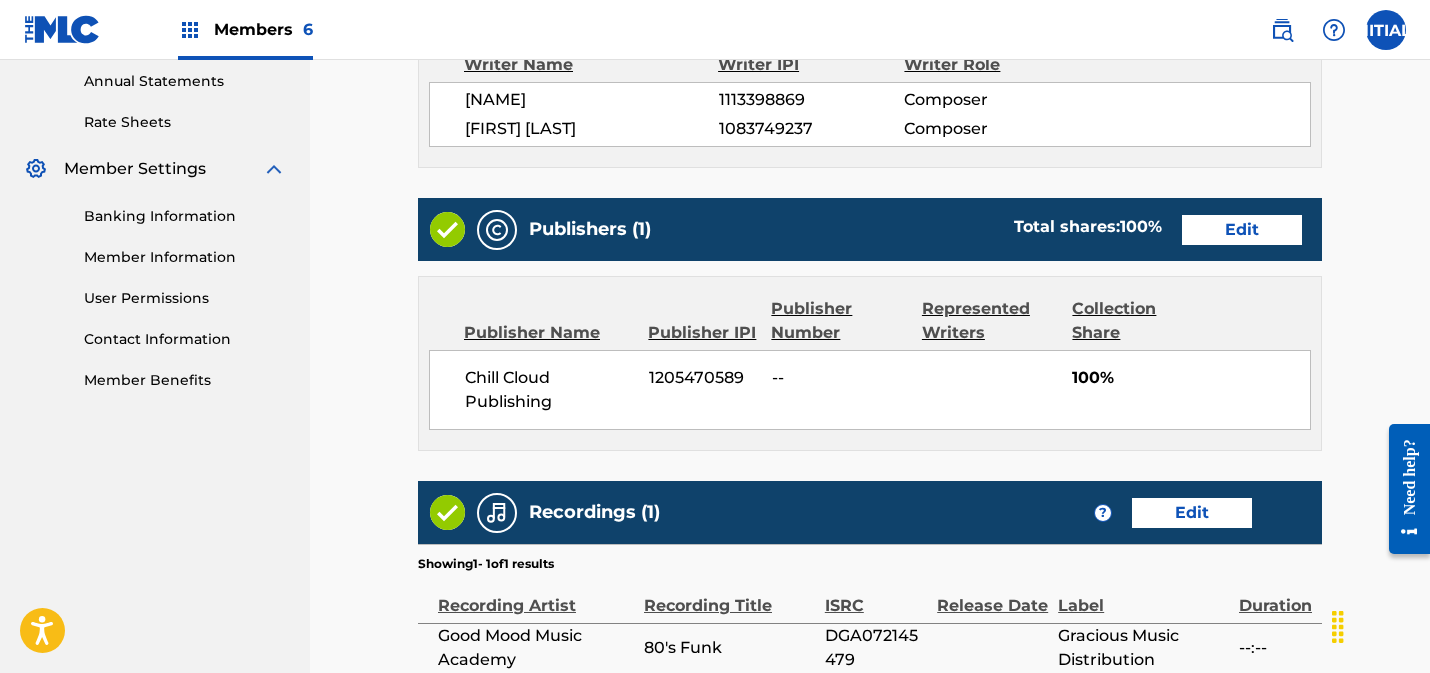 click on "Edit" at bounding box center [1242, 230] 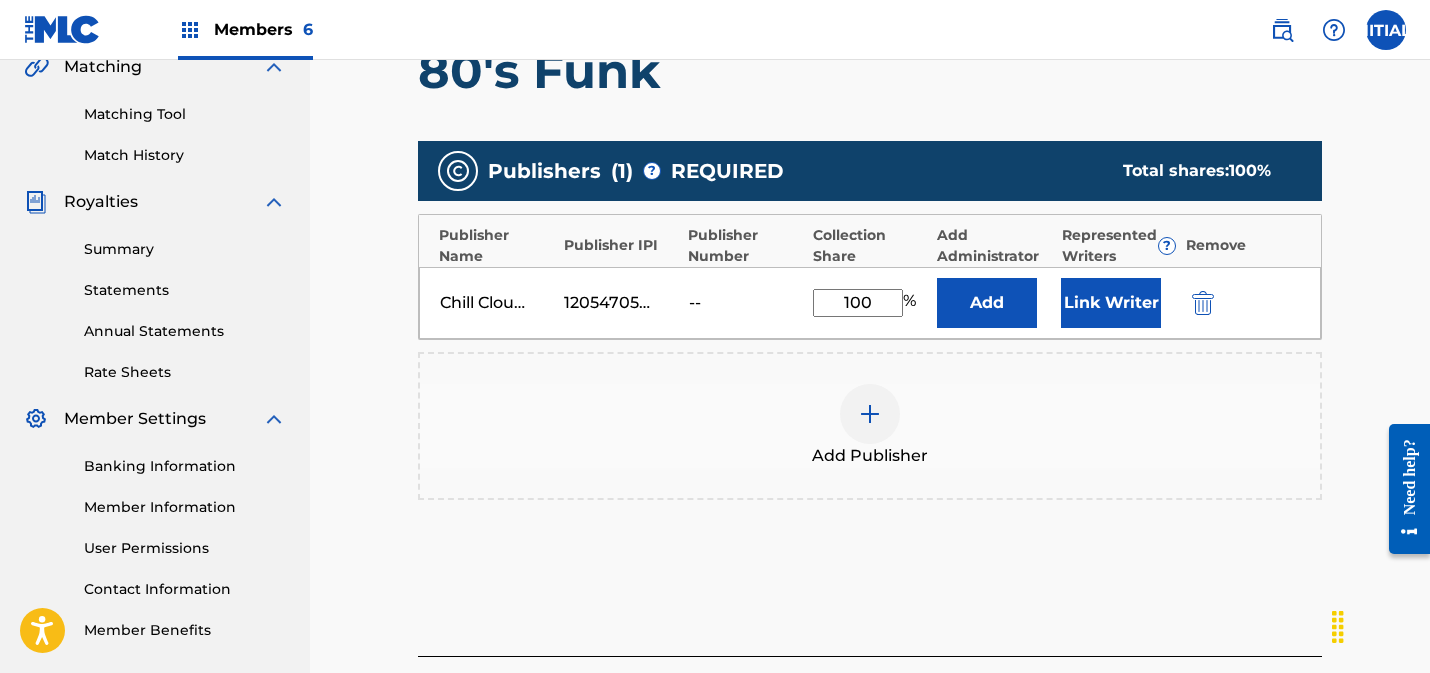 scroll, scrollTop: 488, scrollLeft: 0, axis: vertical 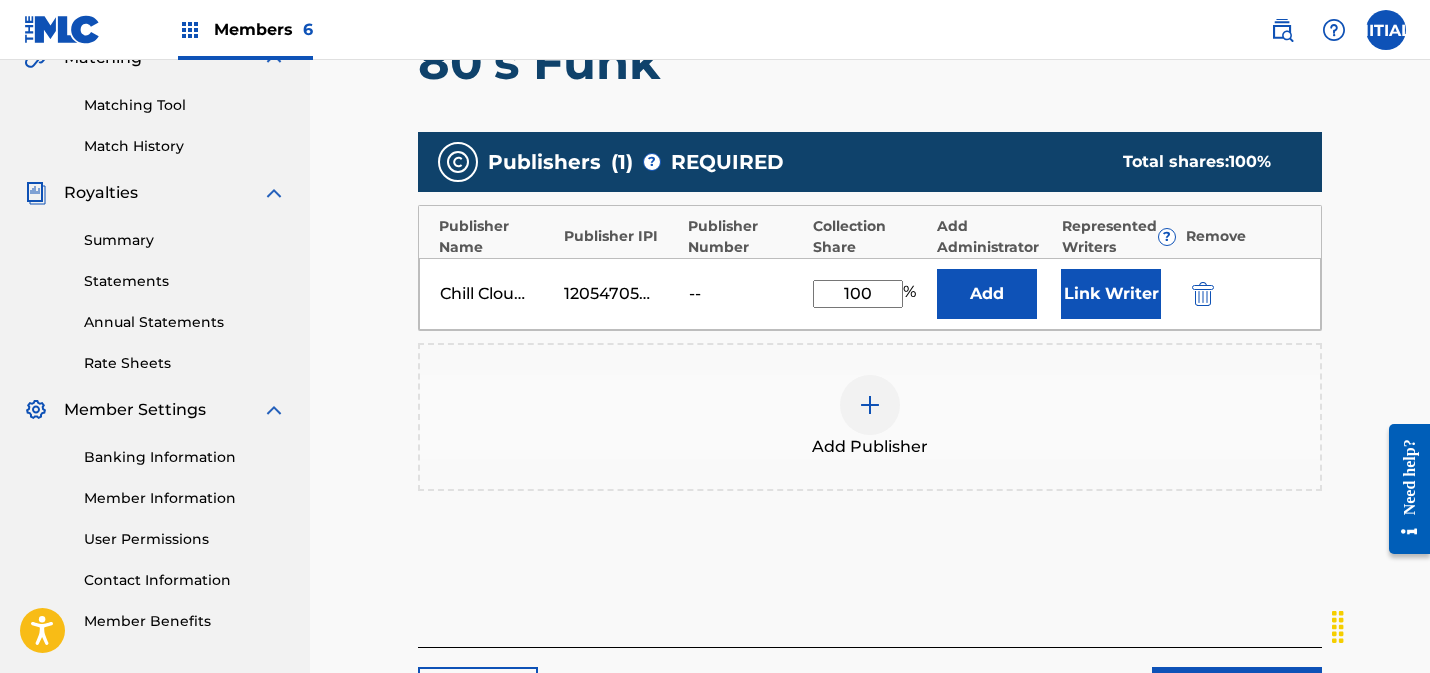 click on "Link Writer" at bounding box center (1111, 294) 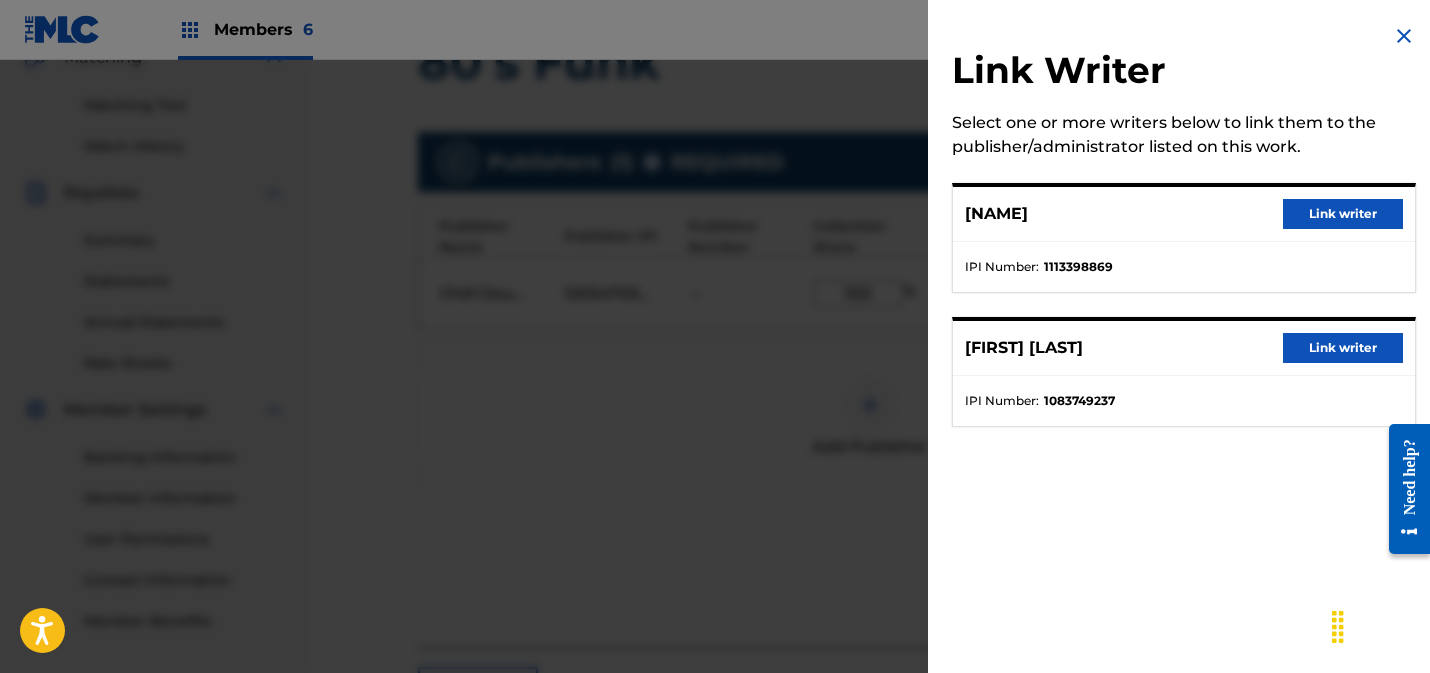 click on "Link writer" at bounding box center [1343, 214] 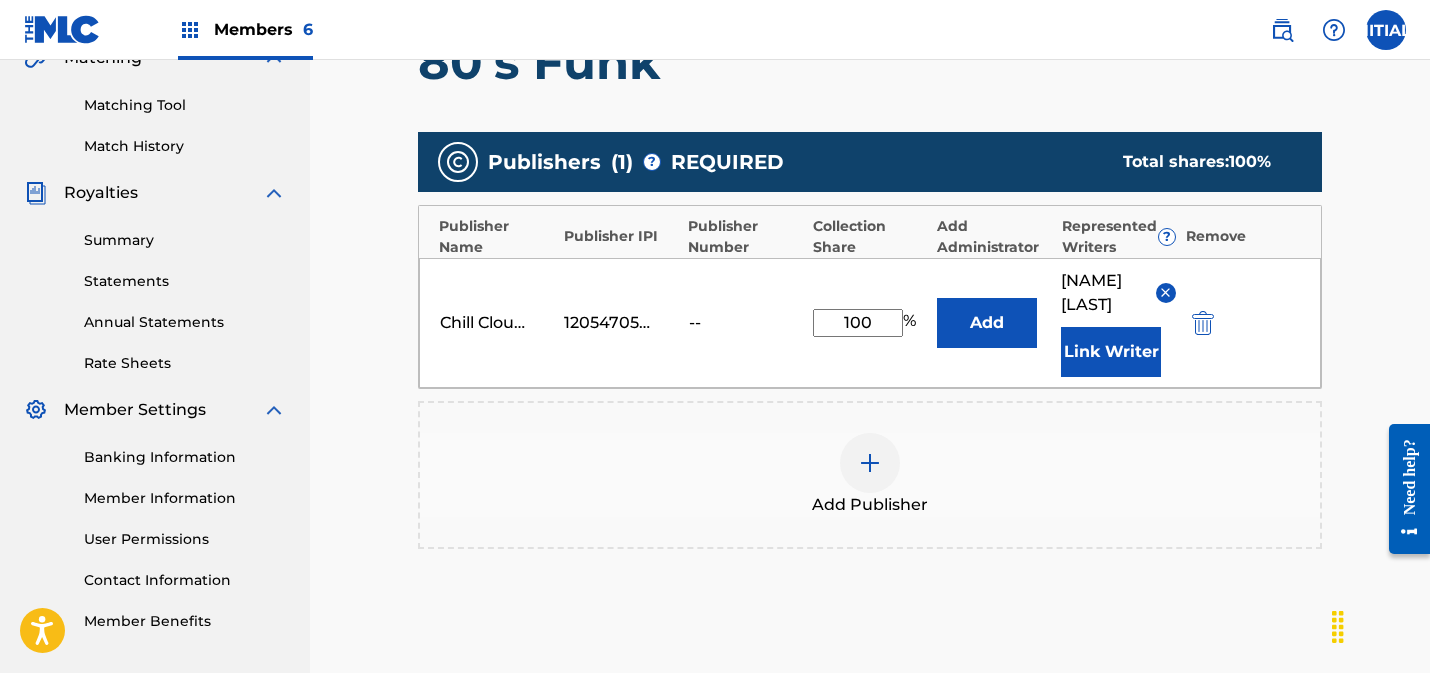 click on "Link Writer" at bounding box center [1111, 352] 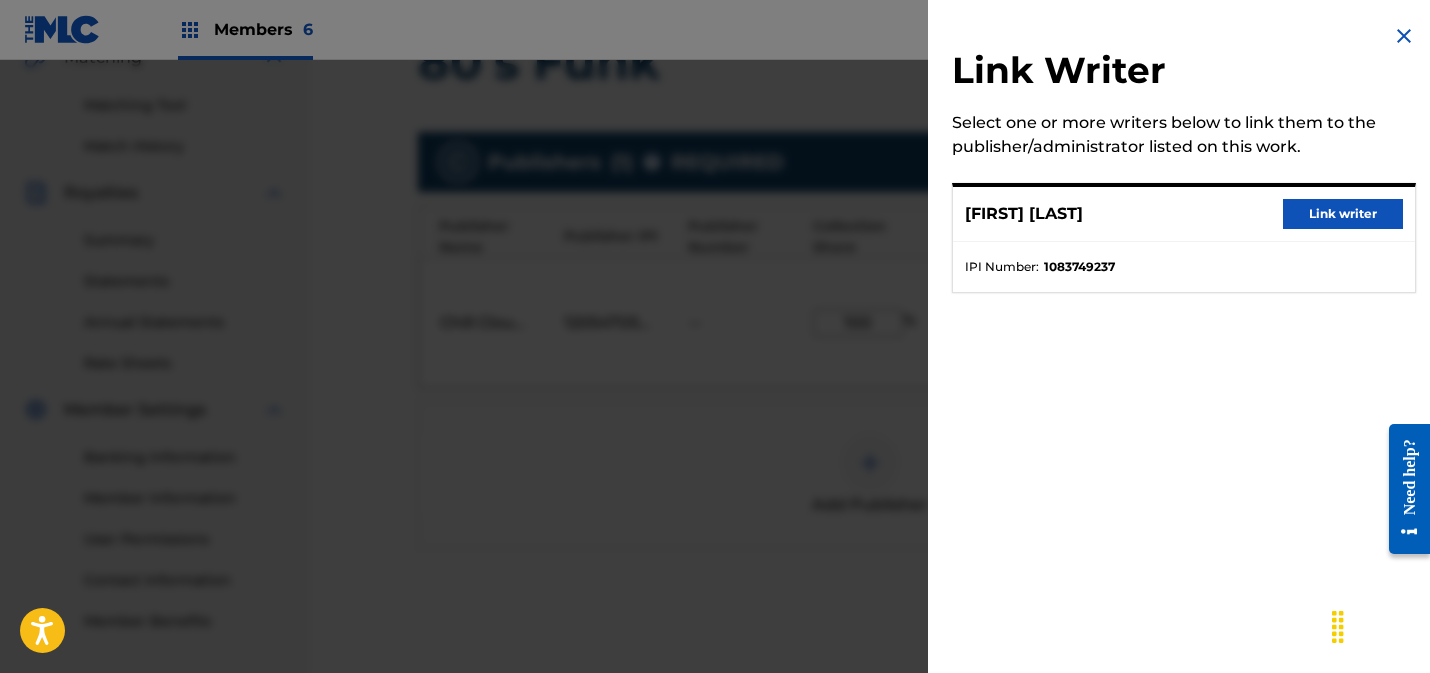 click on "Link writer" at bounding box center [1343, 214] 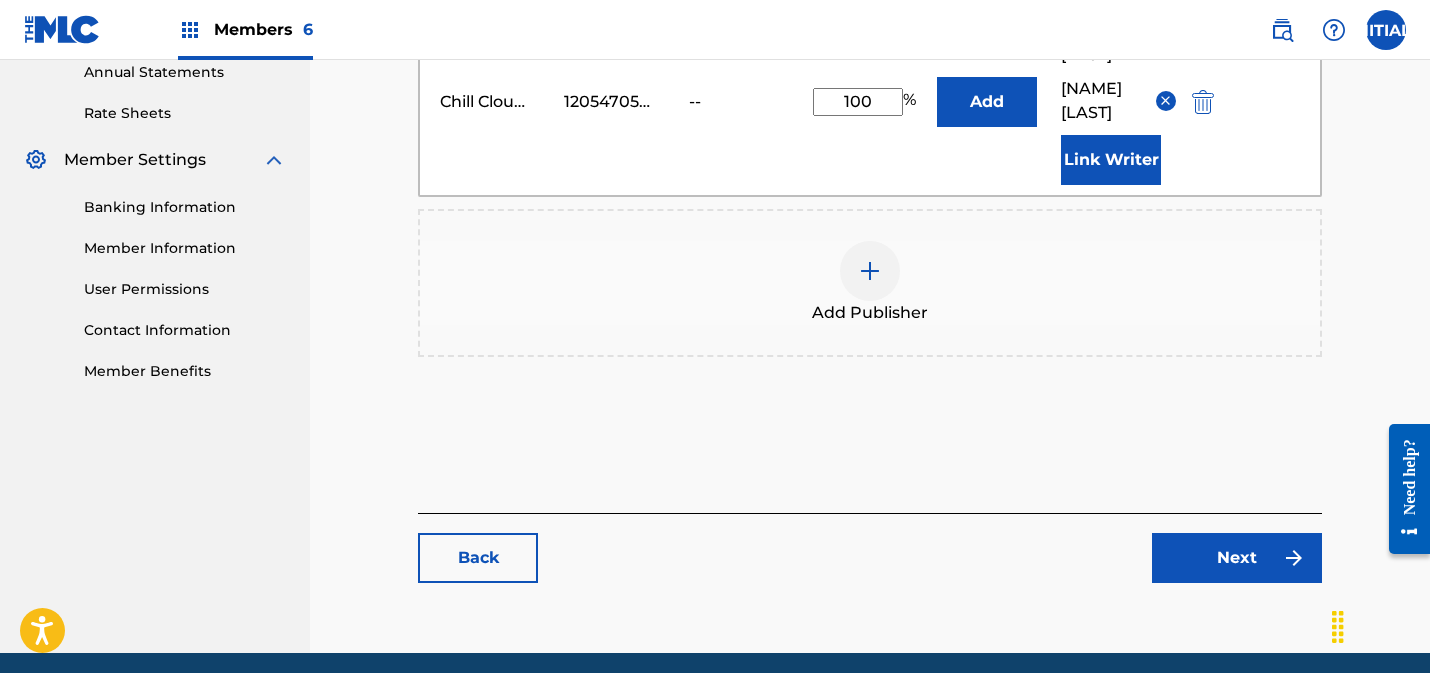 scroll, scrollTop: 790, scrollLeft: 0, axis: vertical 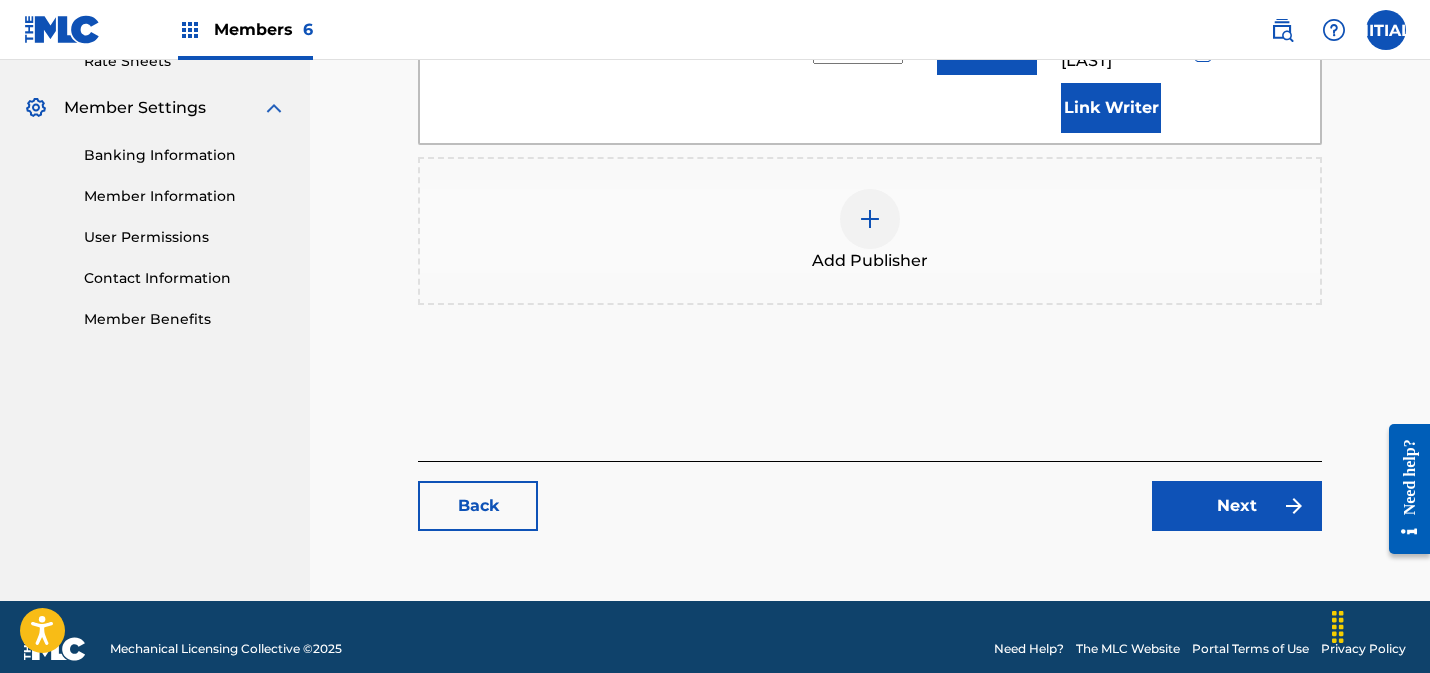 click on "Next" at bounding box center [1237, 506] 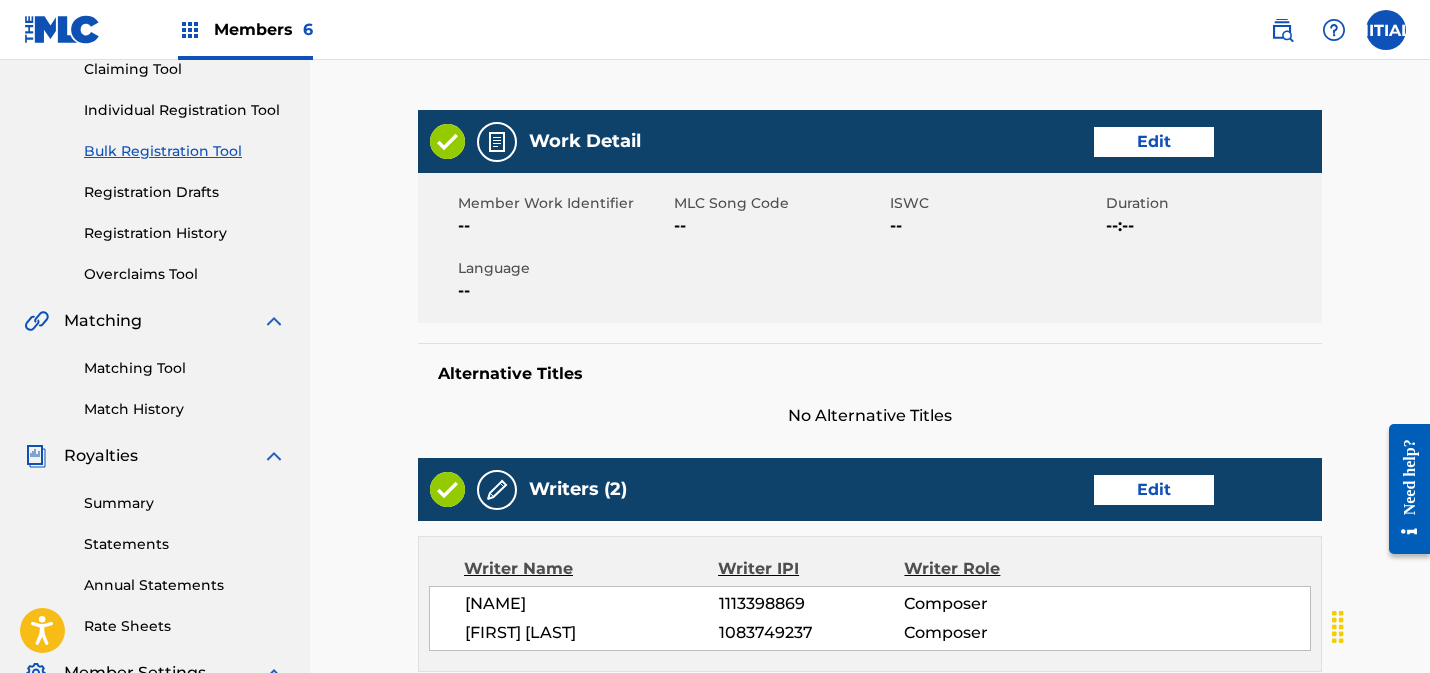 scroll, scrollTop: 993, scrollLeft: 0, axis: vertical 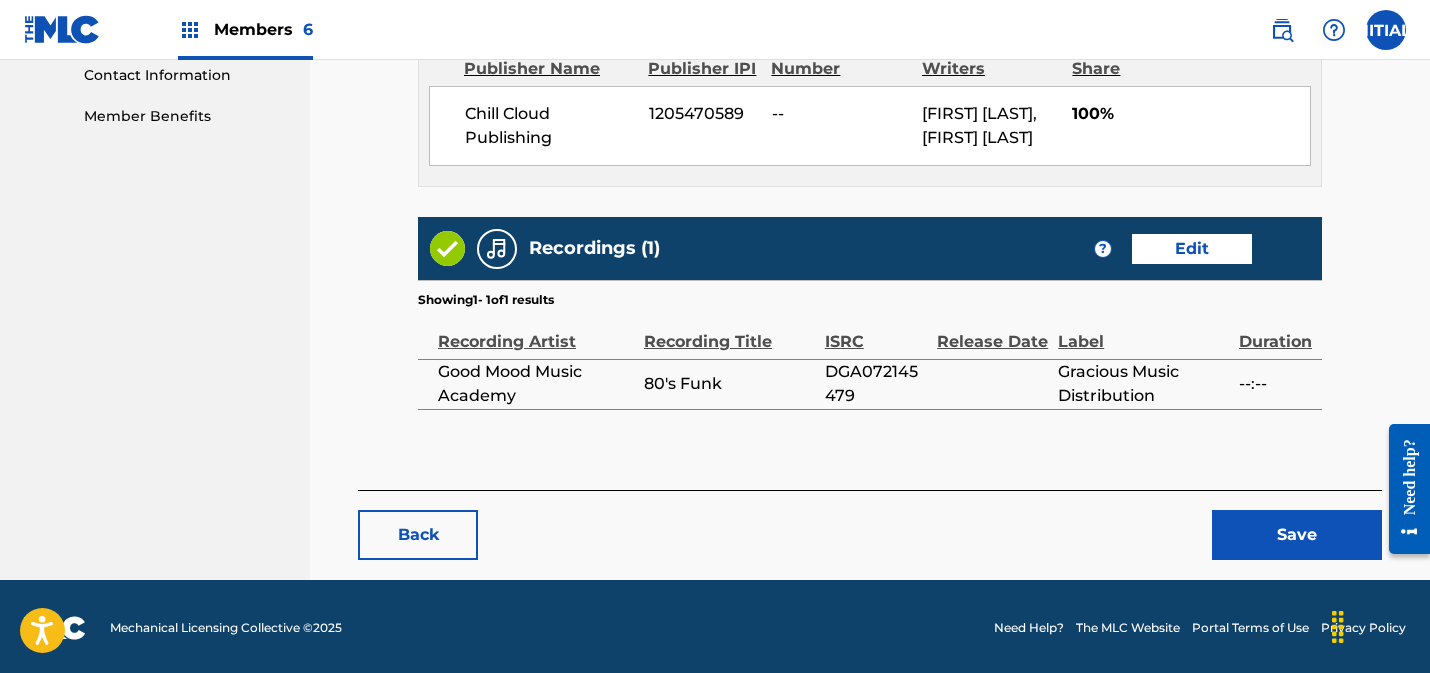 click on "Save" at bounding box center [1297, 535] 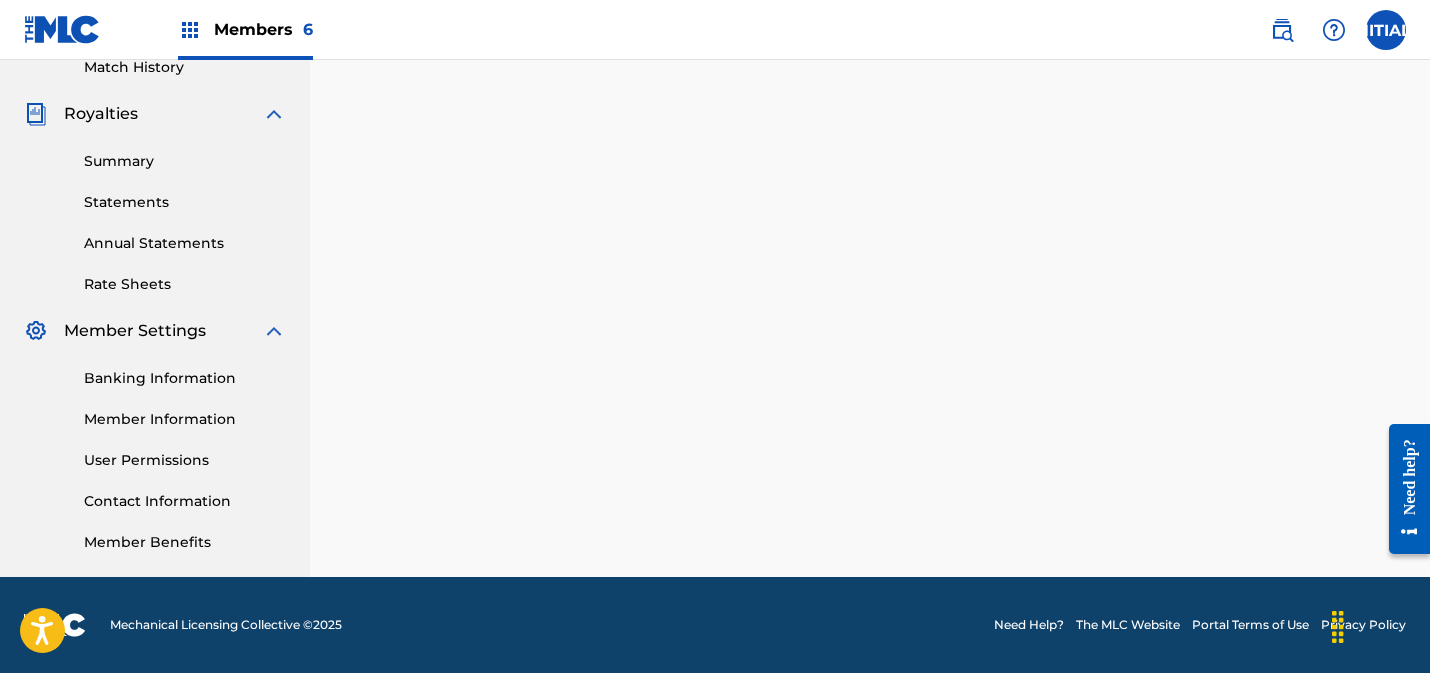 scroll, scrollTop: 0, scrollLeft: 0, axis: both 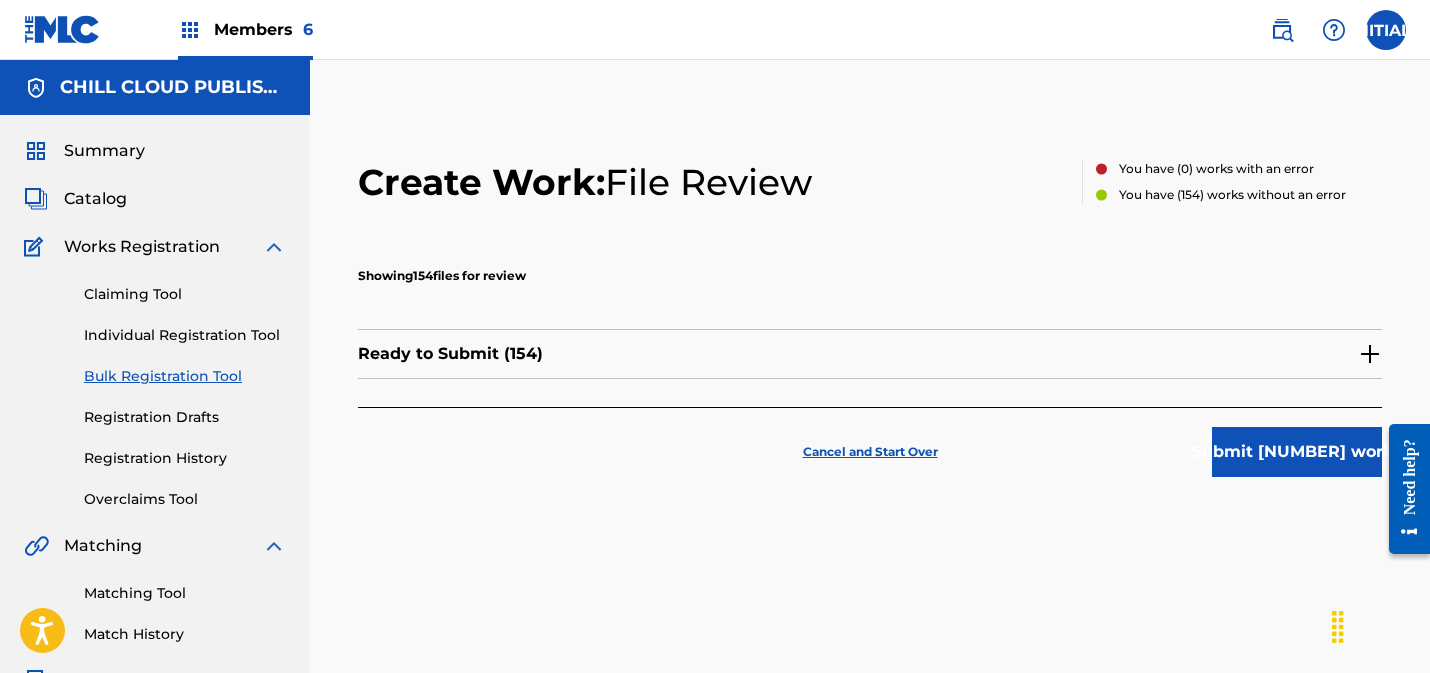 click on "Submit [NUMBER] works" at bounding box center (1297, 452) 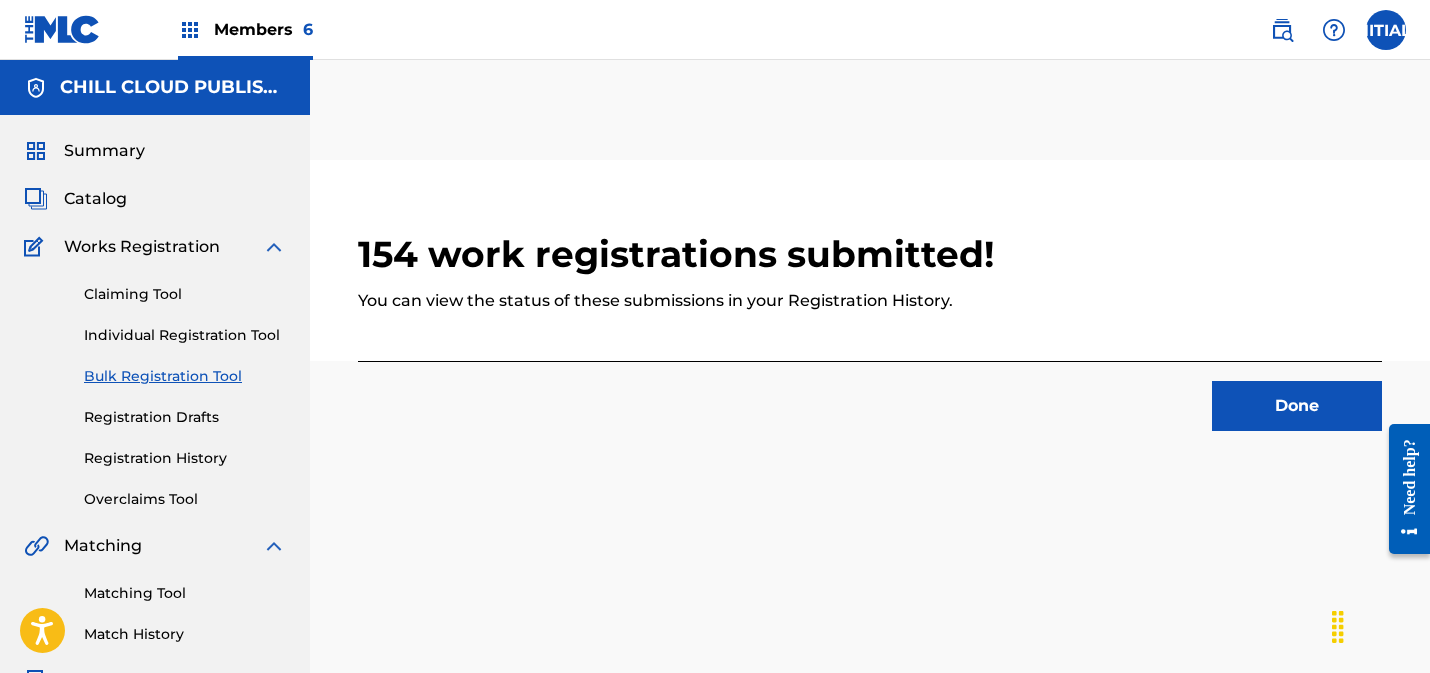 click on "Done" at bounding box center [1297, 406] 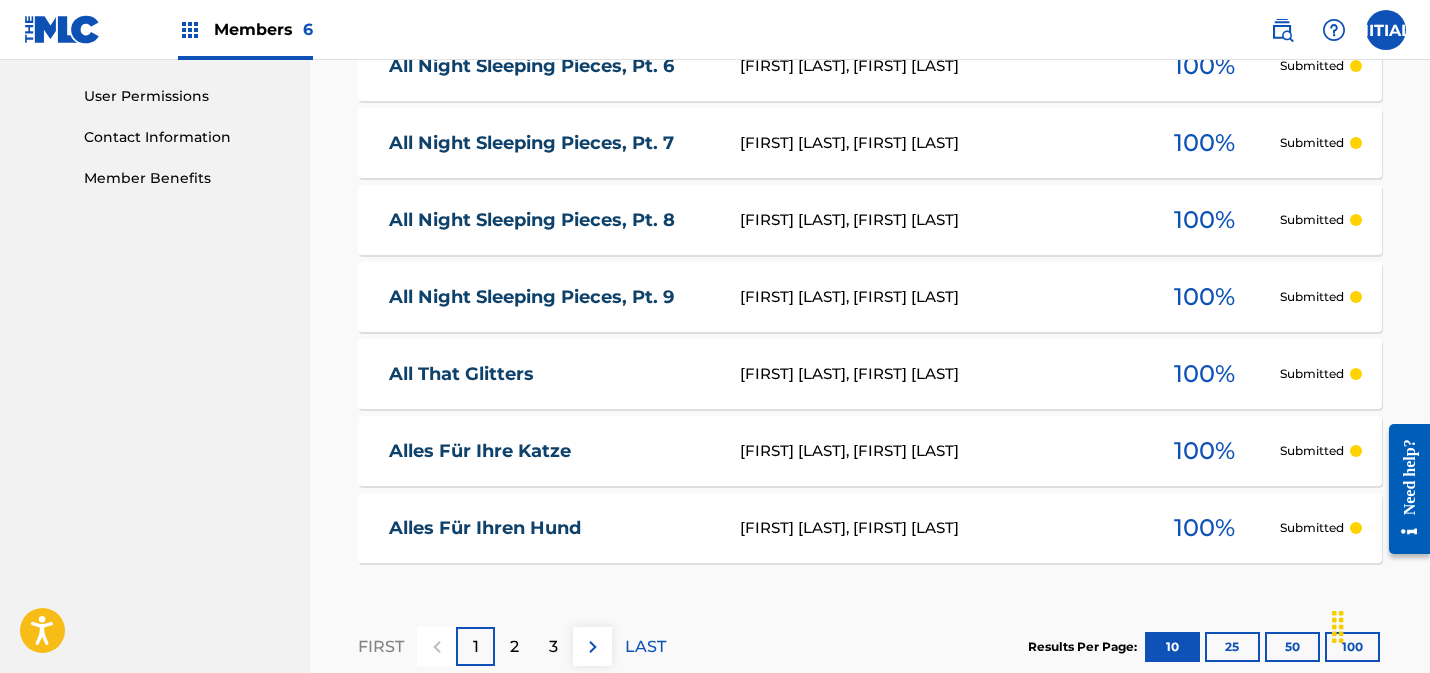 scroll, scrollTop: 1052, scrollLeft: 0, axis: vertical 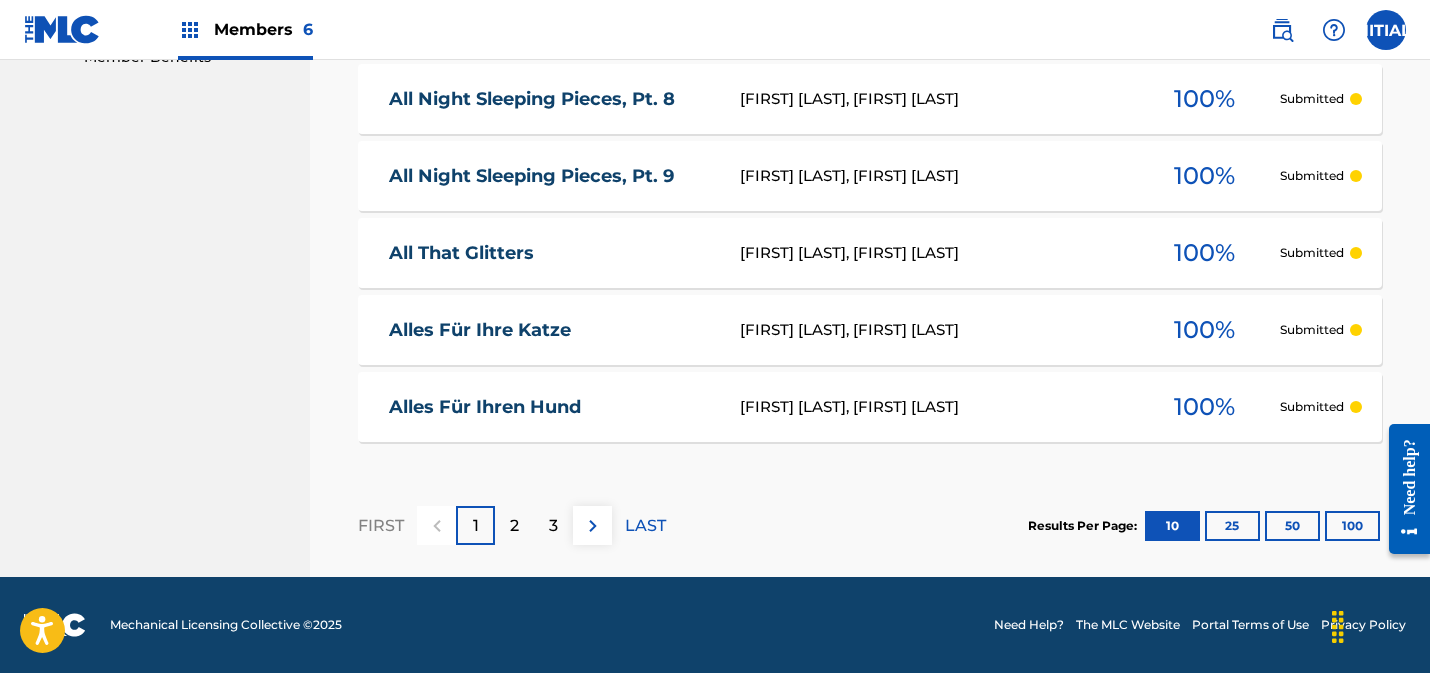 click on "Alles Für Ihre Katze" at bounding box center [551, 330] 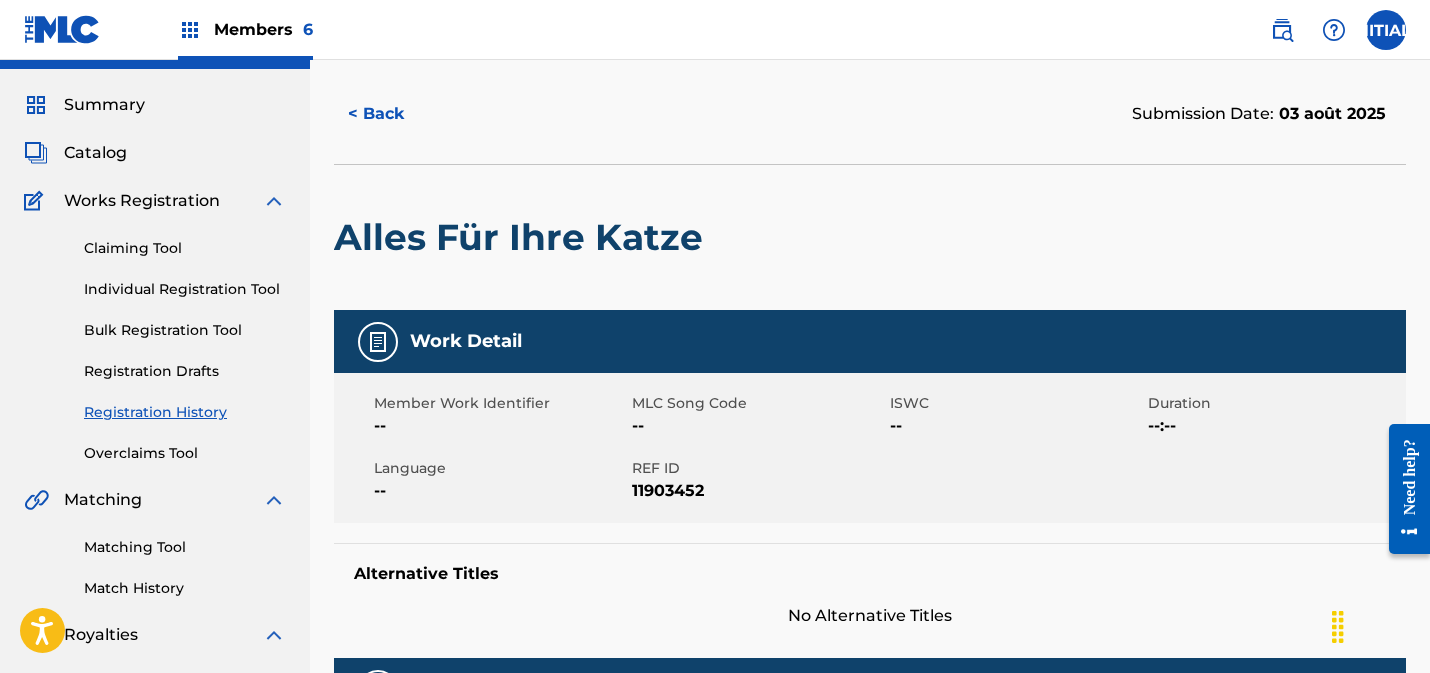 scroll, scrollTop: 0, scrollLeft: 0, axis: both 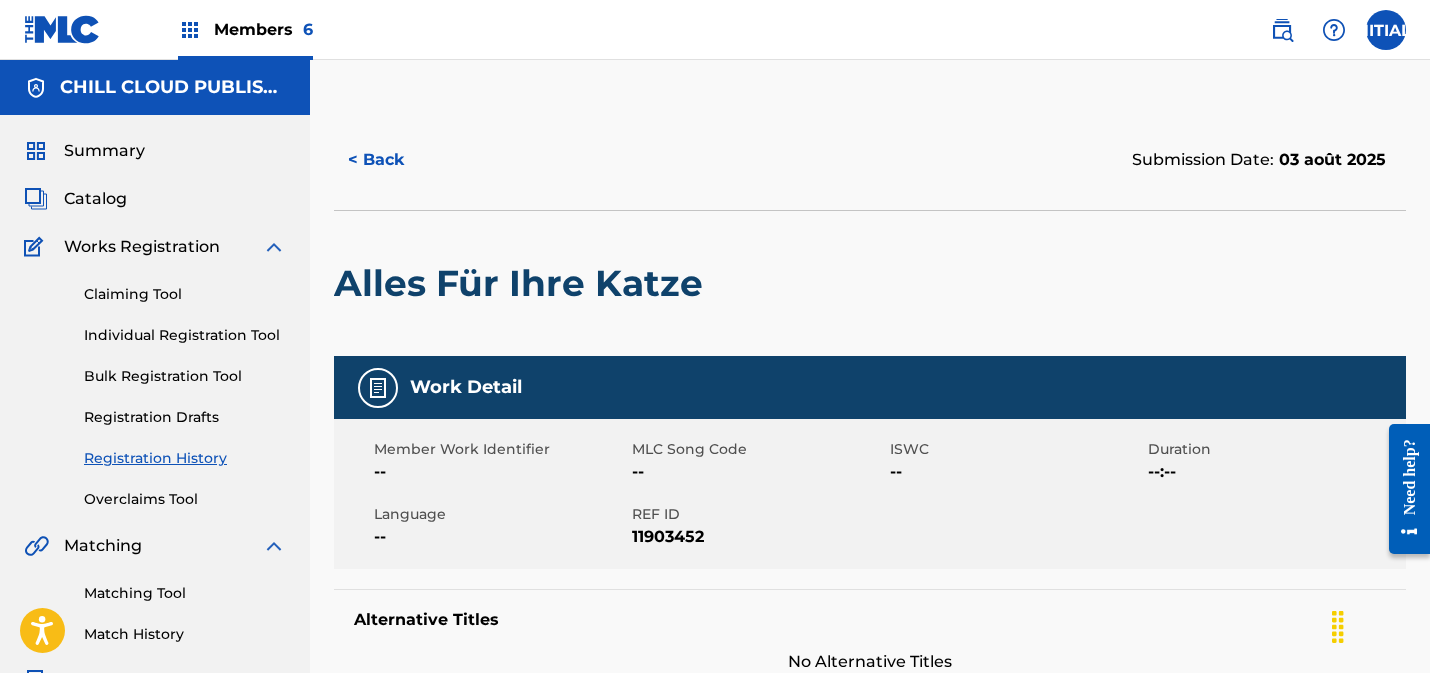click on "Catalog" at bounding box center (95, 199) 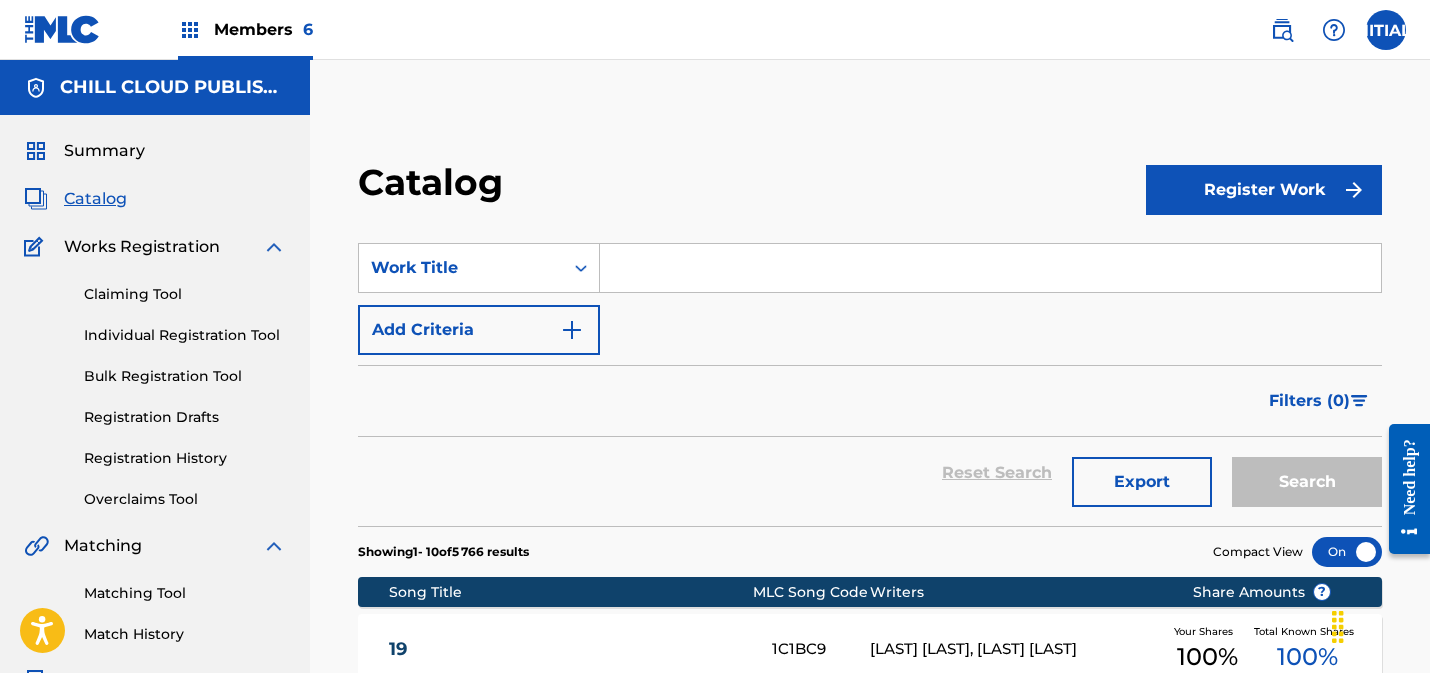 click on "Summary" at bounding box center (104, 151) 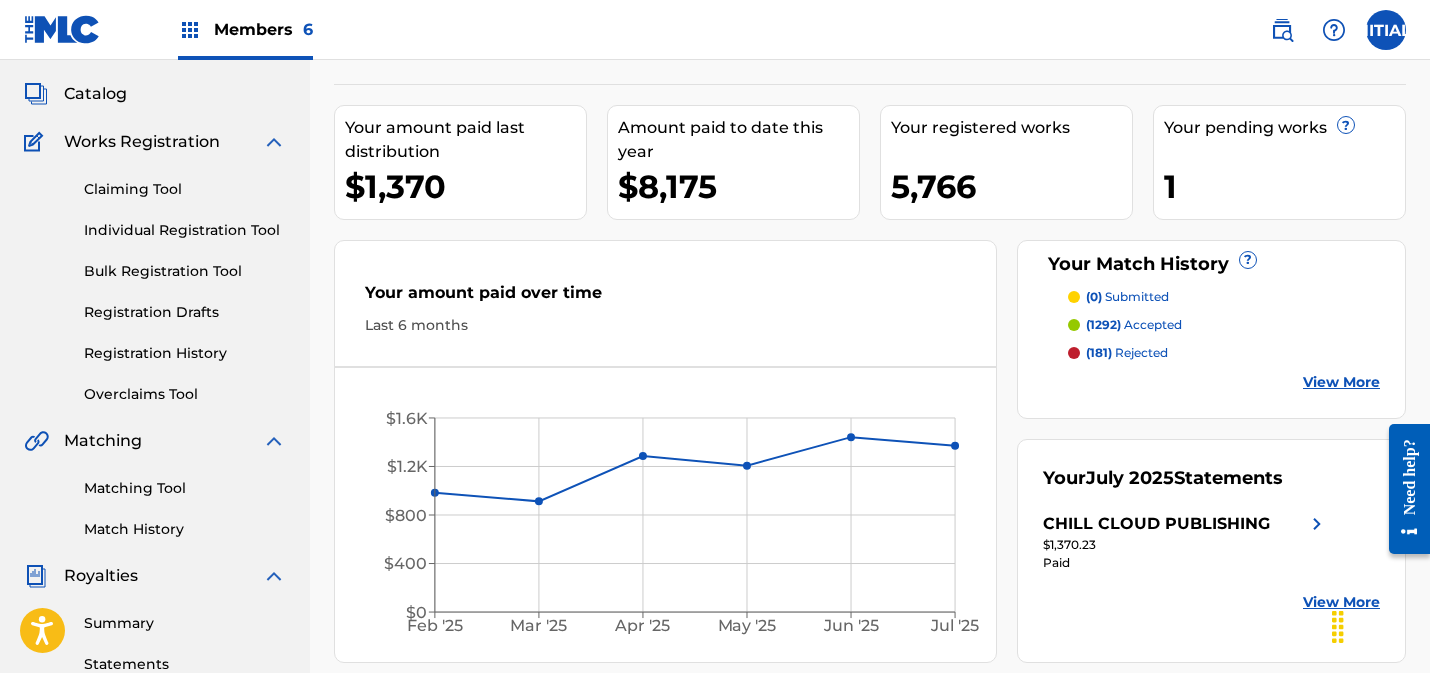 scroll, scrollTop: 0, scrollLeft: 0, axis: both 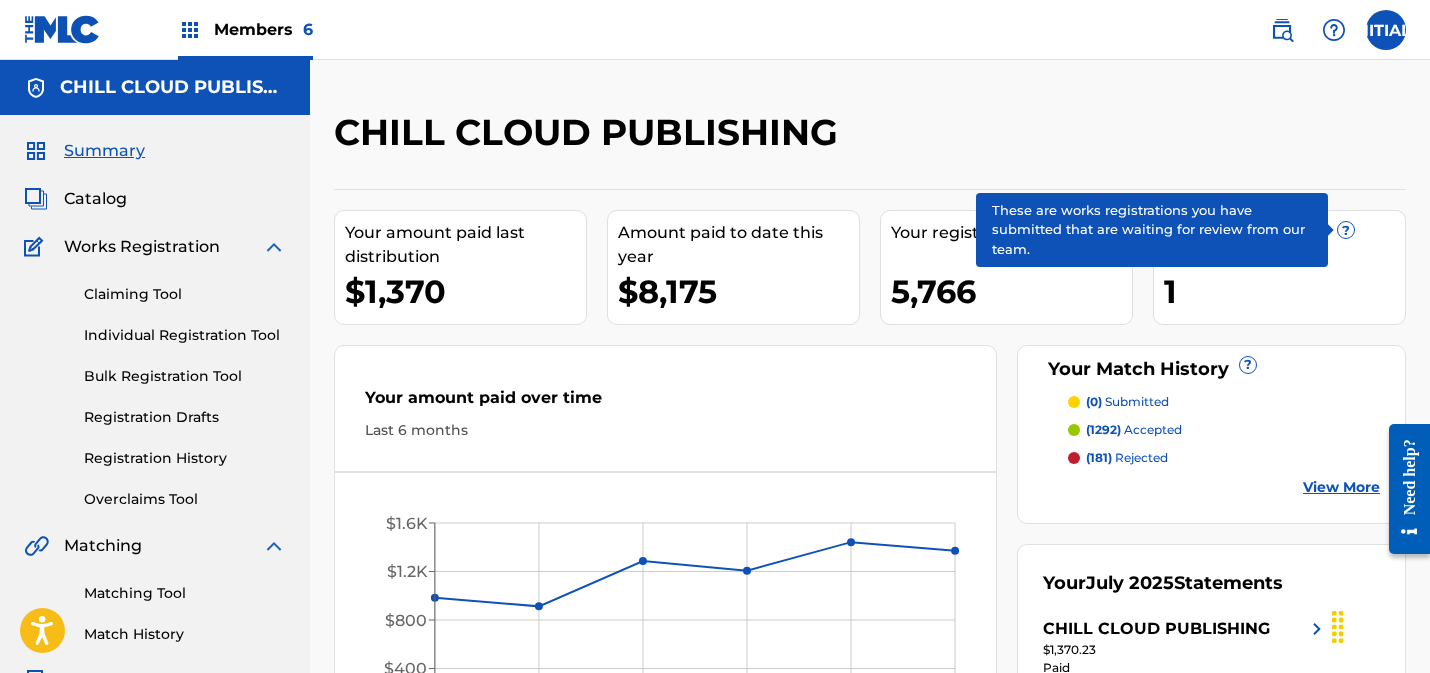 click on "?" at bounding box center (1346, 230) 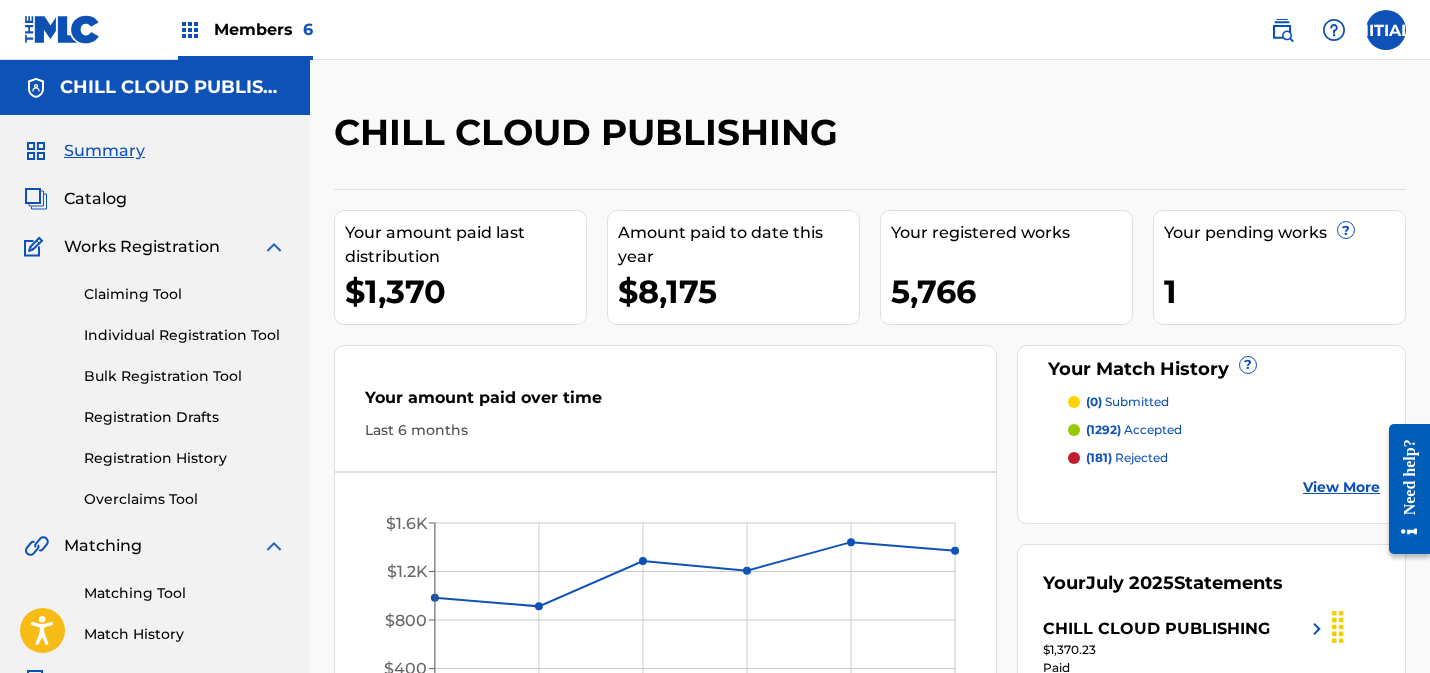 drag, startPoint x: 1175, startPoint y: 287, endPoint x: 1206, endPoint y: 231, distance: 64.00781 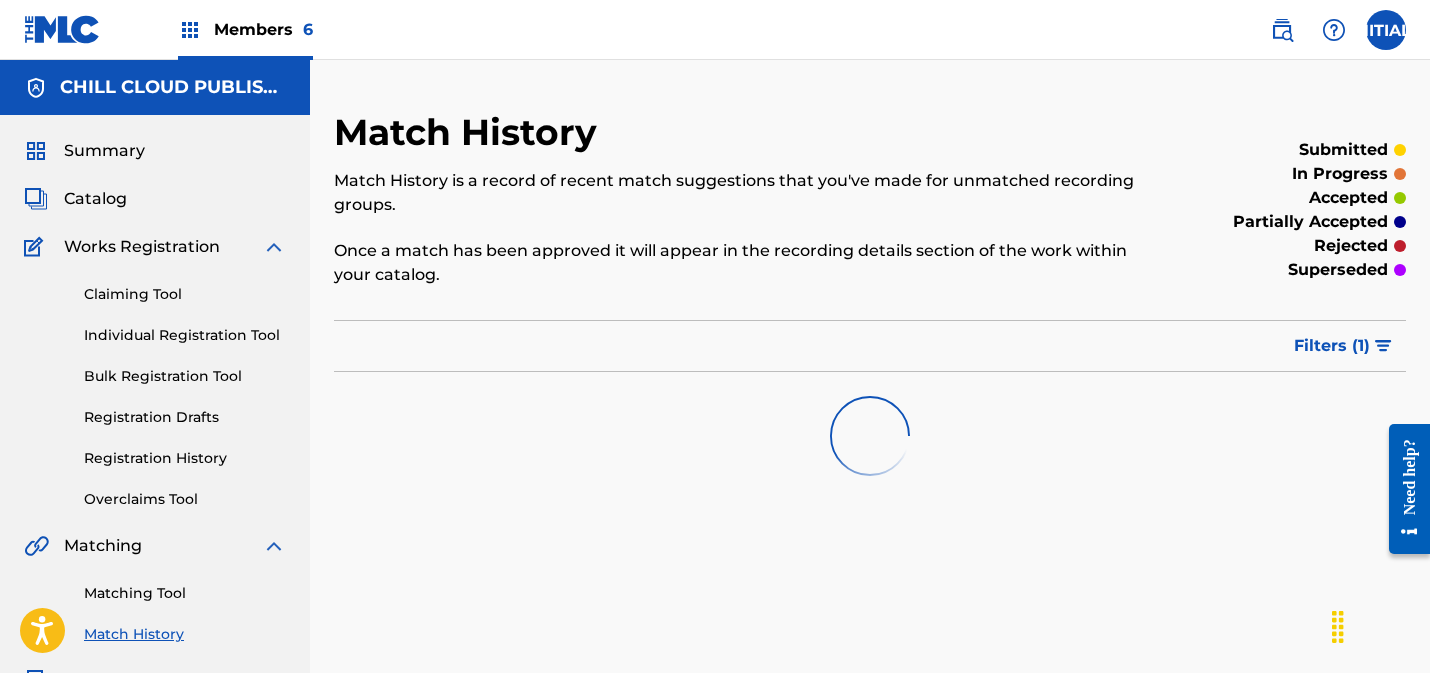 click on "Filters ( 1 )" at bounding box center [1332, 346] 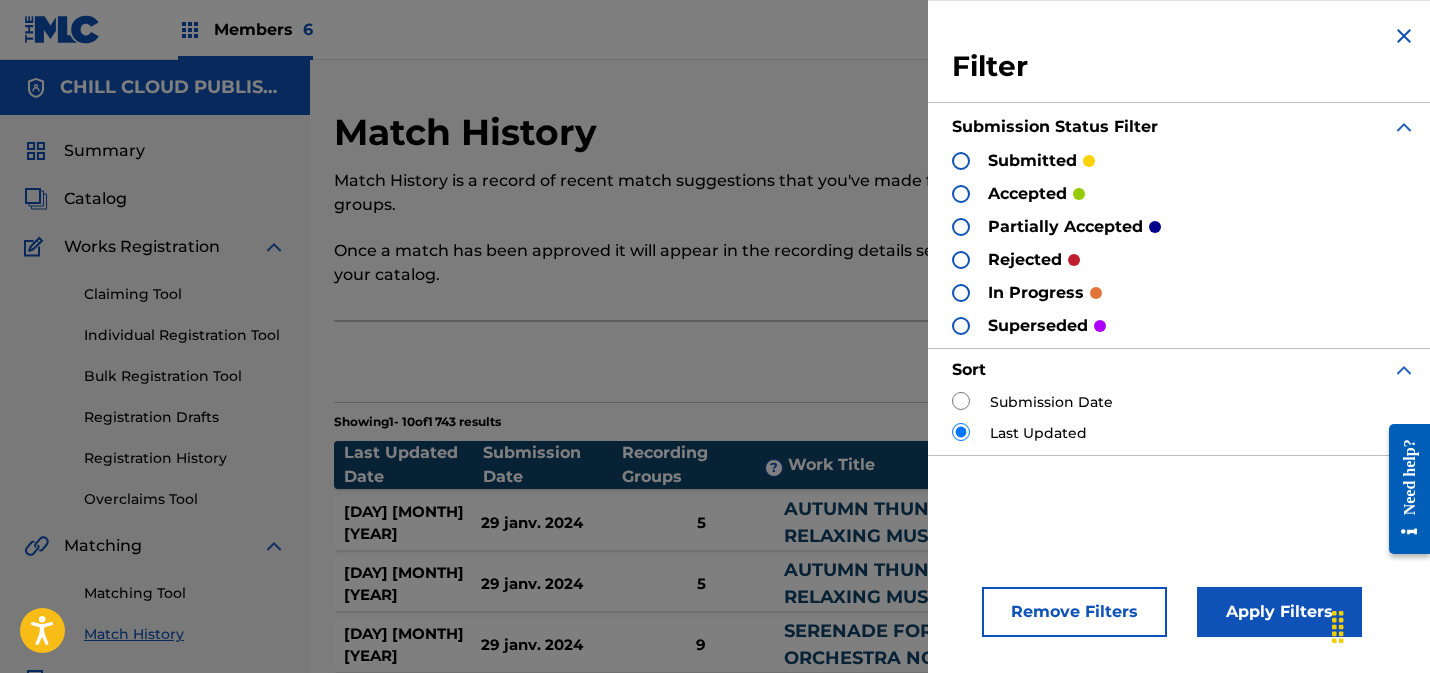 click at bounding box center [961, 293] 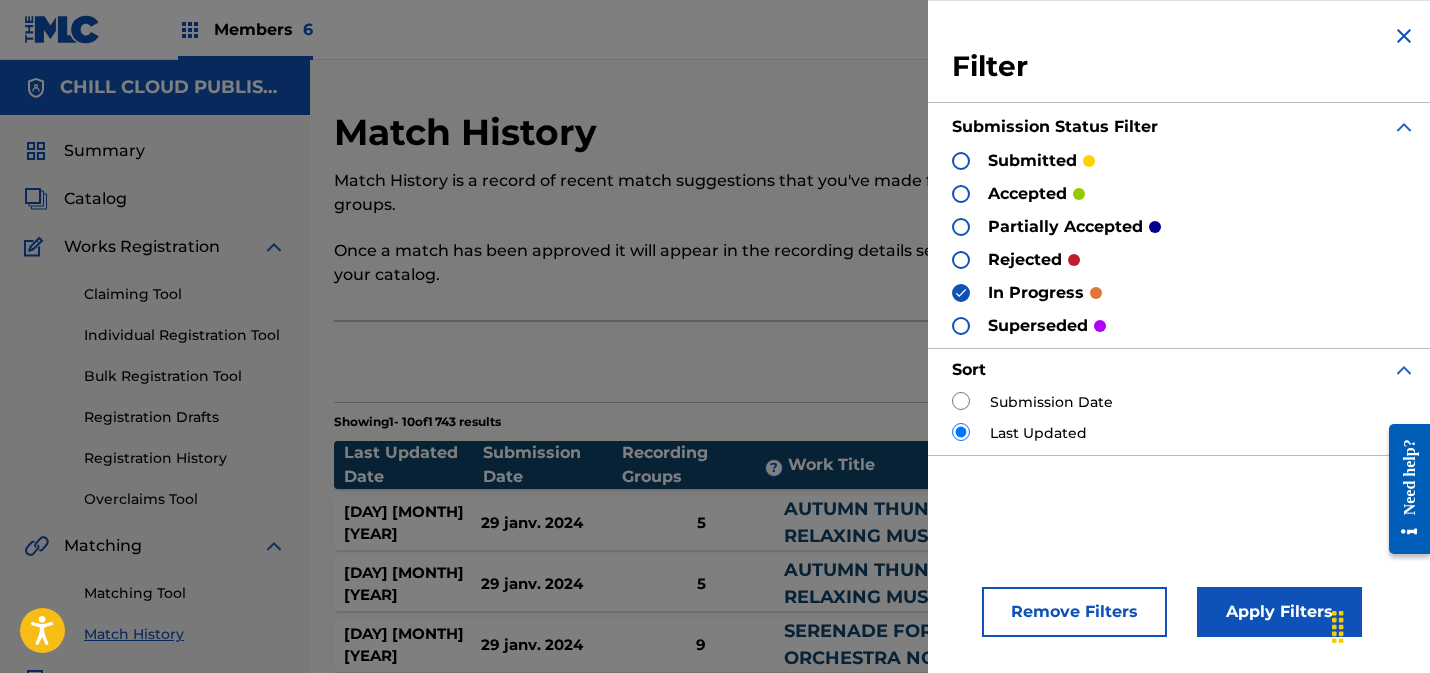 drag, startPoint x: 1238, startPoint y: 601, endPoint x: 1230, endPoint y: 566, distance: 35.902645 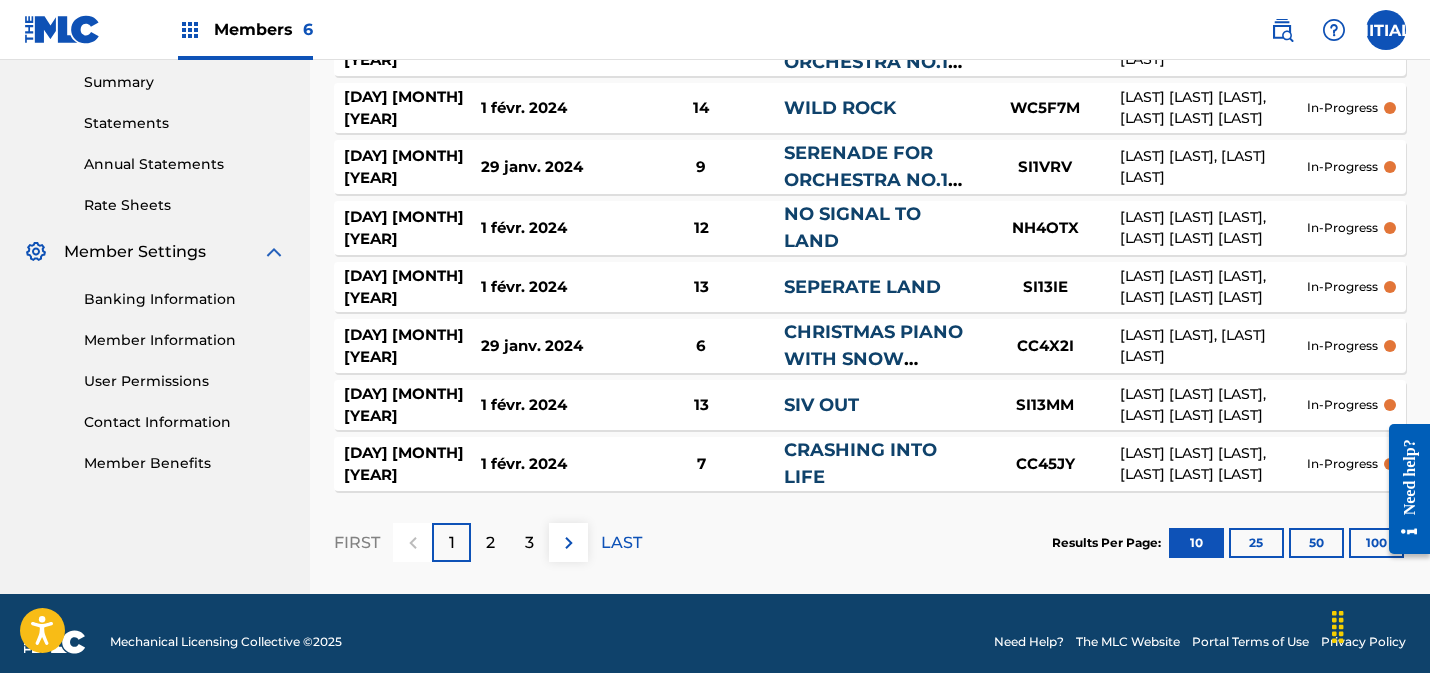 scroll, scrollTop: 663, scrollLeft: 0, axis: vertical 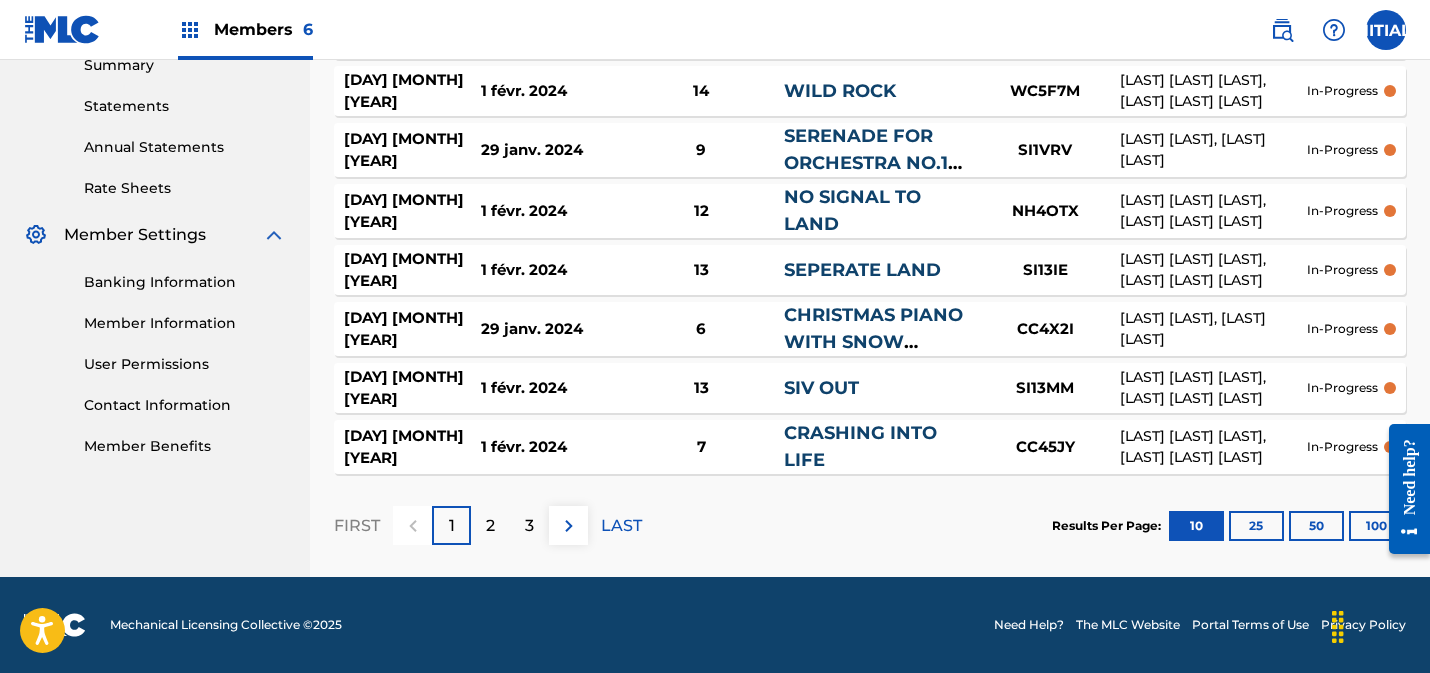 click on "1 févr. 2024" at bounding box center [549, 270] 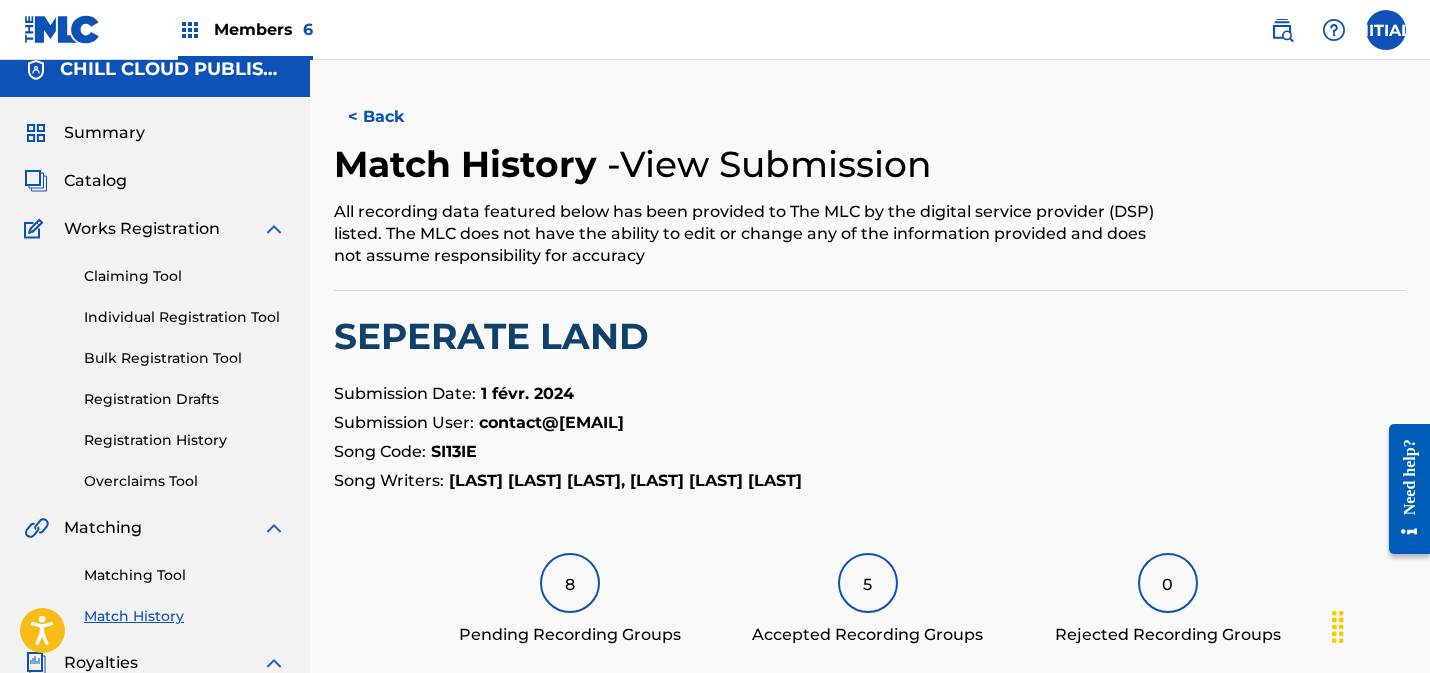 scroll, scrollTop: 0, scrollLeft: 0, axis: both 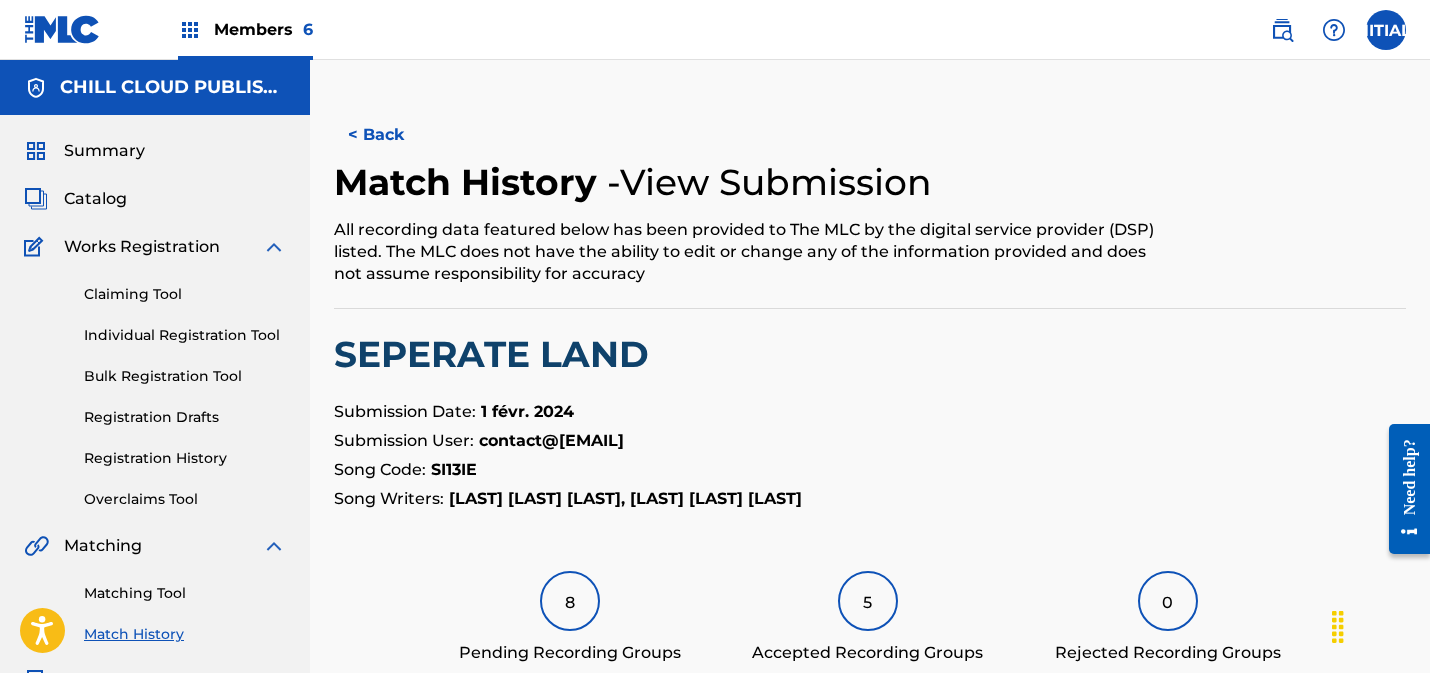 click on "Catalog" at bounding box center (95, 199) 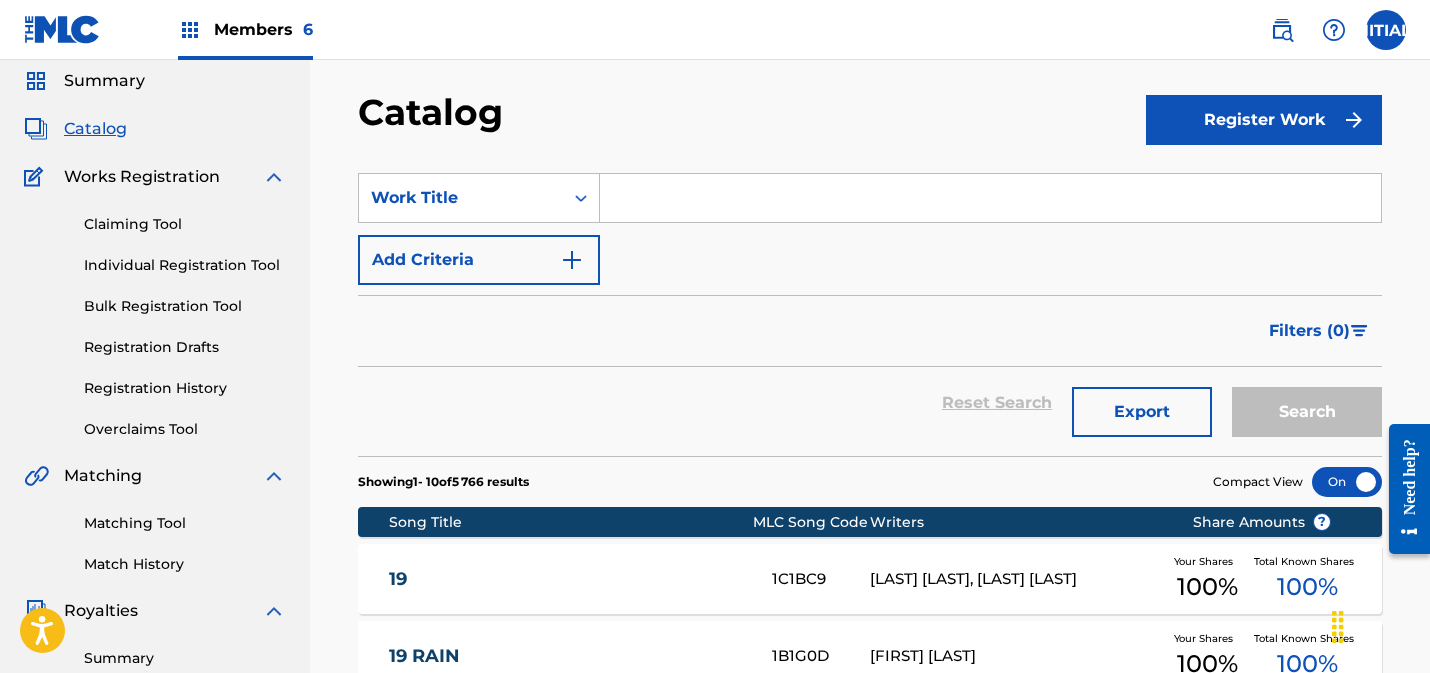 scroll, scrollTop: 29, scrollLeft: 0, axis: vertical 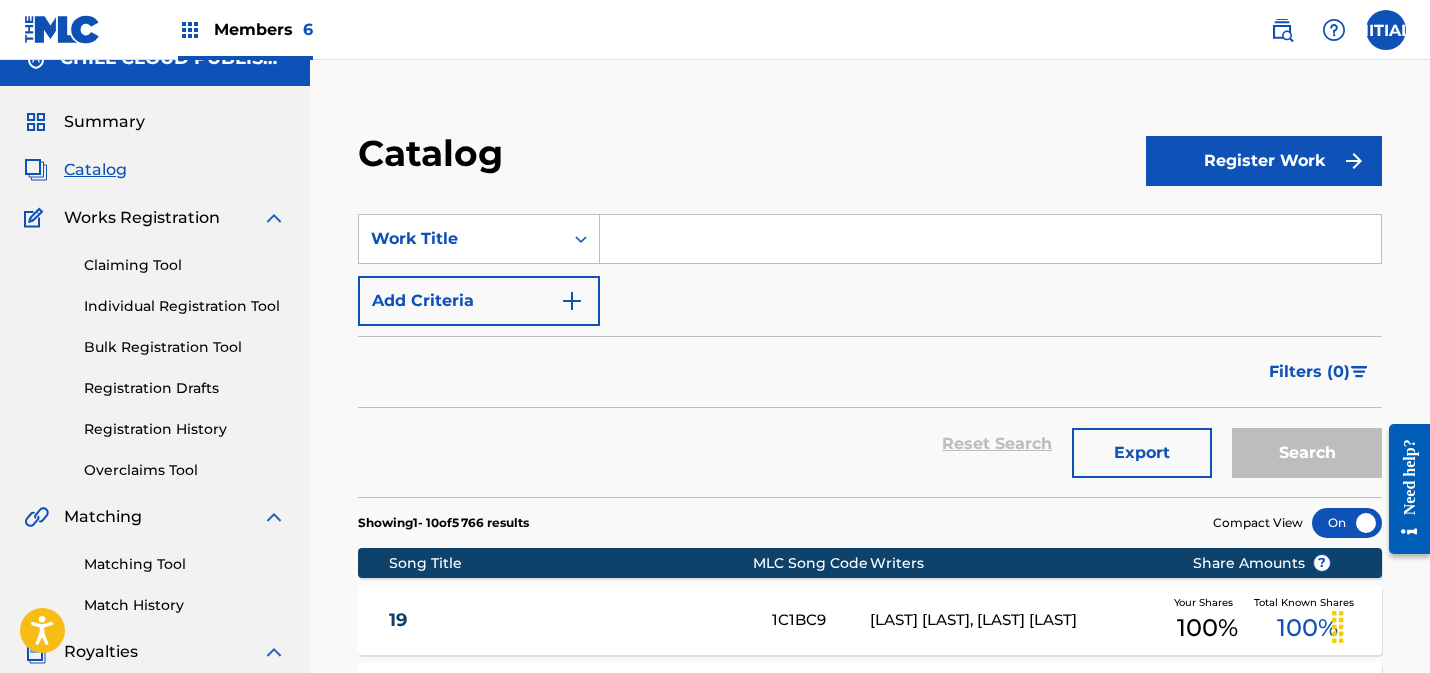 click on "Summary" at bounding box center [104, 122] 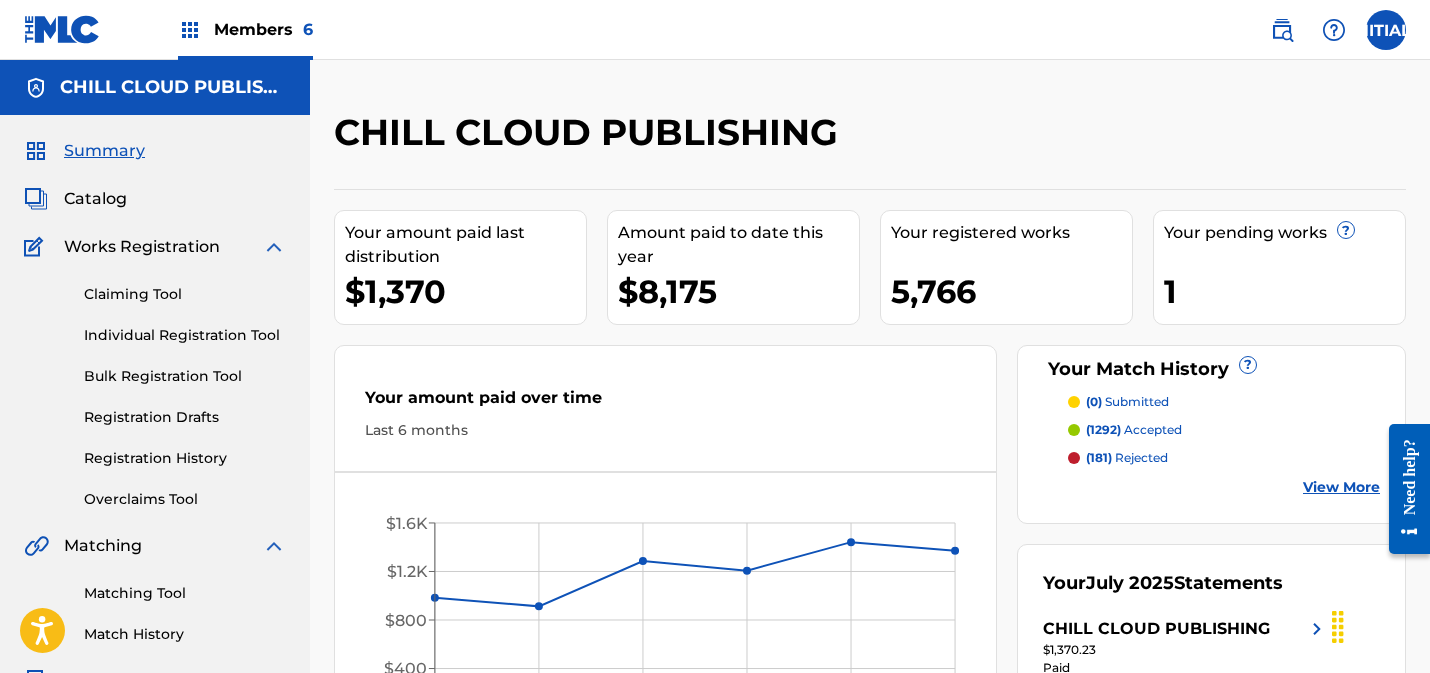 click on "Bulk Registration Tool" at bounding box center [185, 376] 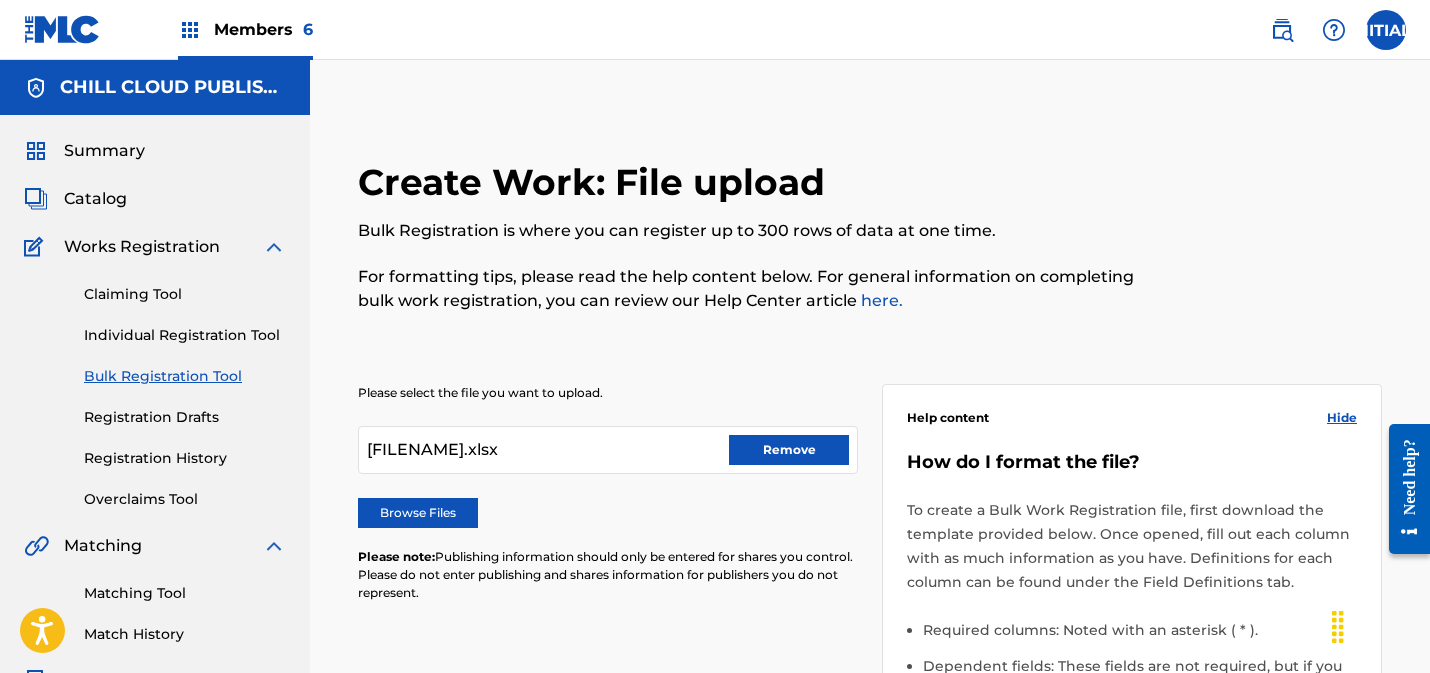 drag, startPoint x: 800, startPoint y: 456, endPoint x: 776, endPoint y: 452, distance: 24.33105 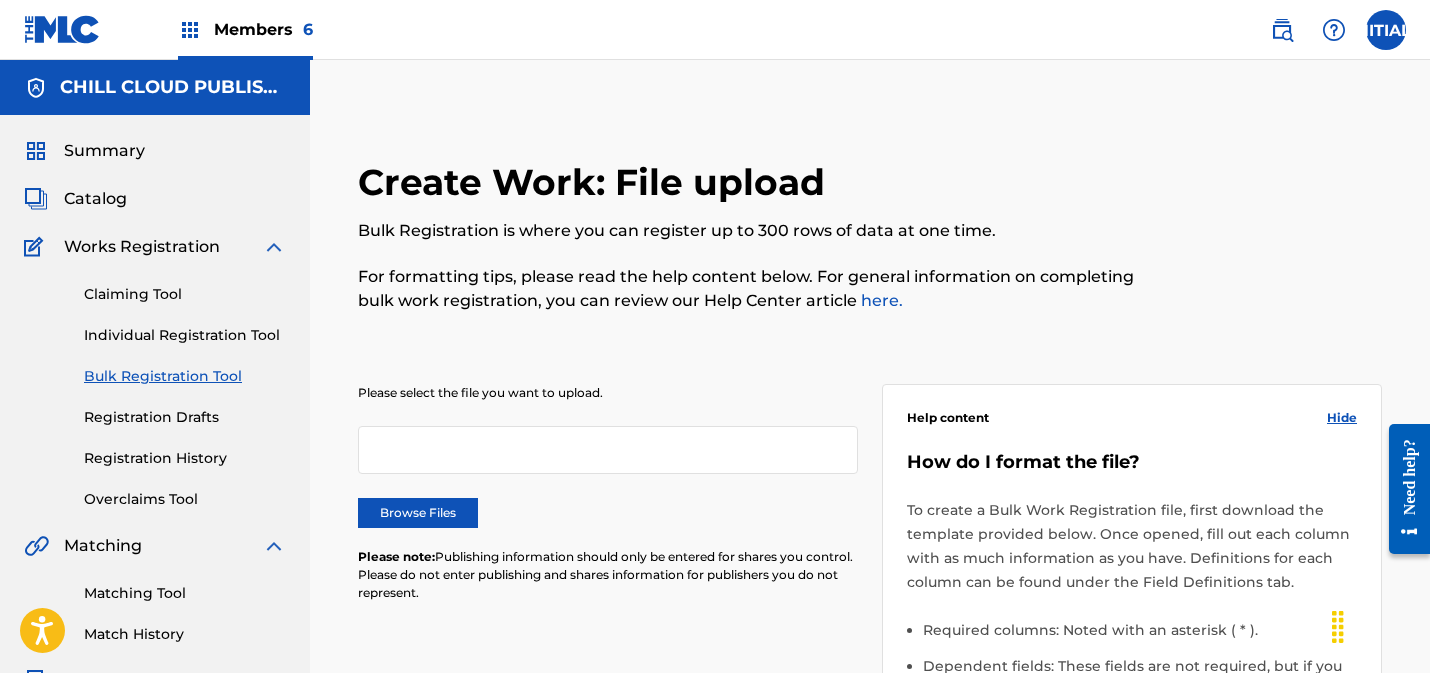 drag, startPoint x: 420, startPoint y: 518, endPoint x: 453, endPoint y: 506, distance: 35.1141 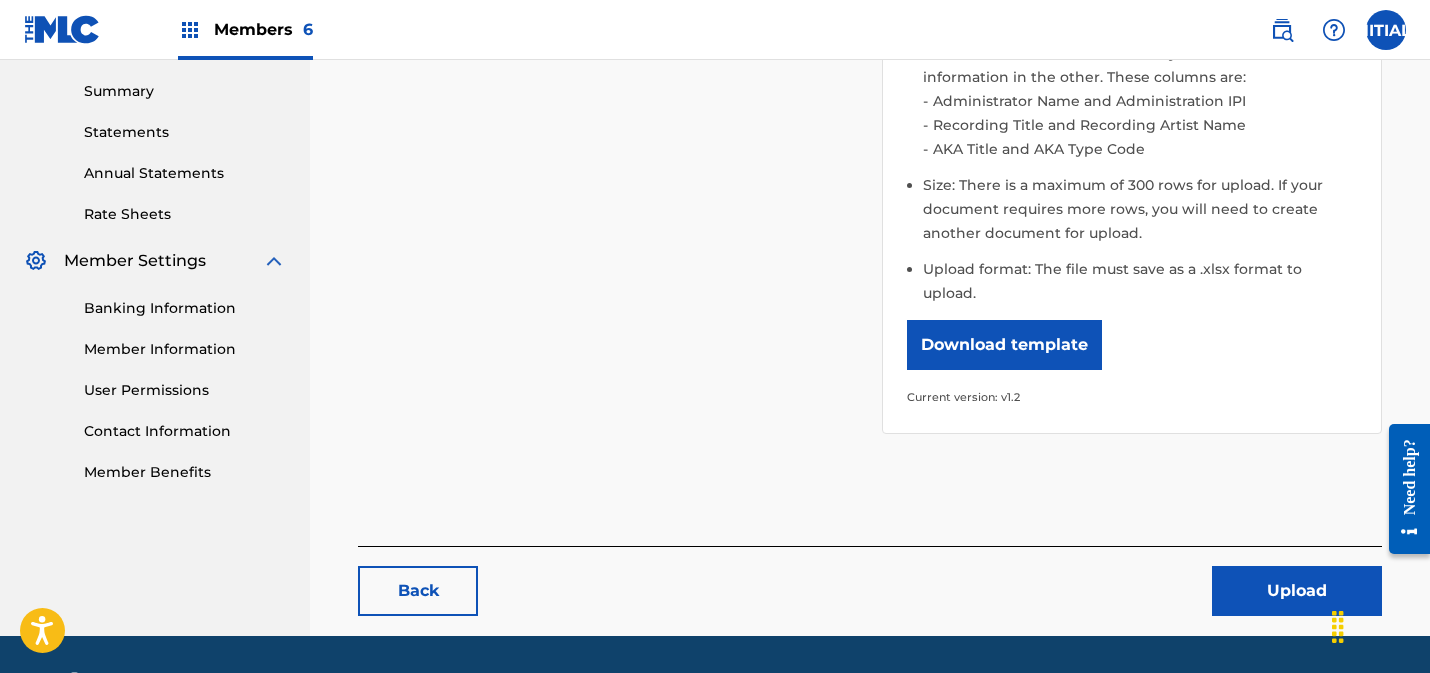 scroll, scrollTop: 671, scrollLeft: 0, axis: vertical 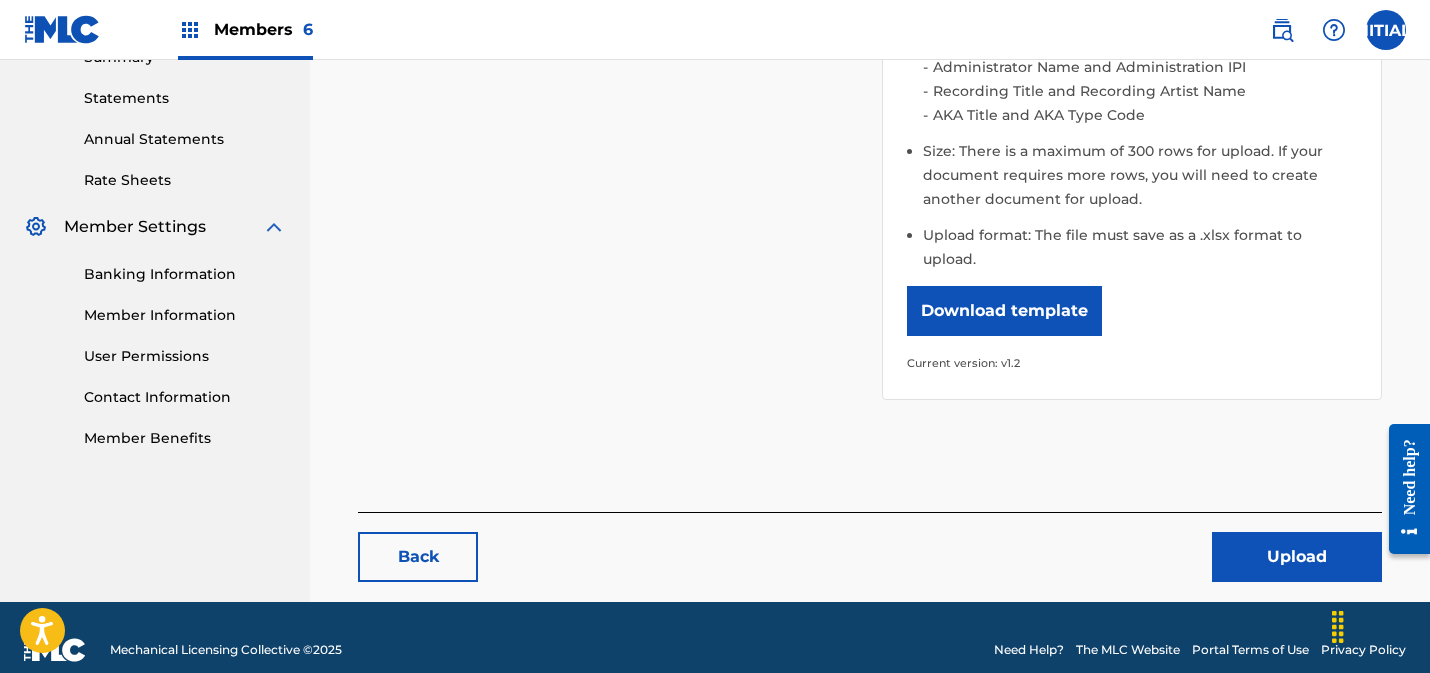 click on "Upload" at bounding box center (1297, 557) 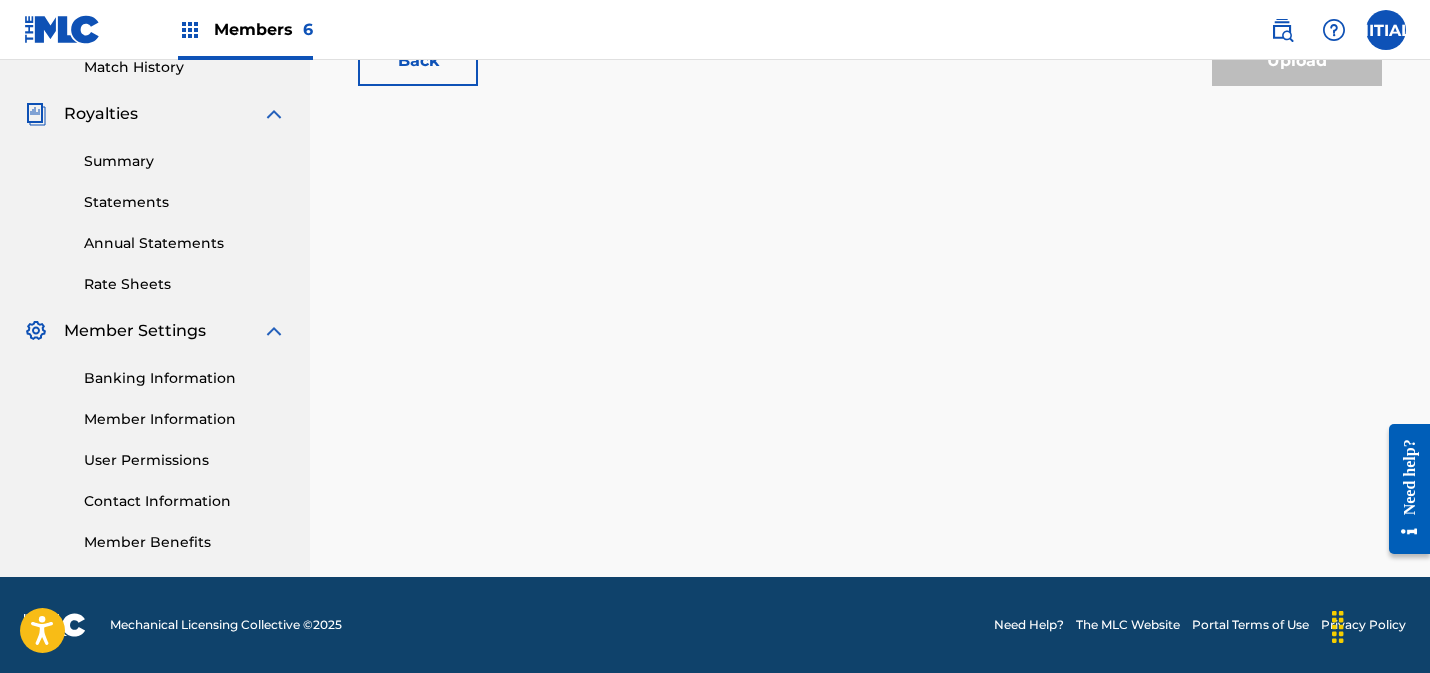 scroll, scrollTop: 0, scrollLeft: 0, axis: both 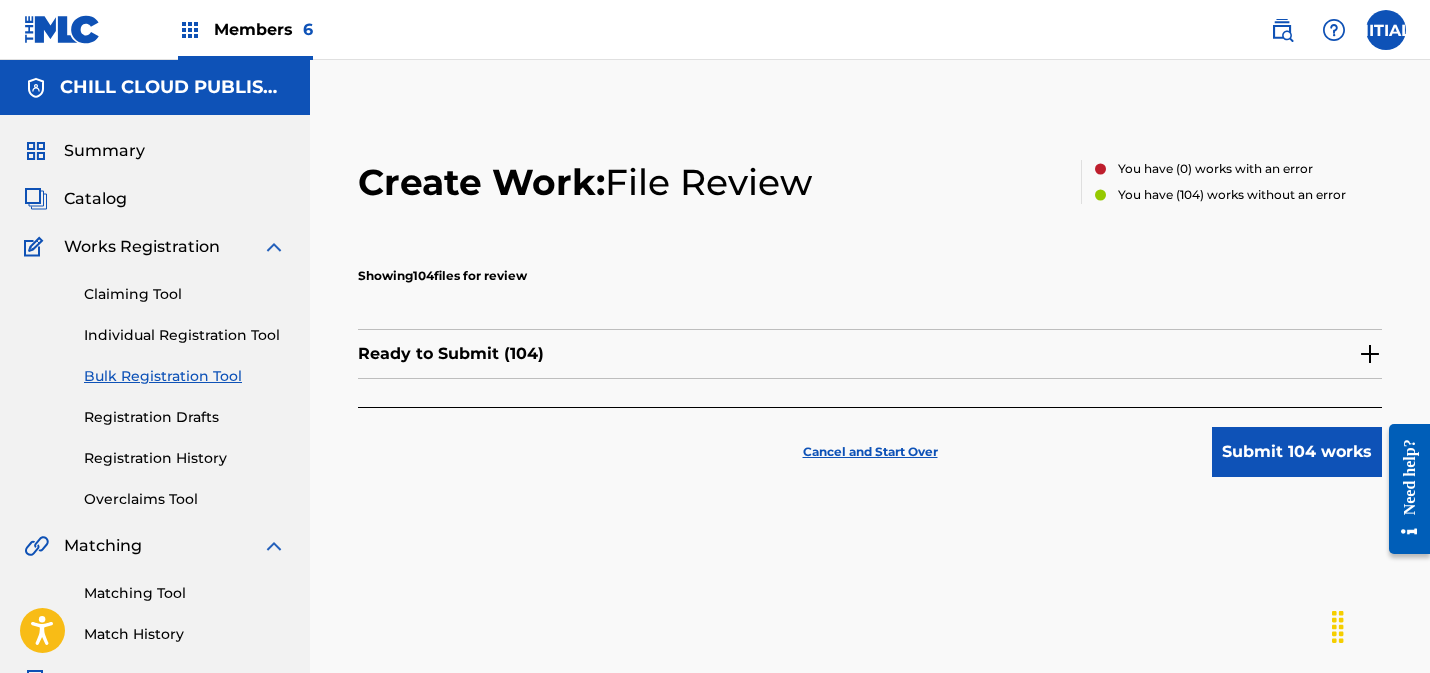 click at bounding box center (1370, 354) 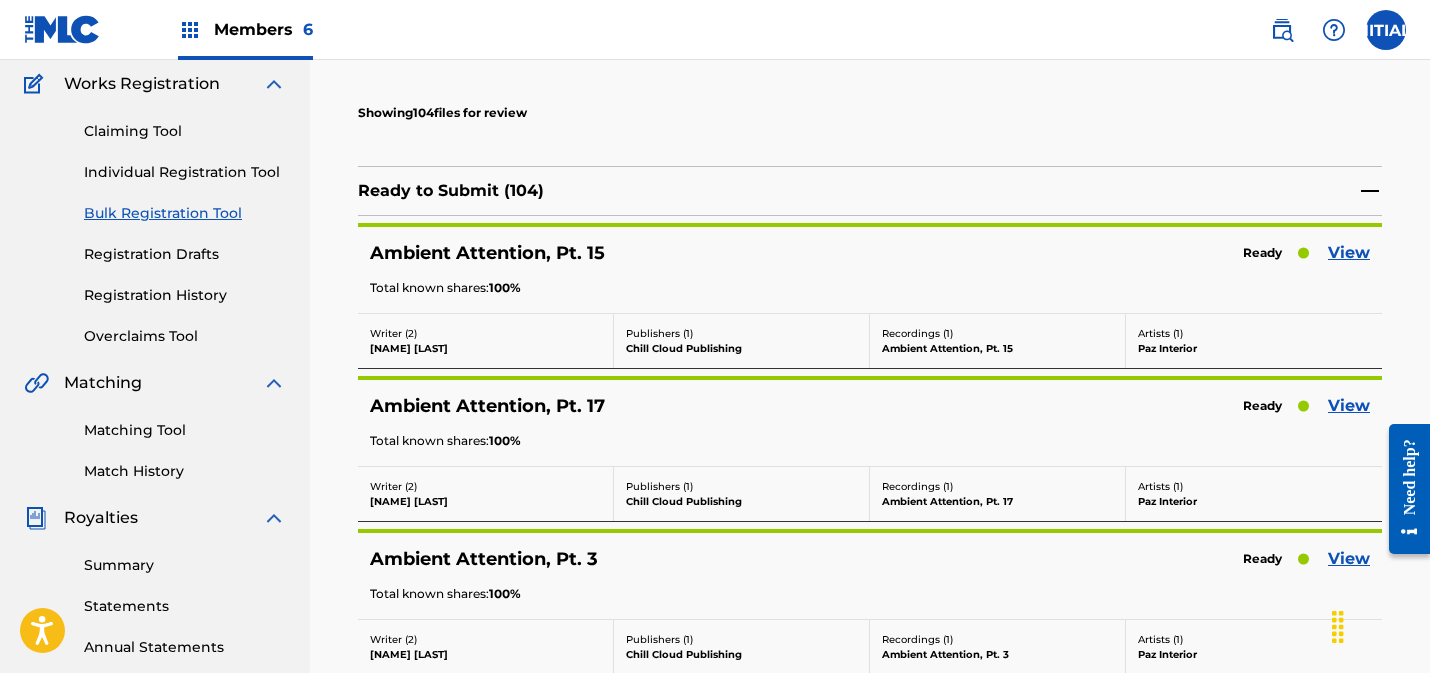 scroll, scrollTop: 230, scrollLeft: 0, axis: vertical 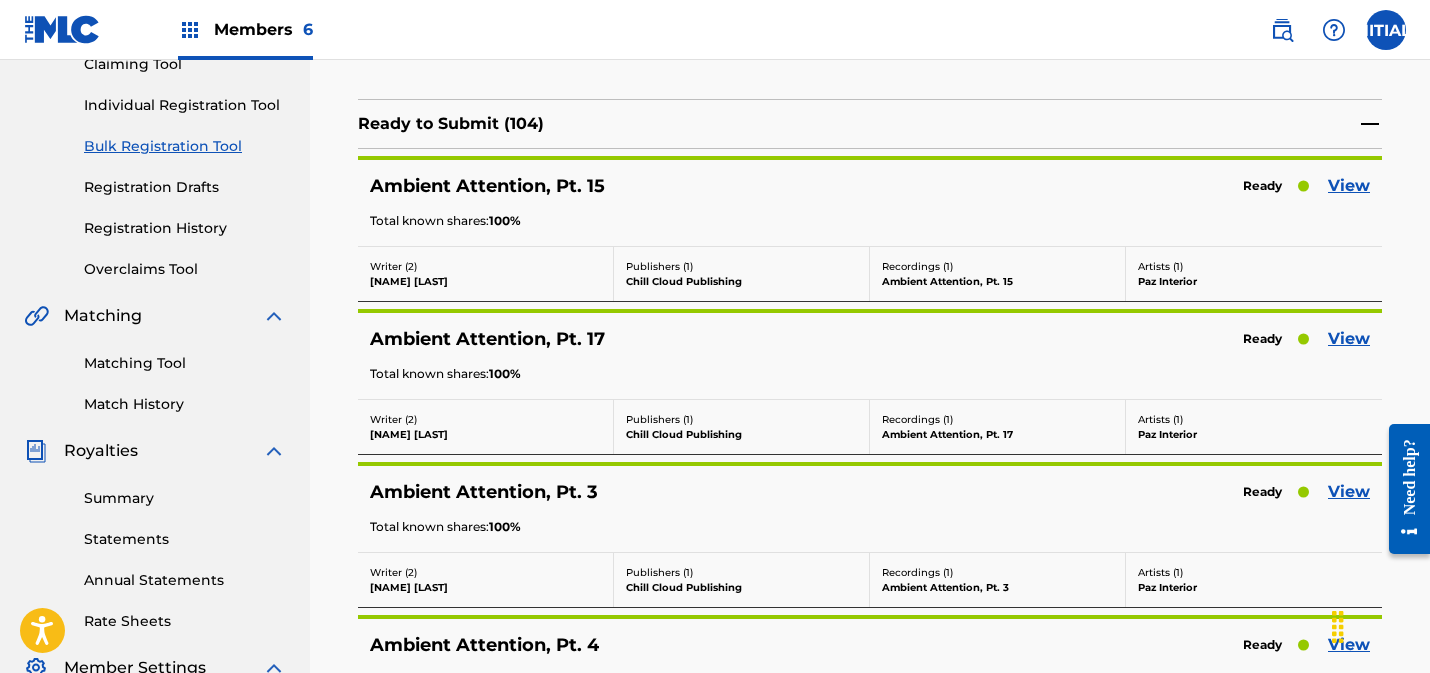 click on "View" at bounding box center (1349, 186) 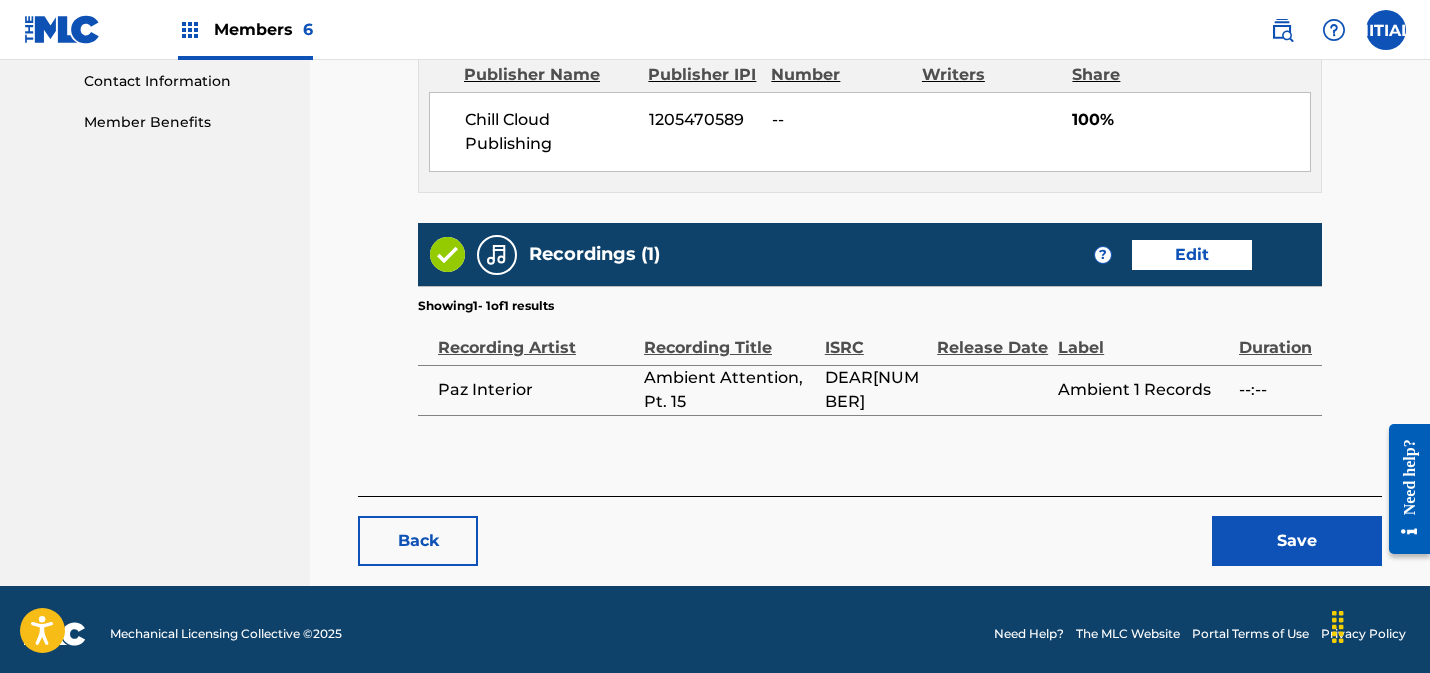 scroll, scrollTop: 993, scrollLeft: 0, axis: vertical 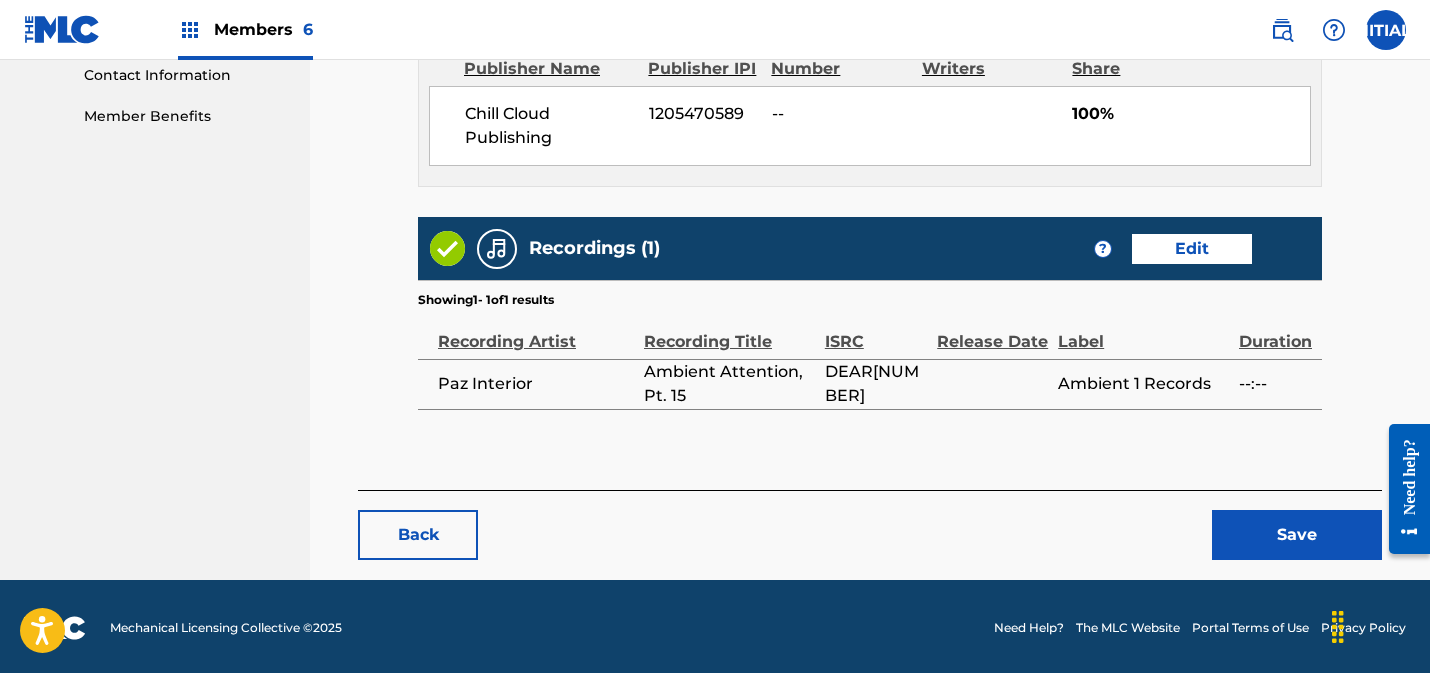 drag, startPoint x: 1276, startPoint y: 530, endPoint x: 1211, endPoint y: 483, distance: 80.21222 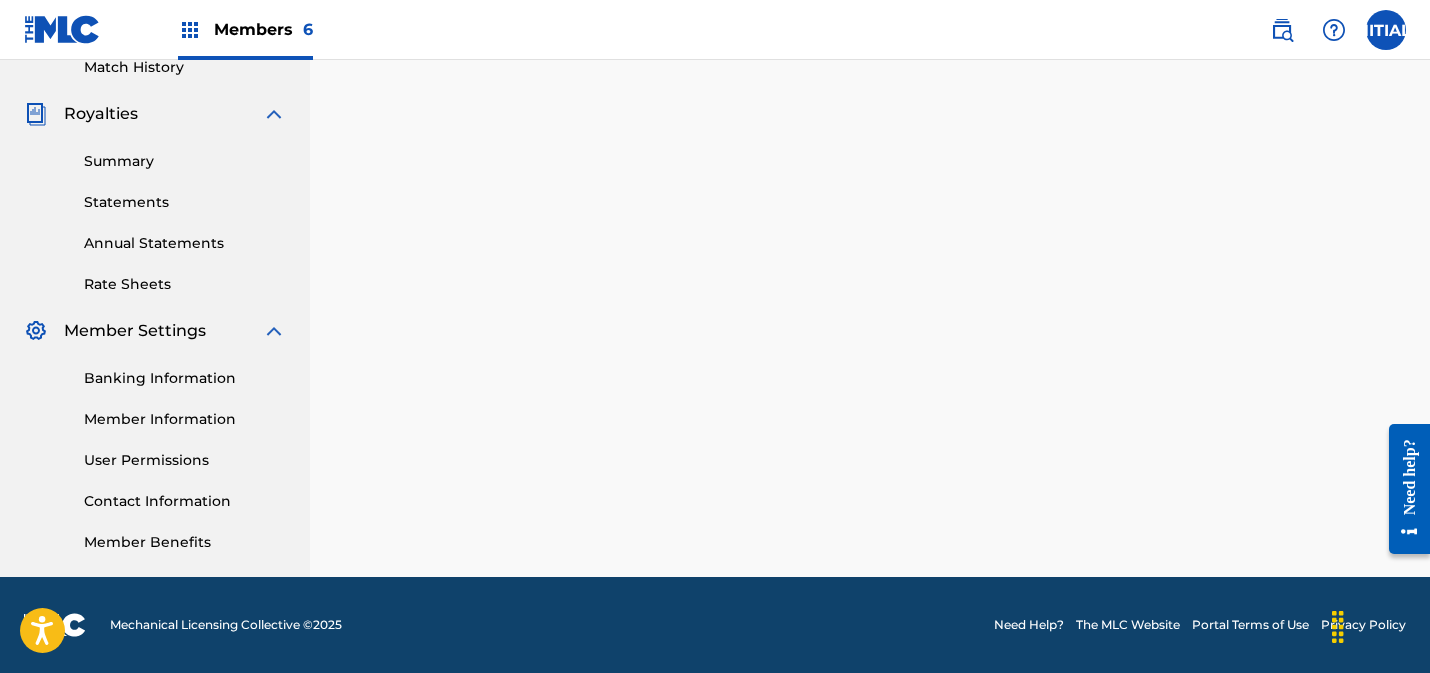 scroll, scrollTop: 0, scrollLeft: 0, axis: both 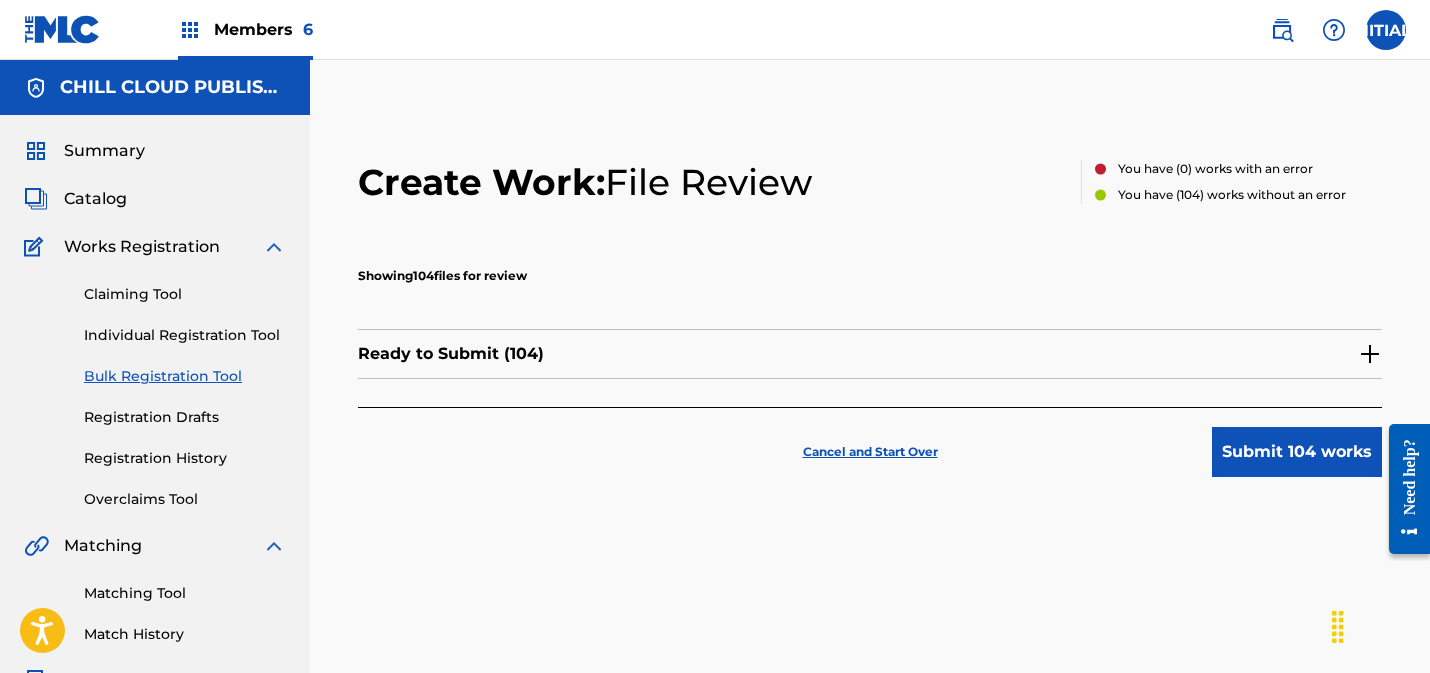 click at bounding box center (1370, 354) 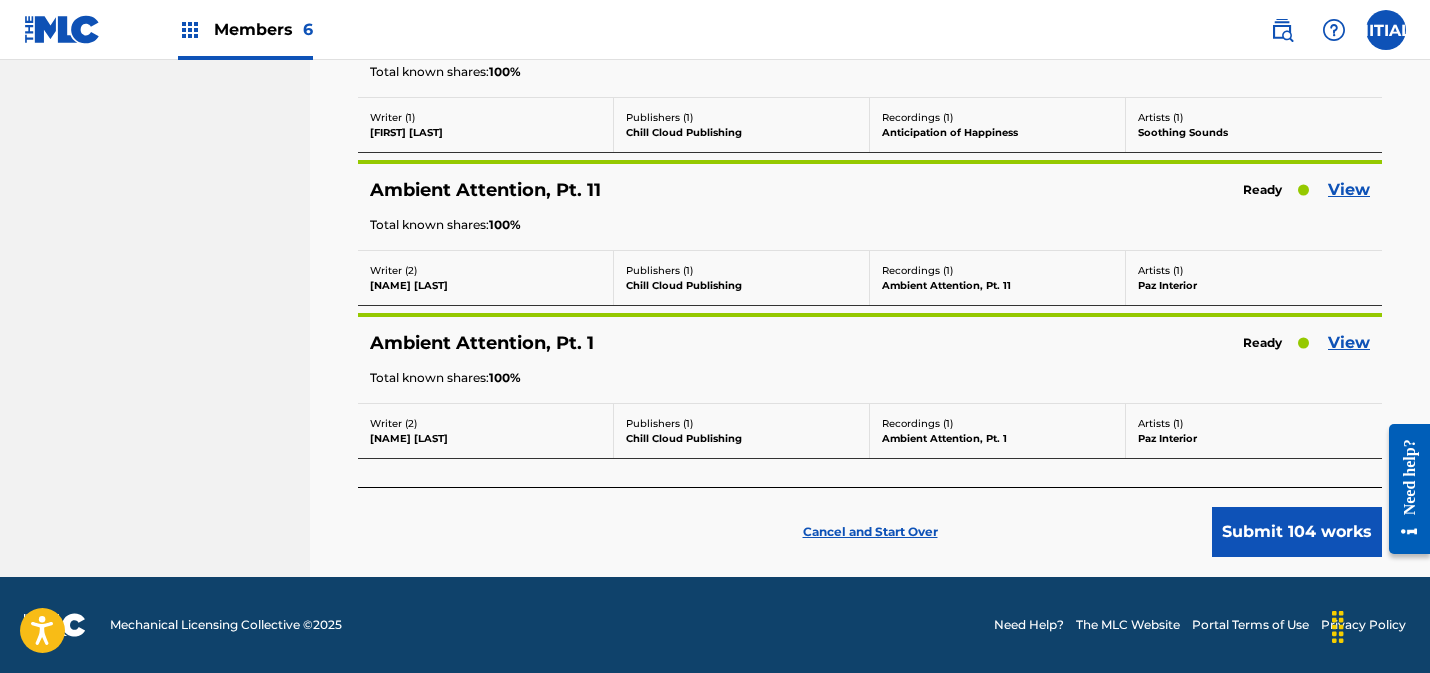 scroll, scrollTop: 15829, scrollLeft: 0, axis: vertical 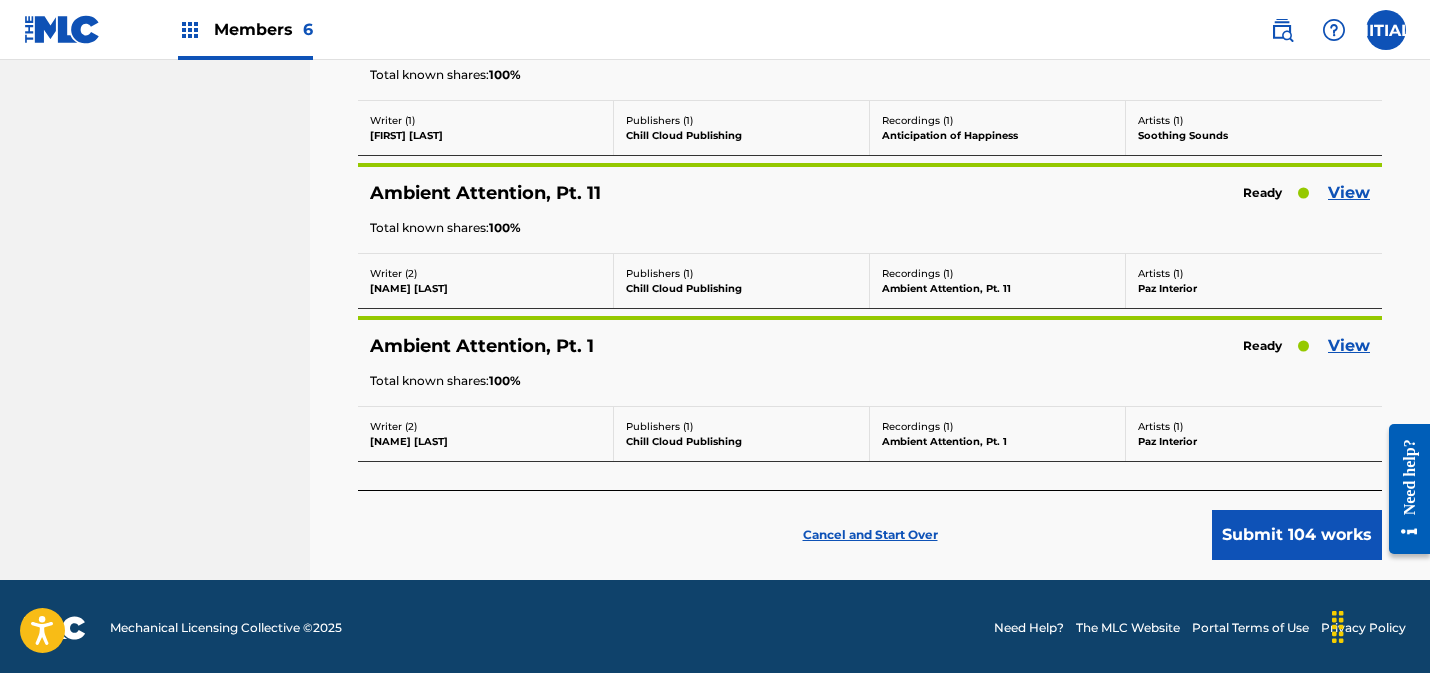 click on "Submit 104 works" at bounding box center (1297, 535) 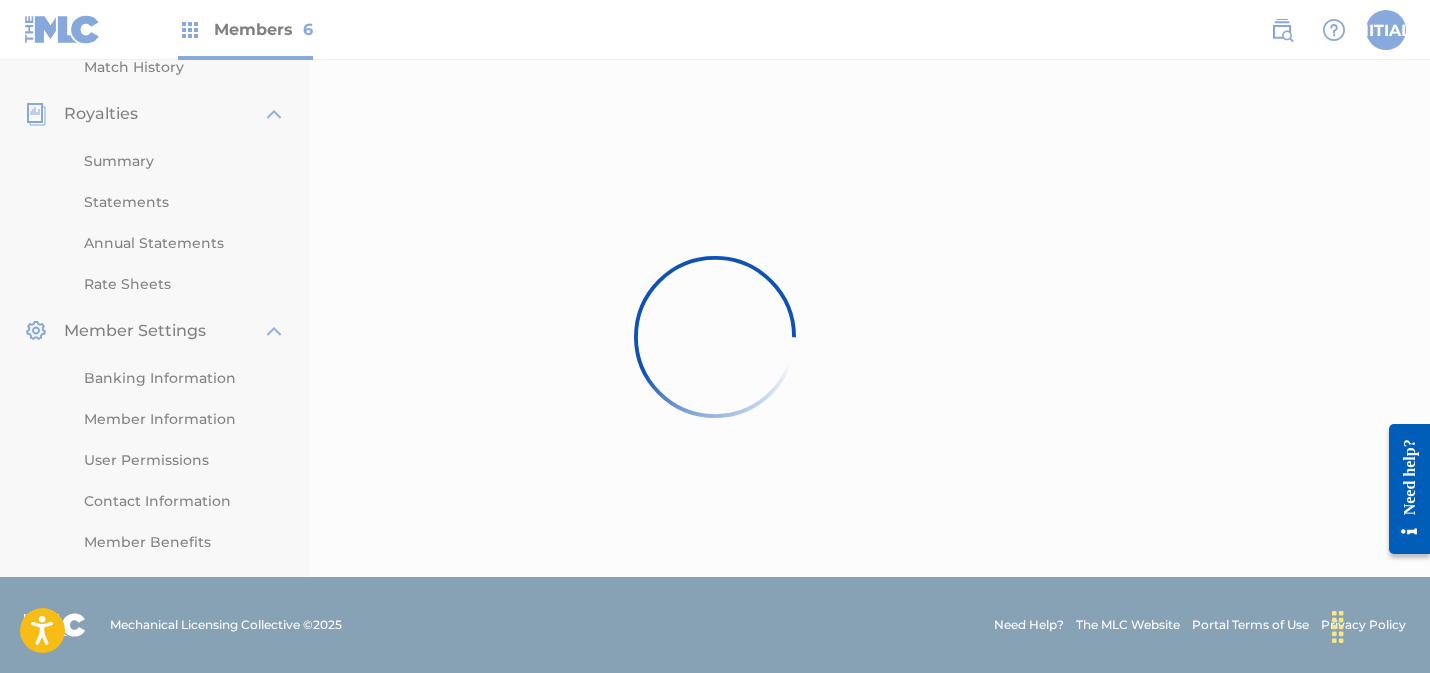scroll, scrollTop: 0, scrollLeft: 0, axis: both 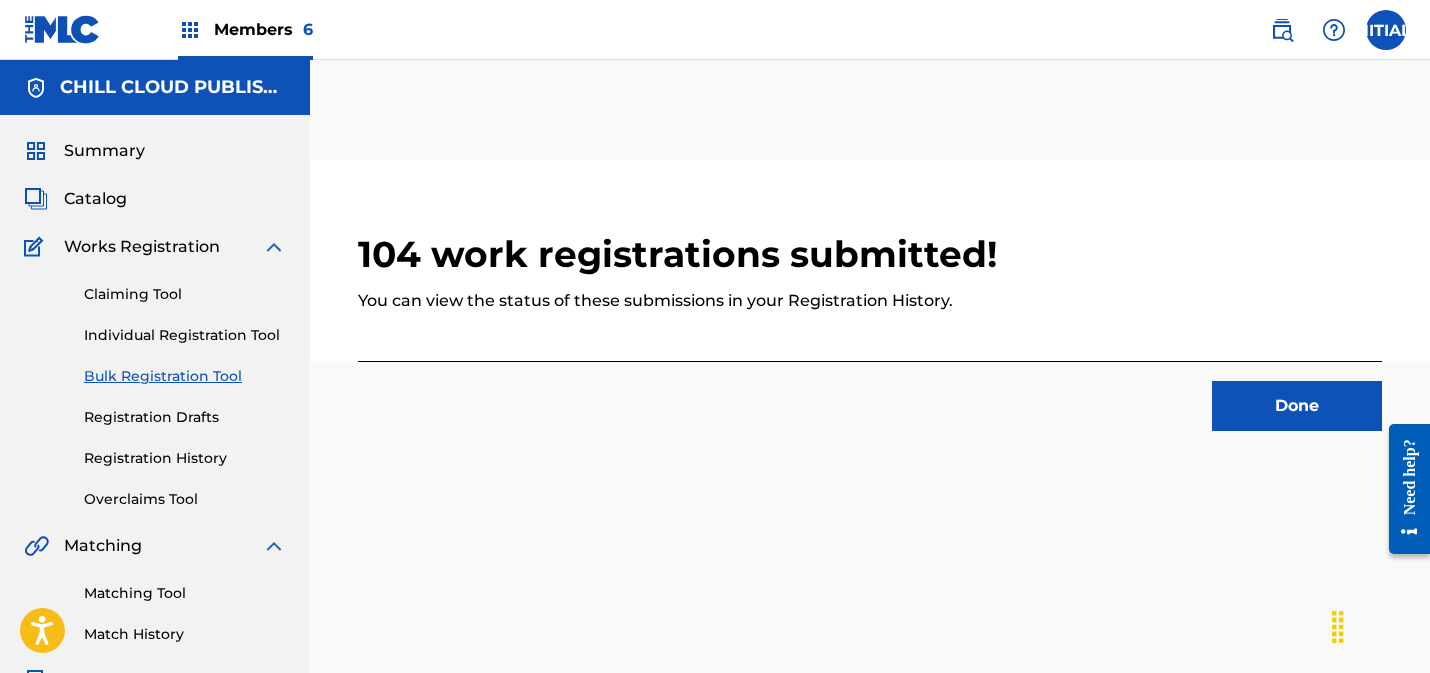 click on "Done" at bounding box center [1297, 406] 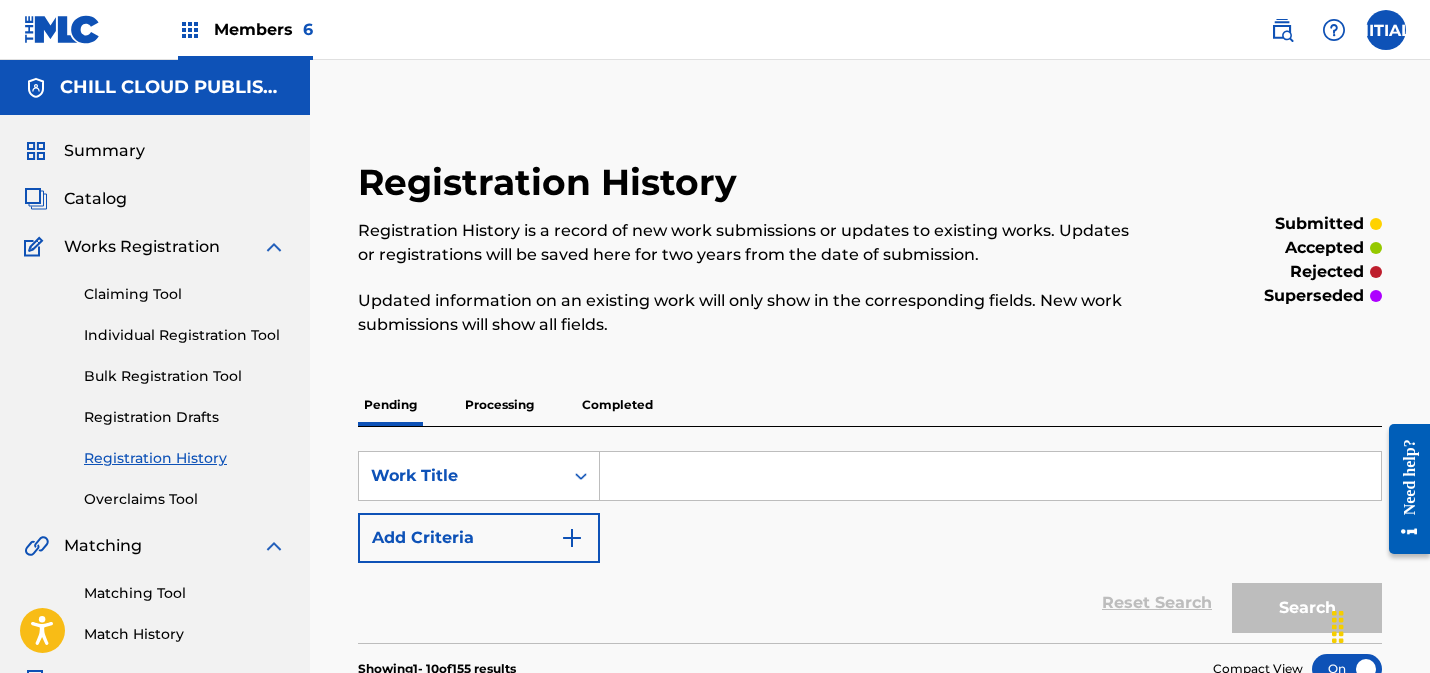 click on "Overclaims Tool" at bounding box center (185, 499) 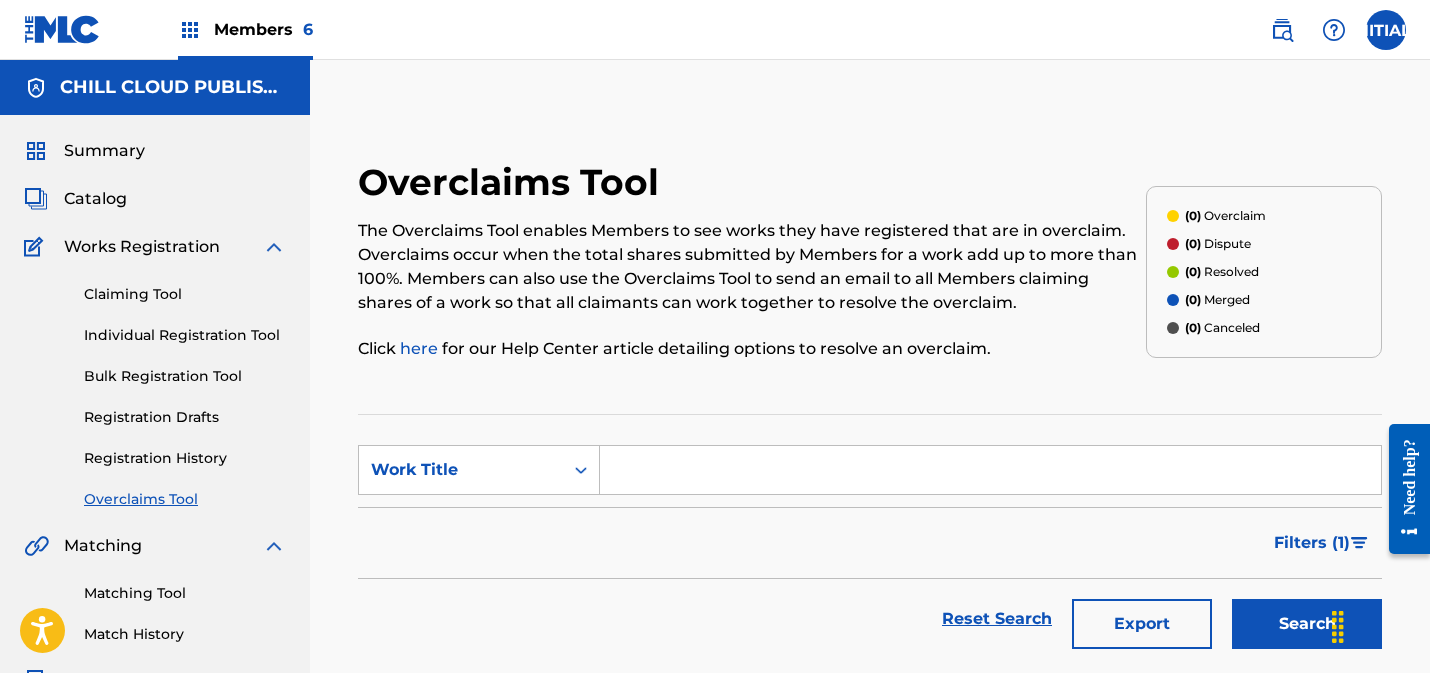 click on "Summary" at bounding box center (104, 151) 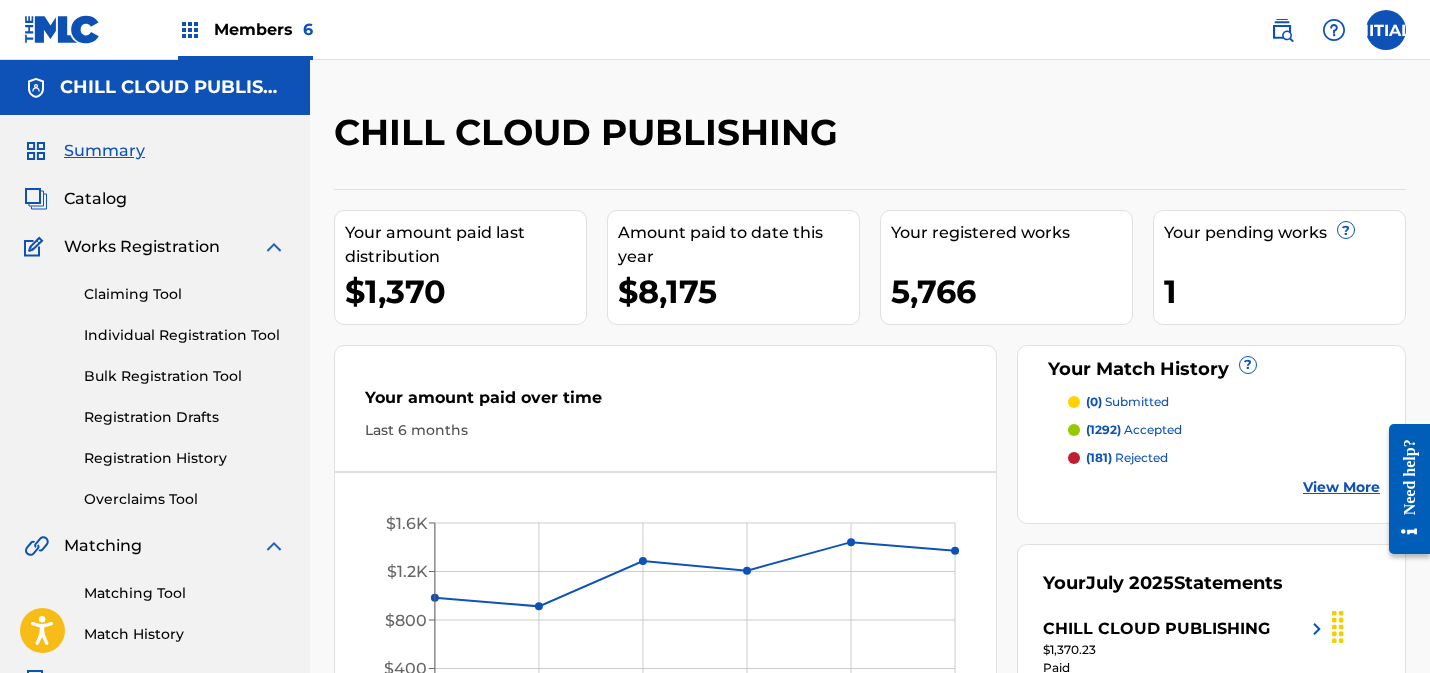 click on "Catalog" at bounding box center (95, 199) 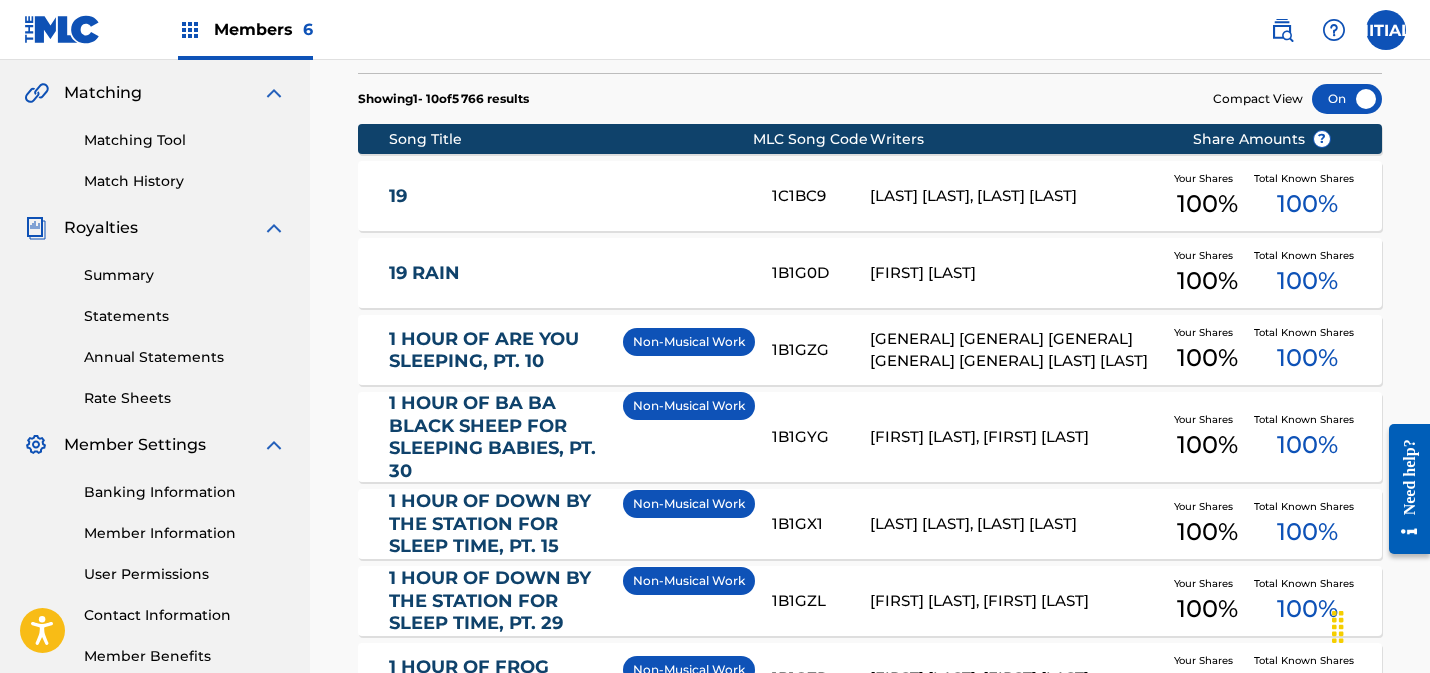 scroll, scrollTop: 0, scrollLeft: 0, axis: both 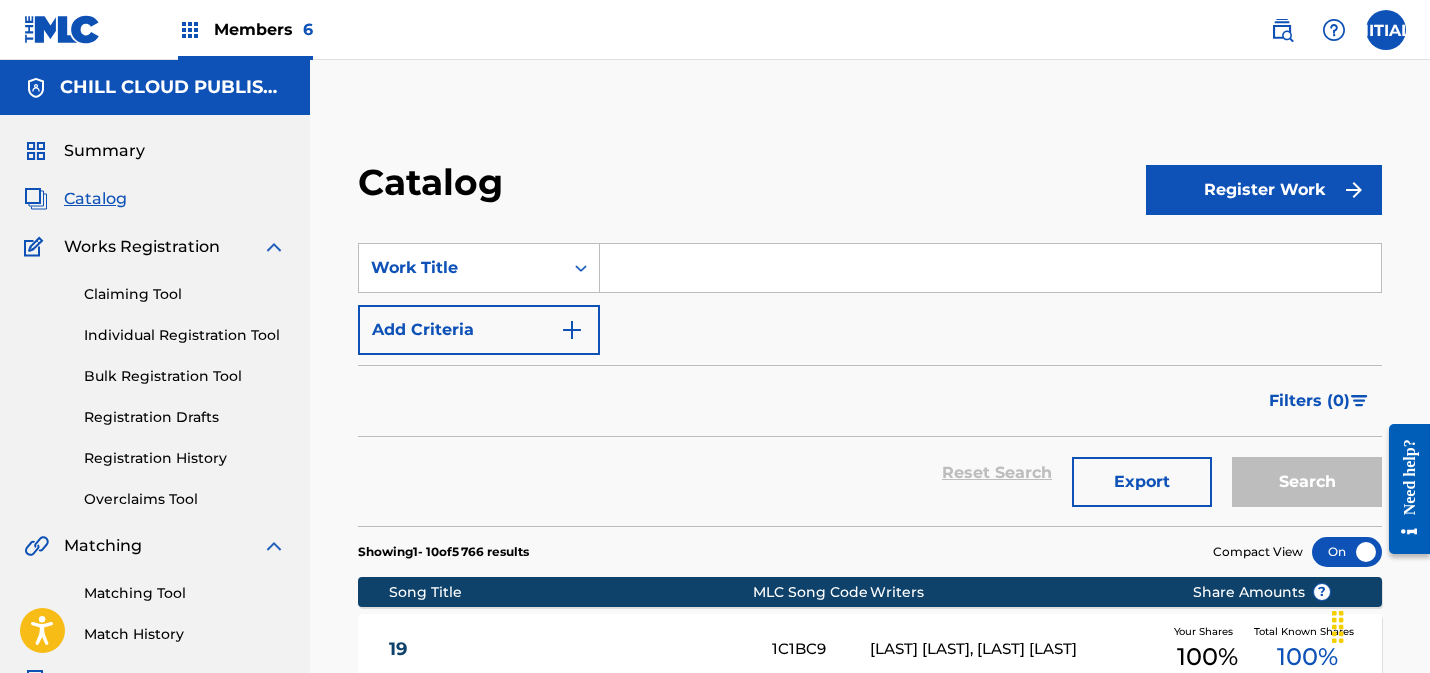 click on "Summary" at bounding box center [104, 151] 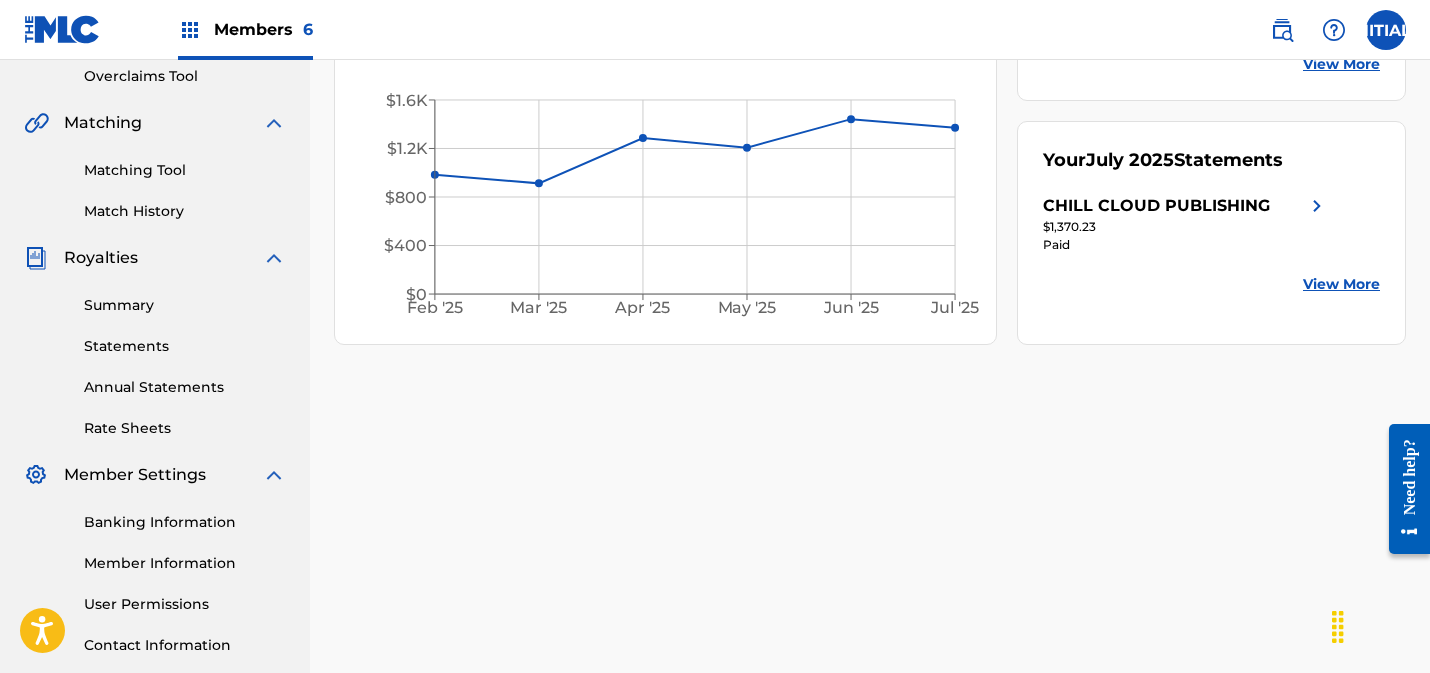 scroll, scrollTop: 431, scrollLeft: 0, axis: vertical 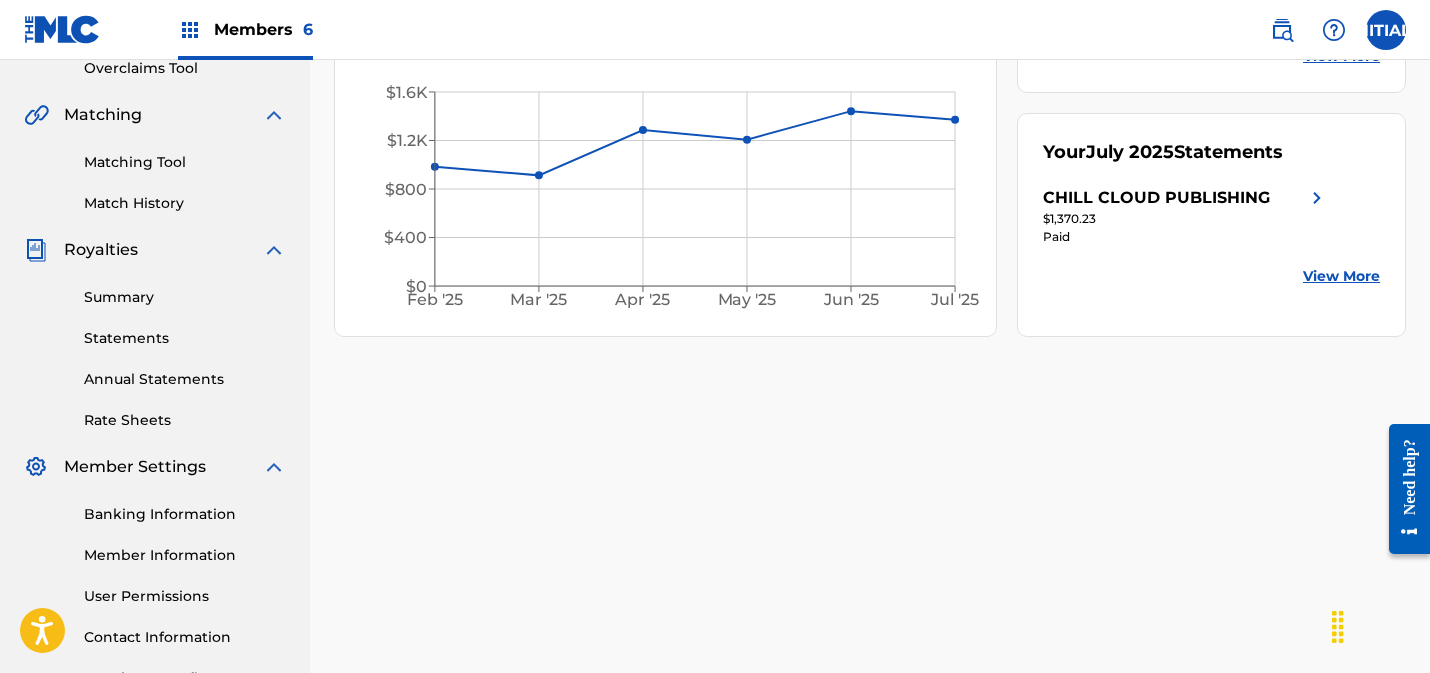 click on "Statements" at bounding box center [185, 338] 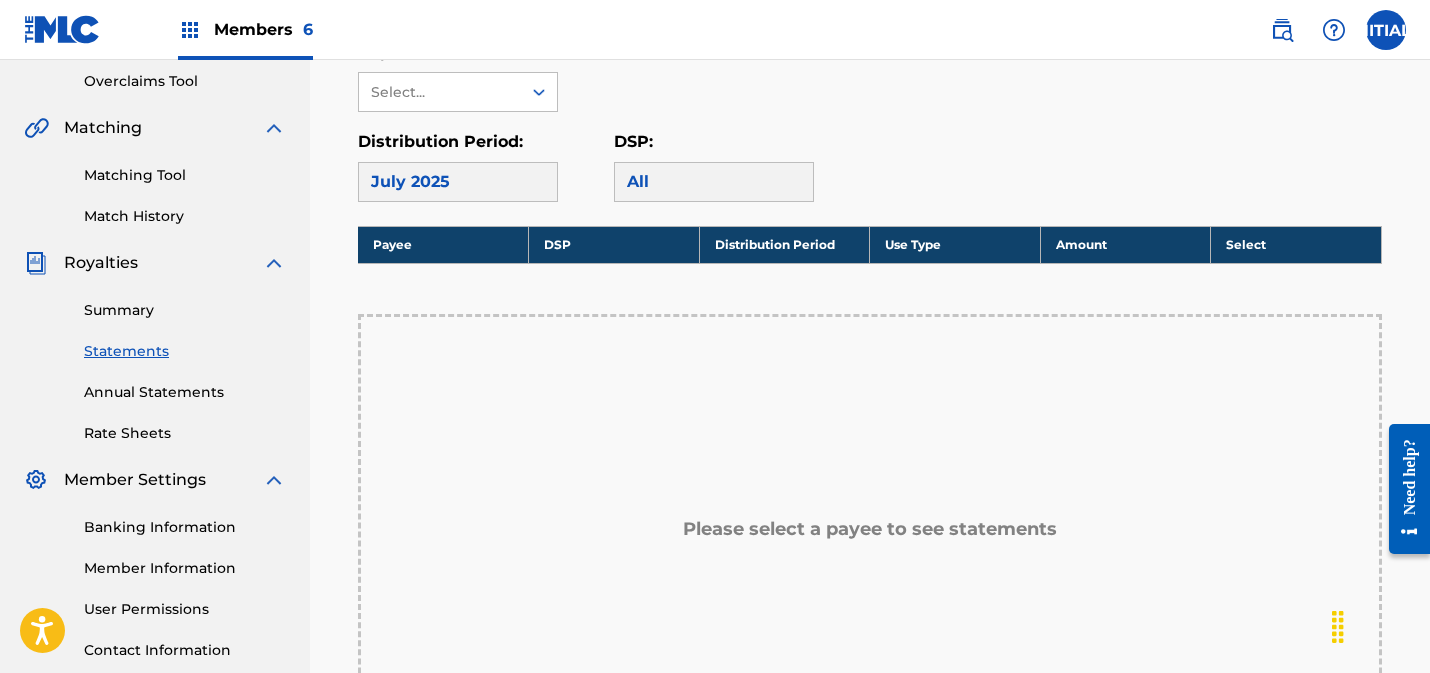 scroll, scrollTop: 219, scrollLeft: 0, axis: vertical 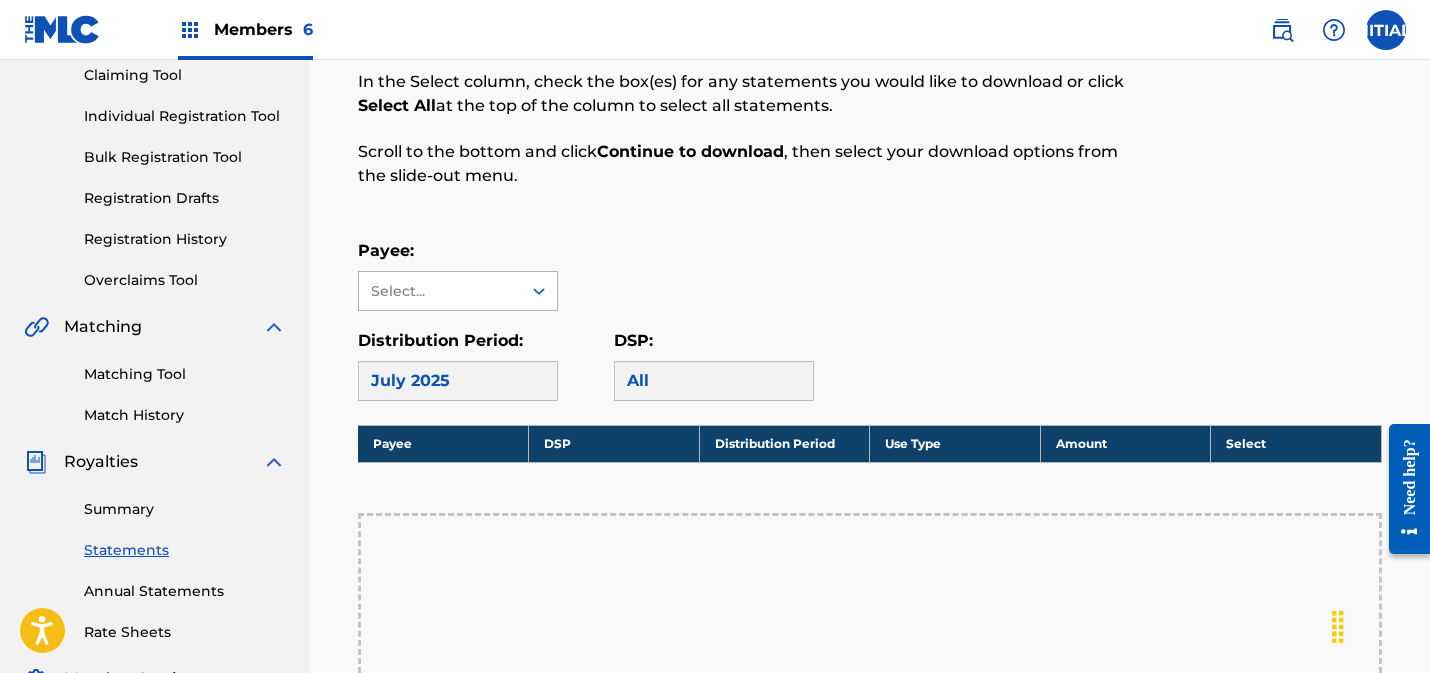 click on "Select..." at bounding box center [440, 291] 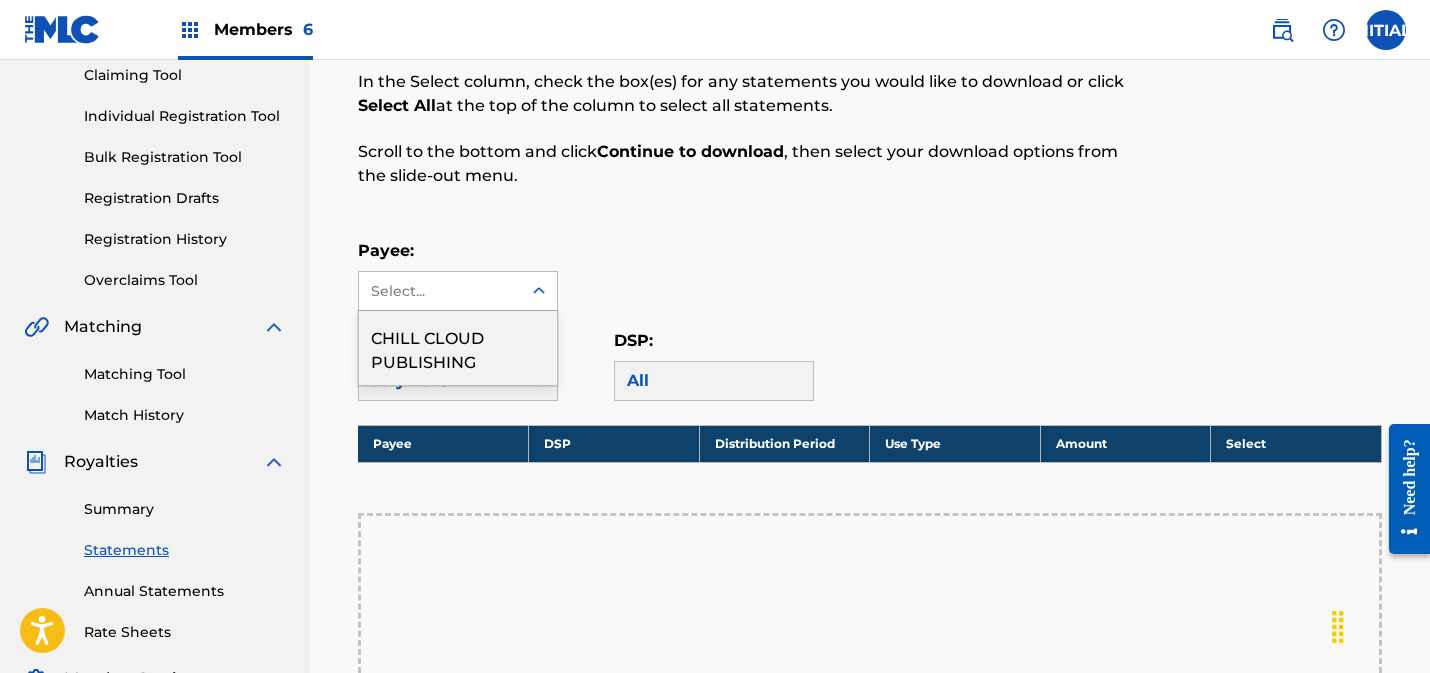 drag, startPoint x: 453, startPoint y: 332, endPoint x: 496, endPoint y: 334, distance: 43.046486 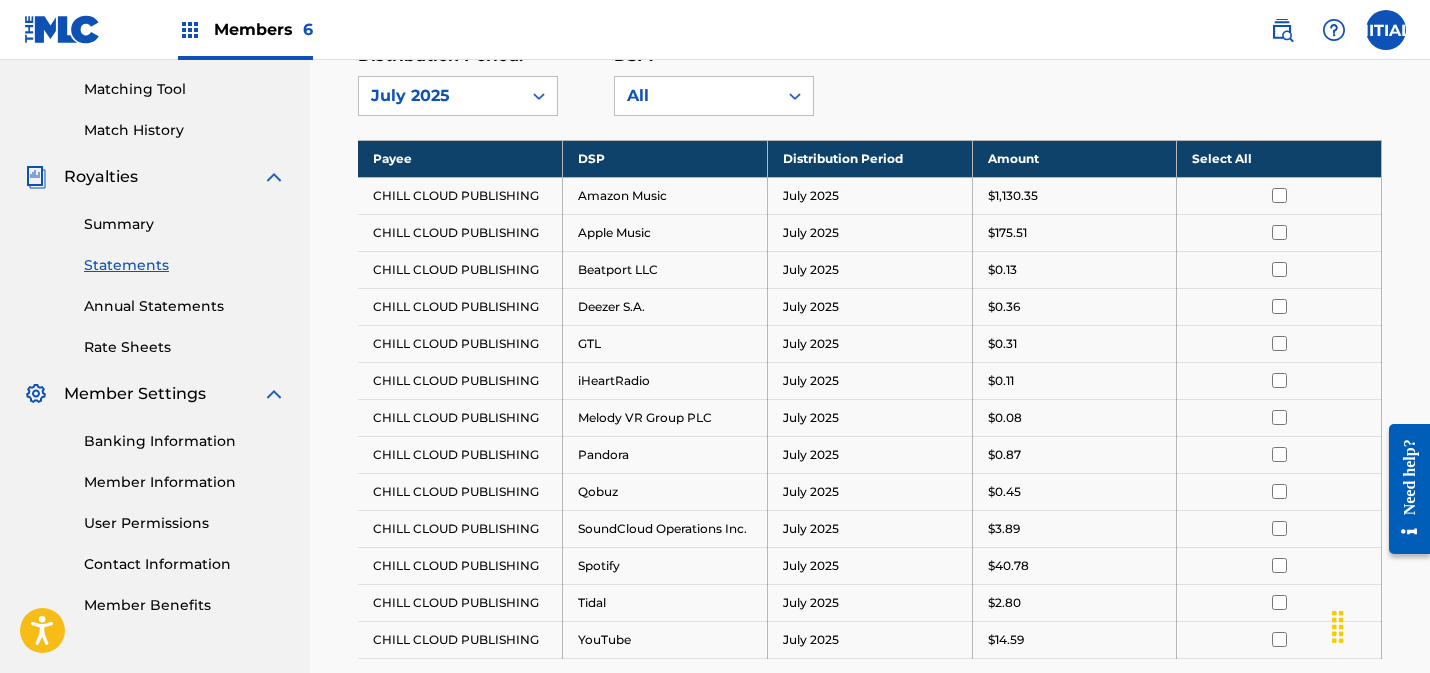 scroll, scrollTop: 529, scrollLeft: 0, axis: vertical 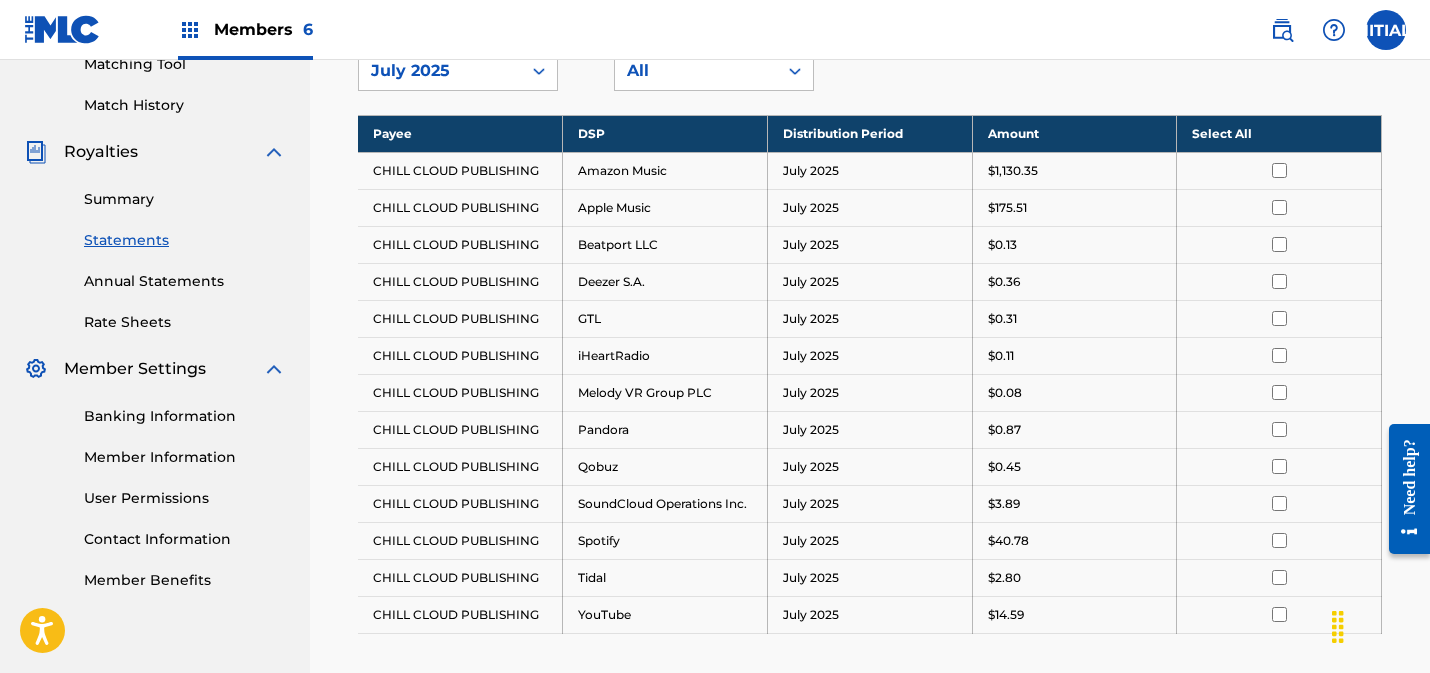 click at bounding box center (1279, 170) 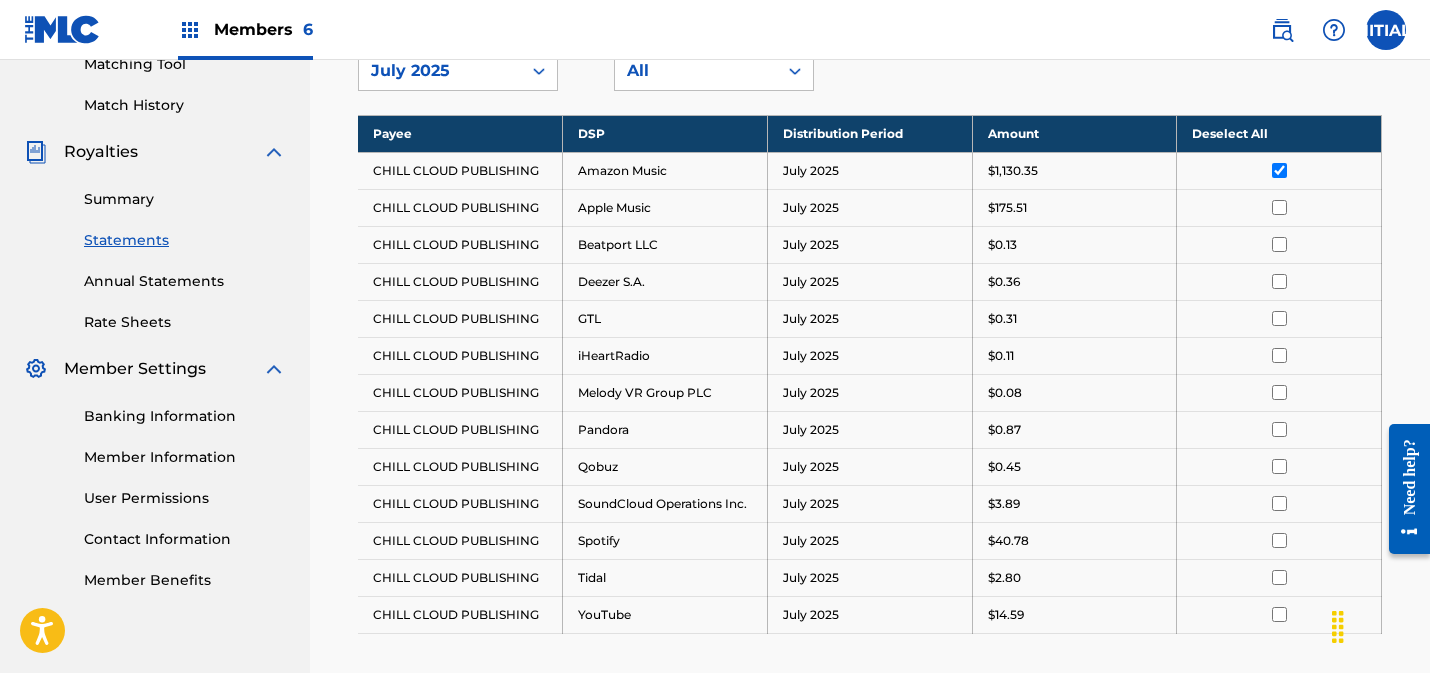 click at bounding box center (1279, 207) 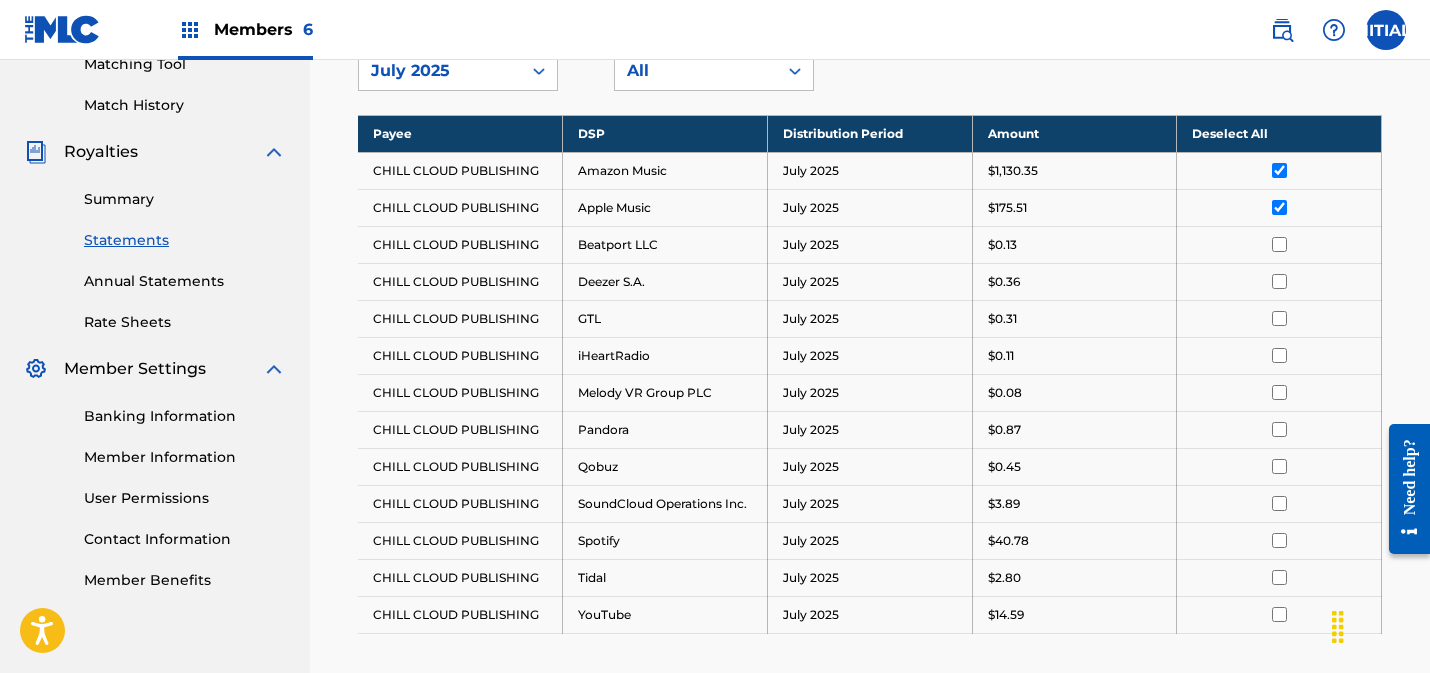 click at bounding box center (1279, 244) 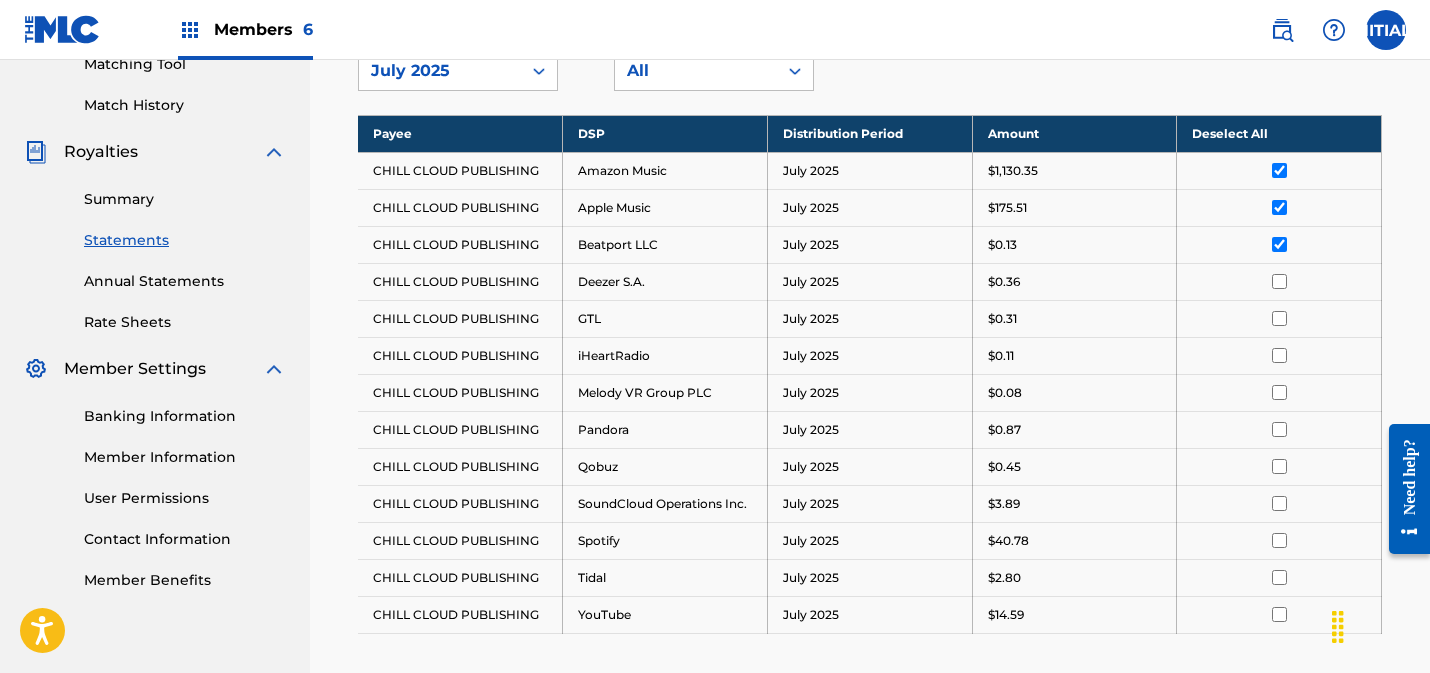 click at bounding box center (1279, 281) 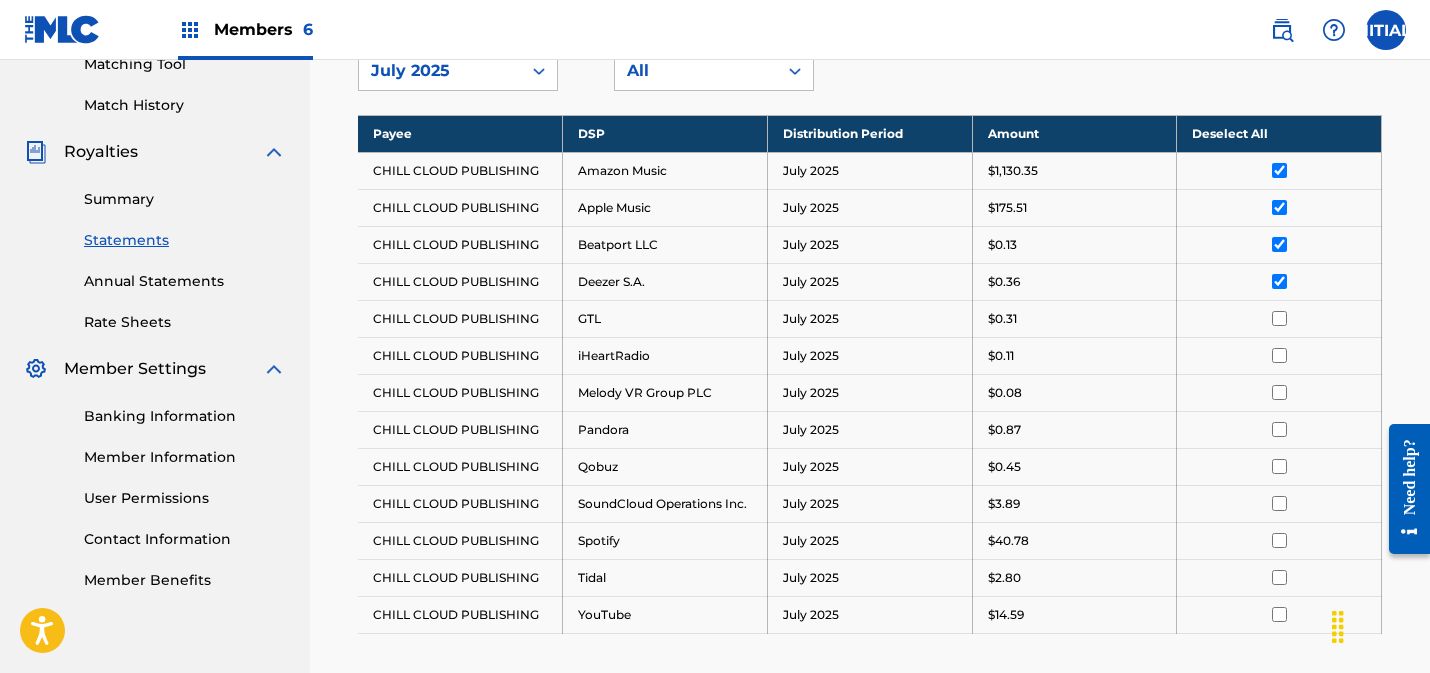 click at bounding box center [1279, 318] 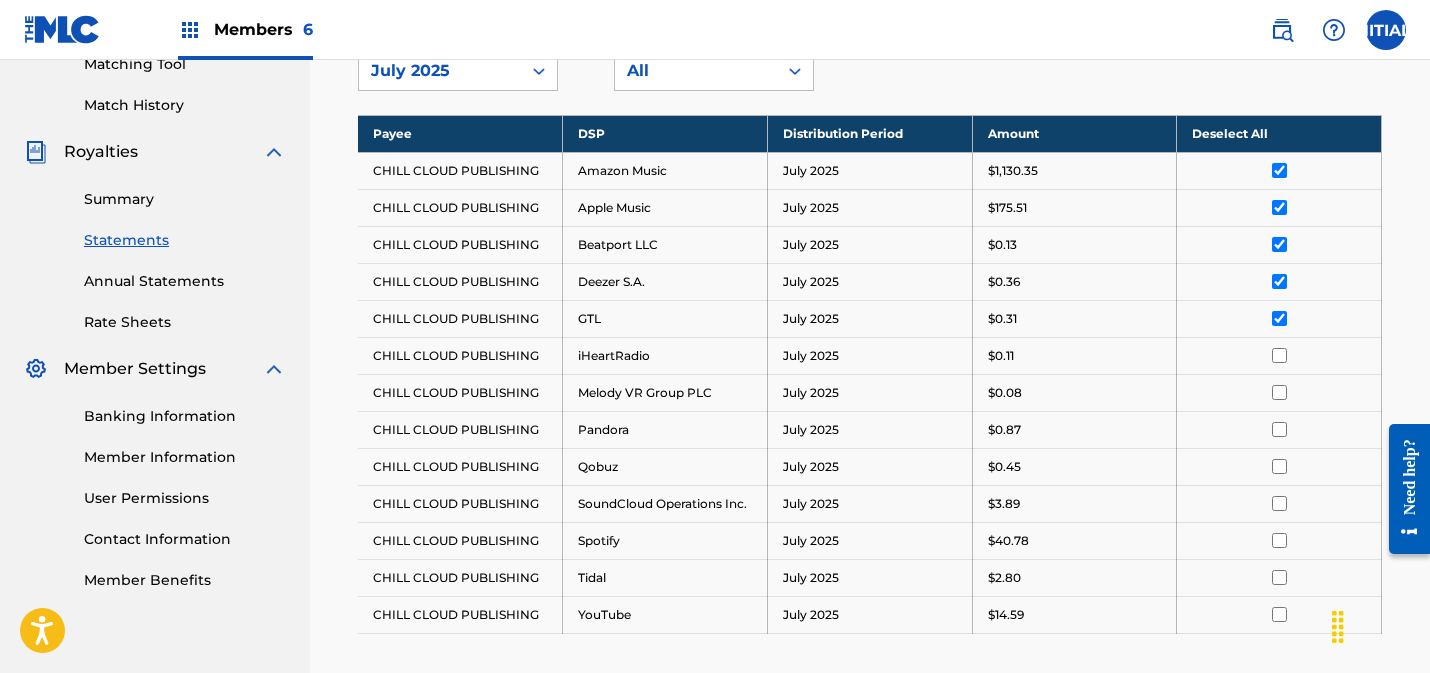 click at bounding box center [1279, 355] 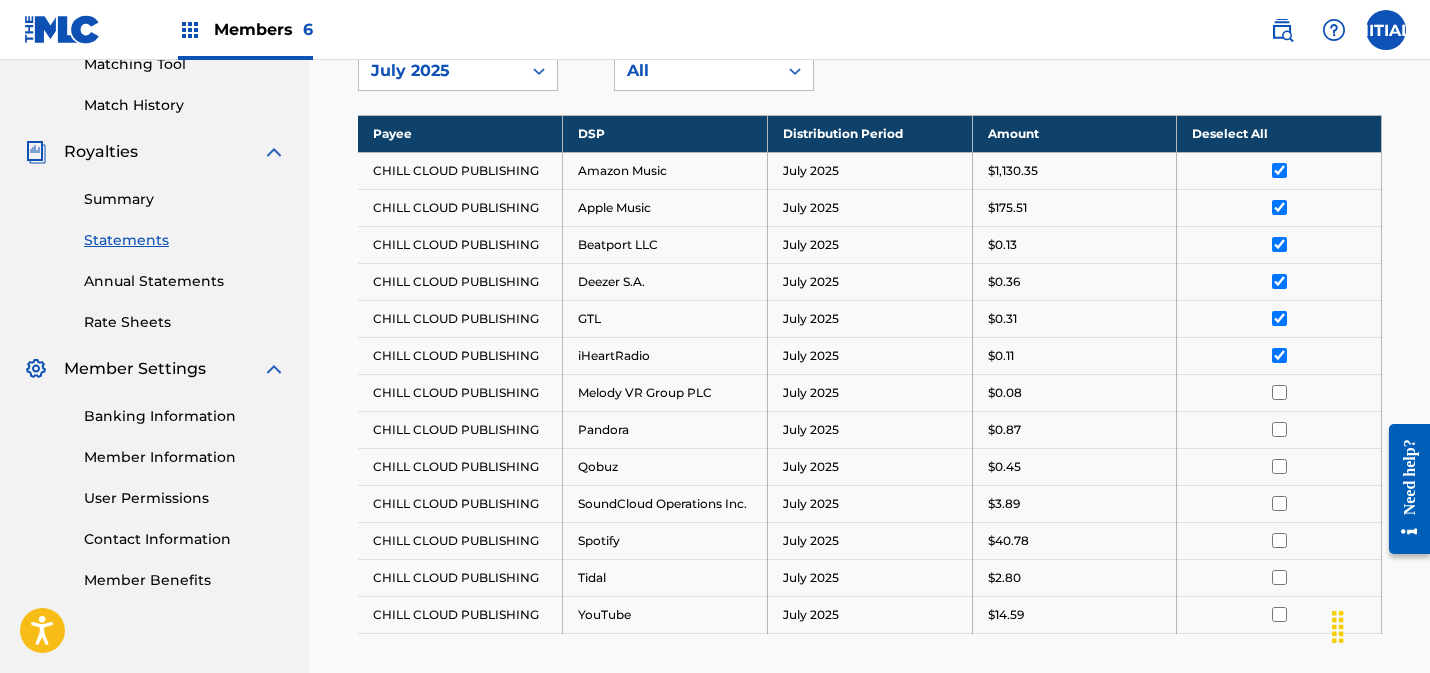 click at bounding box center [1279, 392] 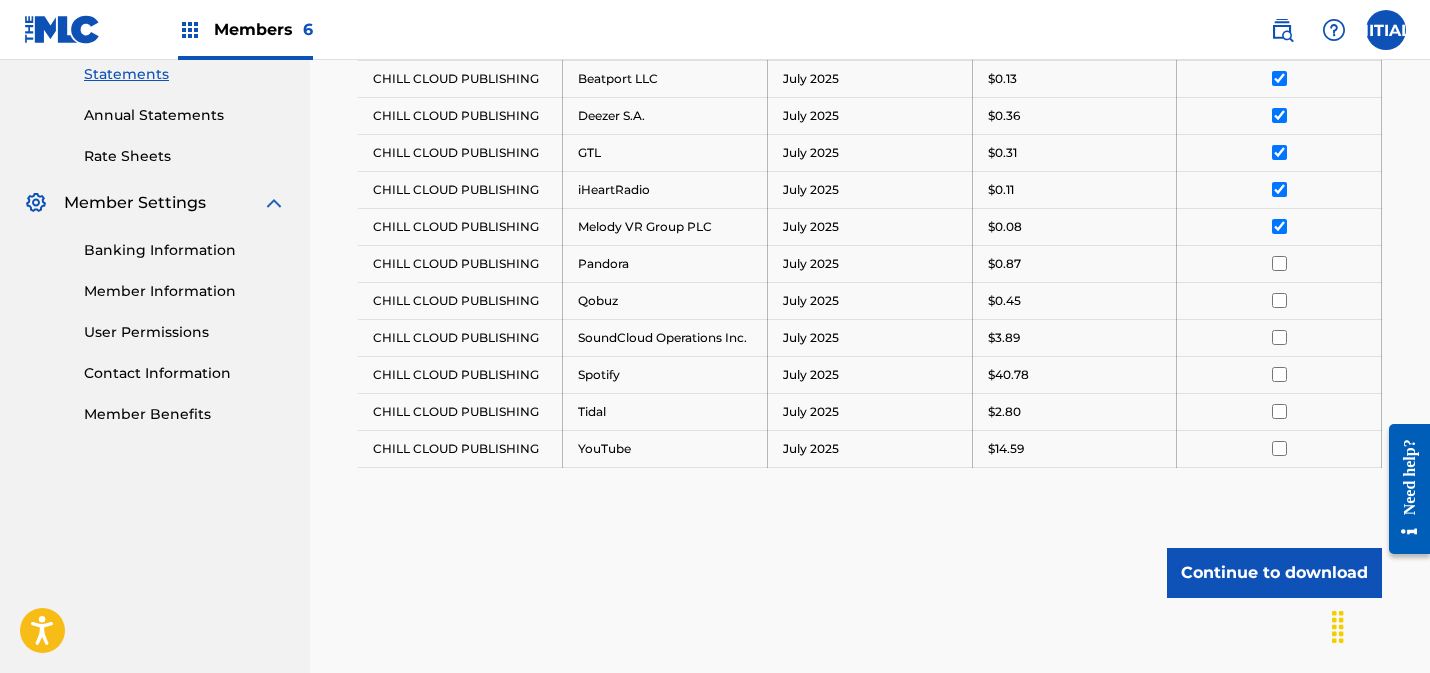 scroll, scrollTop: 795, scrollLeft: 0, axis: vertical 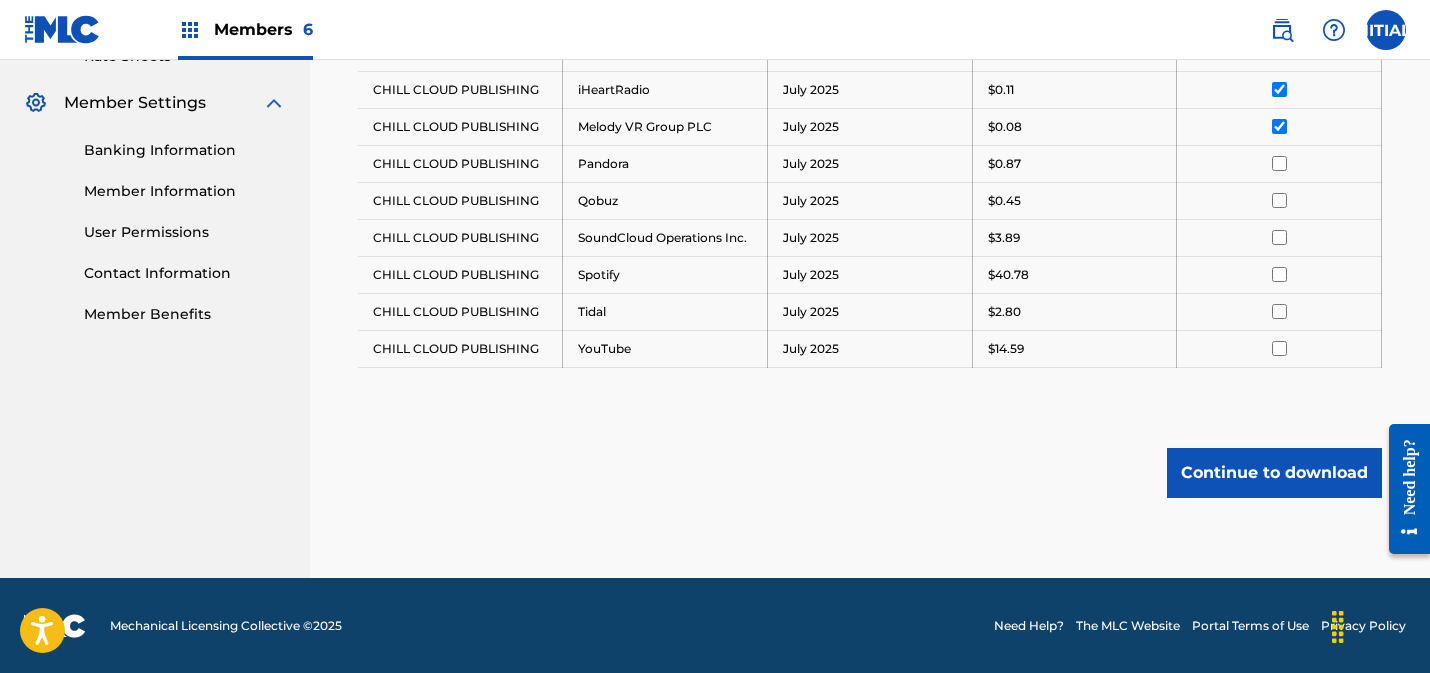 click at bounding box center (1279, 348) 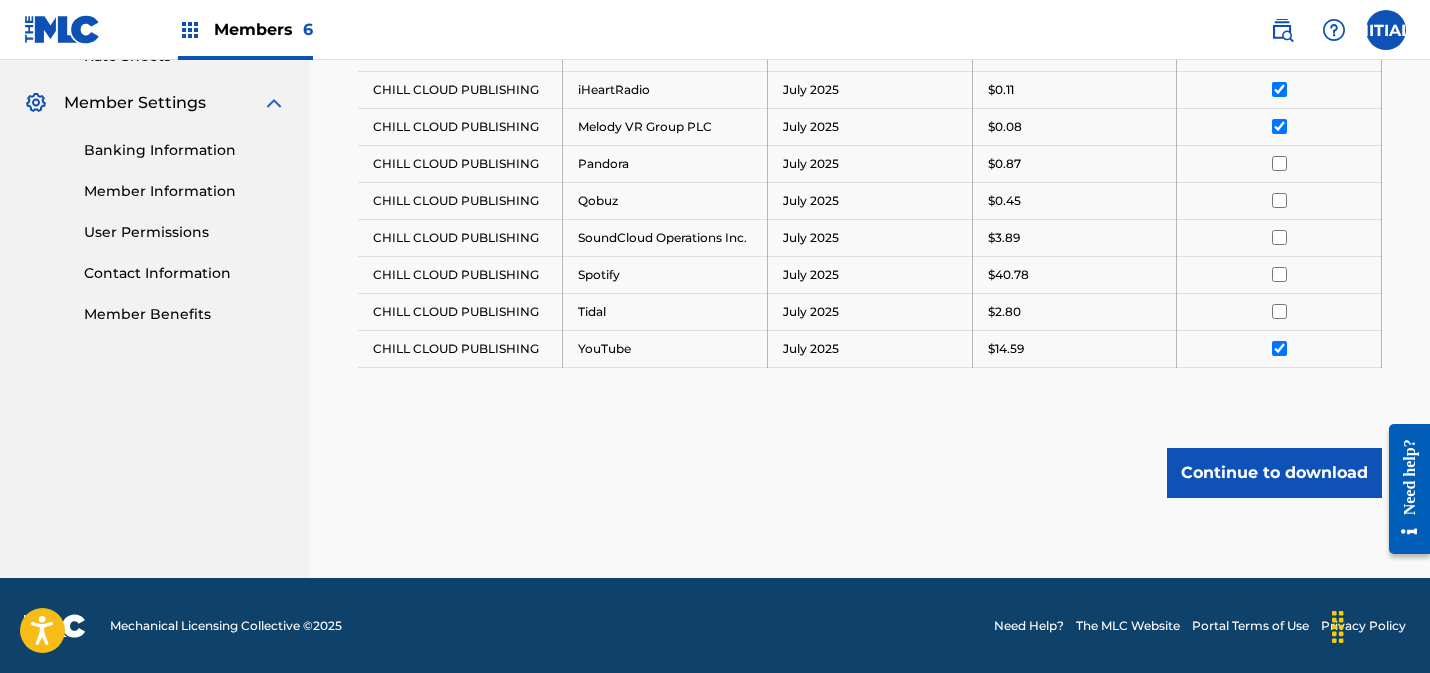 click at bounding box center [1279, 311] 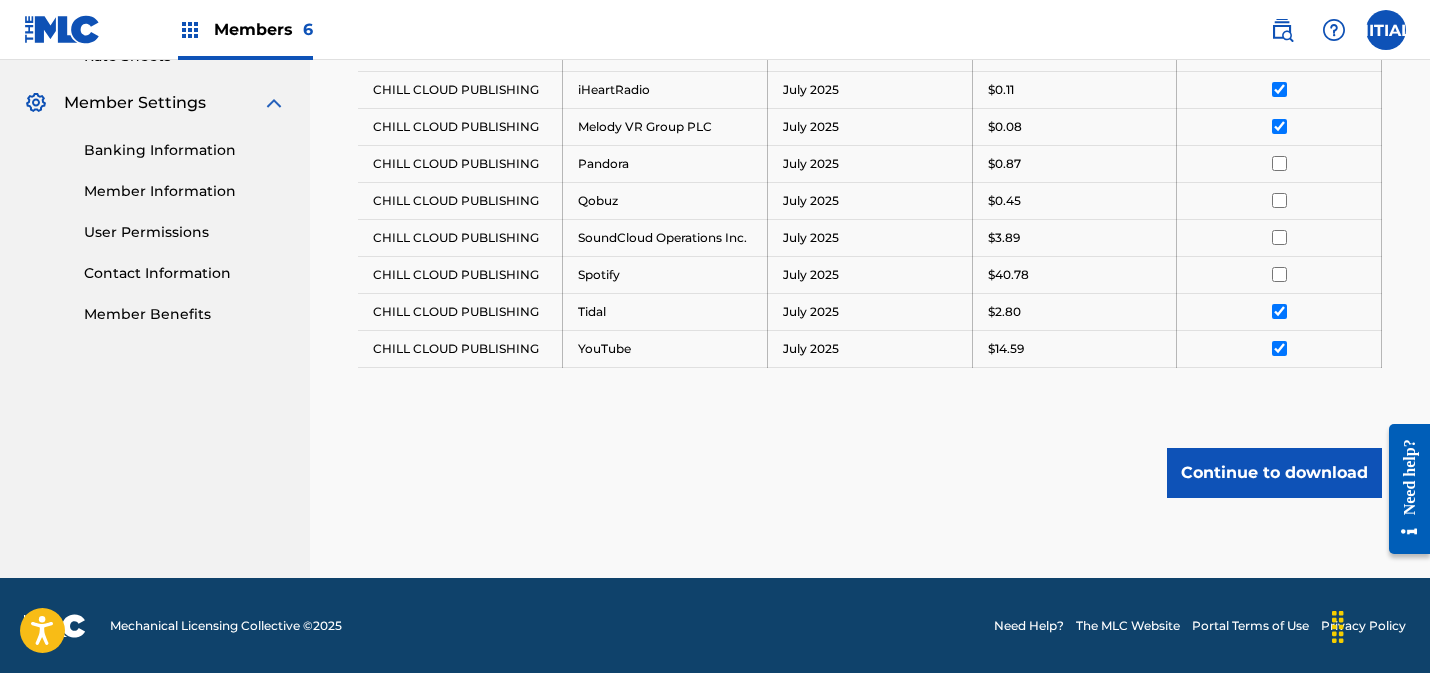 click at bounding box center [1279, 274] 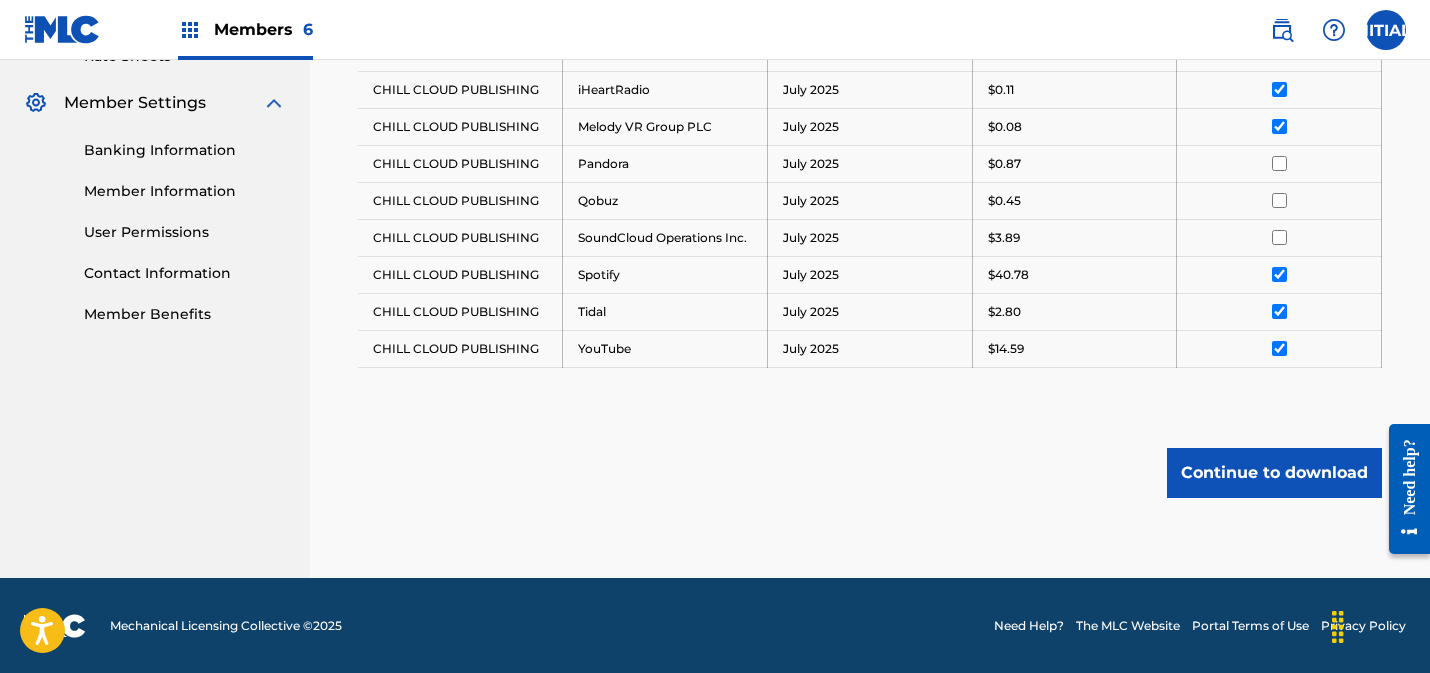 click at bounding box center [1279, 237] 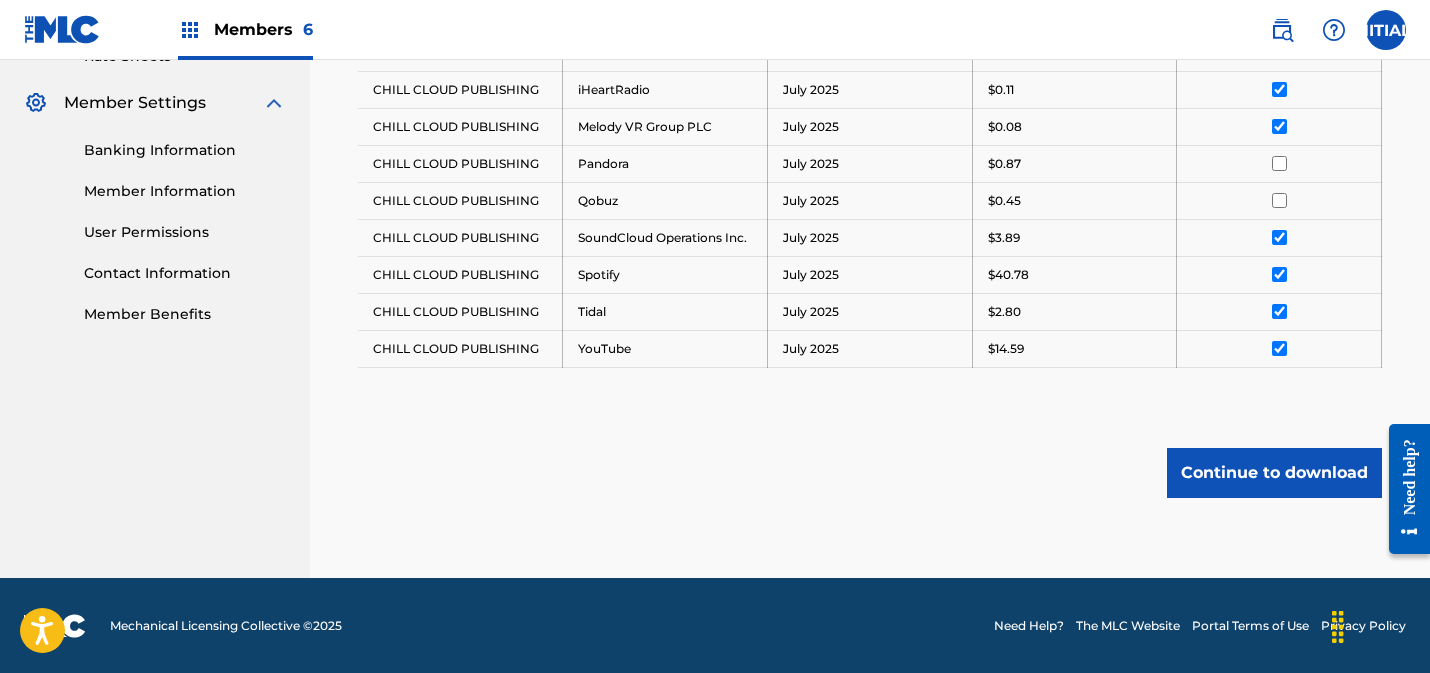 click at bounding box center [1279, 200] 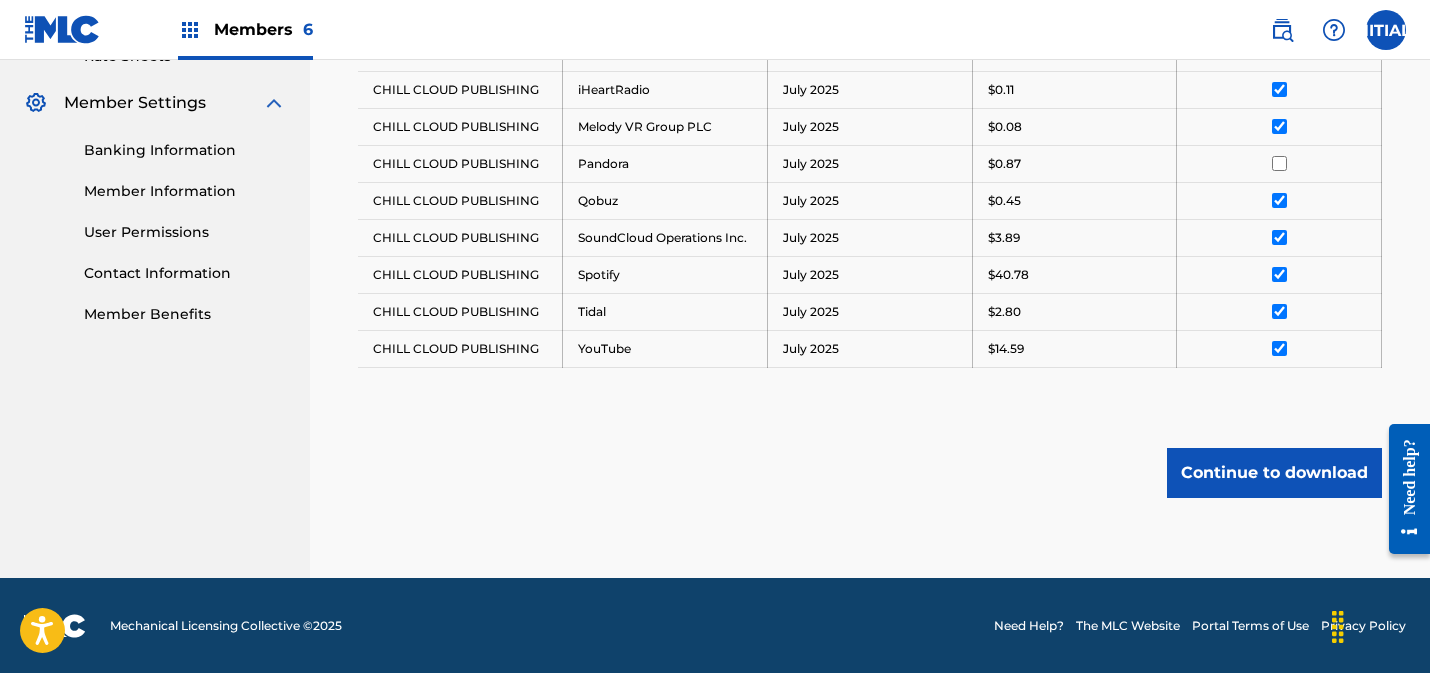 click at bounding box center (1279, 163) 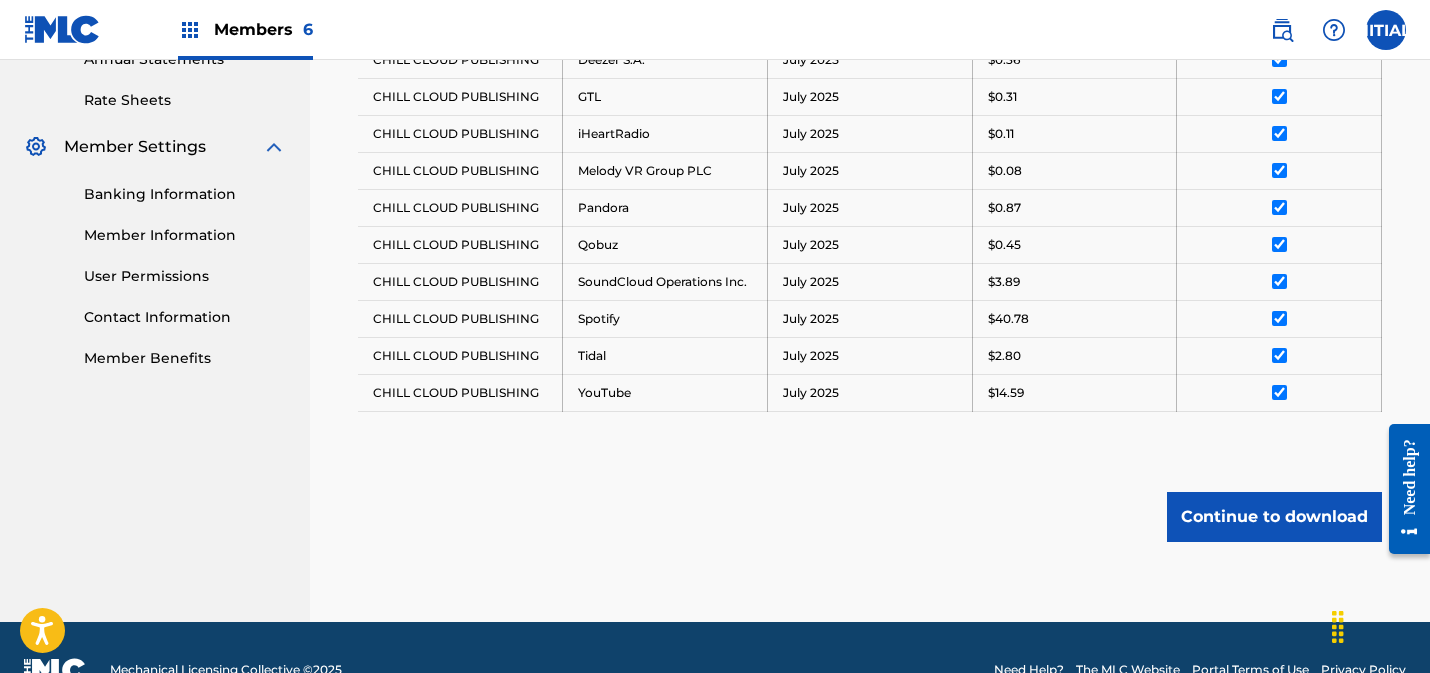 scroll, scrollTop: 795, scrollLeft: 0, axis: vertical 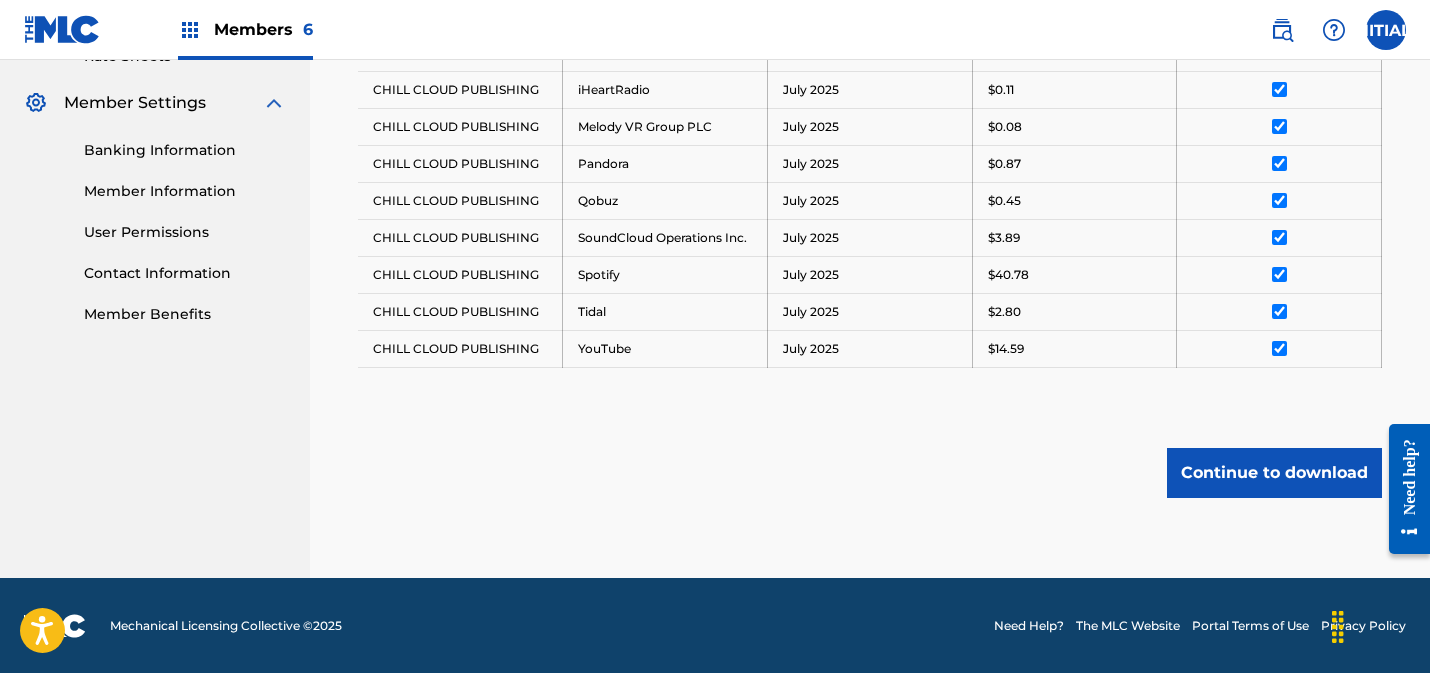 click on "Continue to download" at bounding box center (1274, 473) 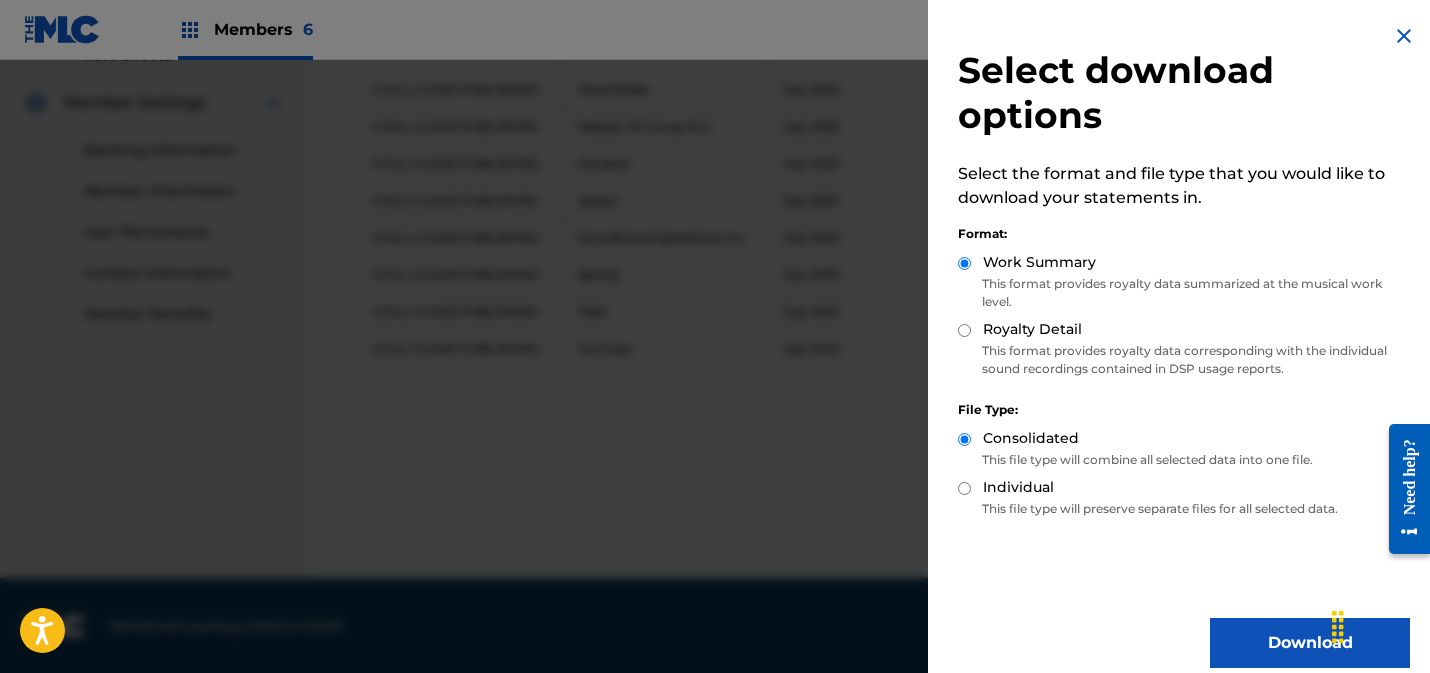 drag, startPoint x: 1249, startPoint y: 625, endPoint x: 1234, endPoint y: 609, distance: 21.931713 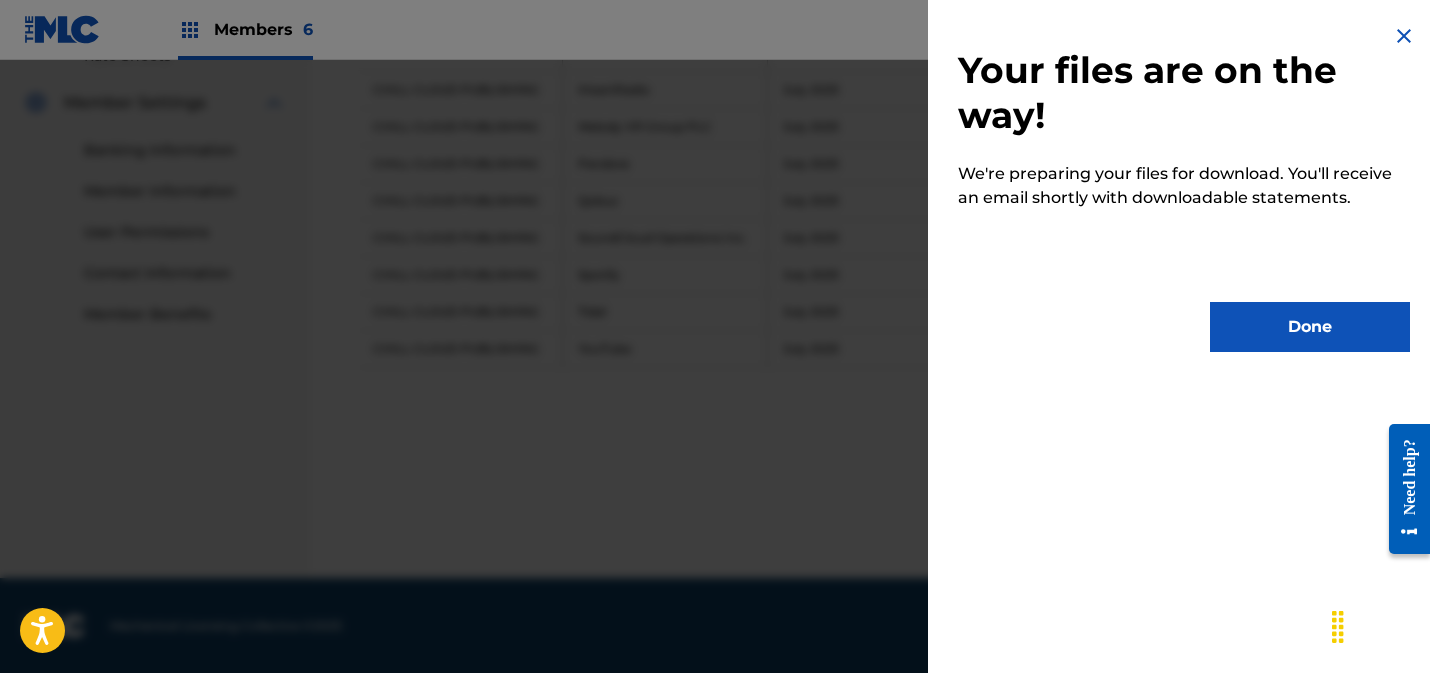 click on "Done" at bounding box center [1310, 327] 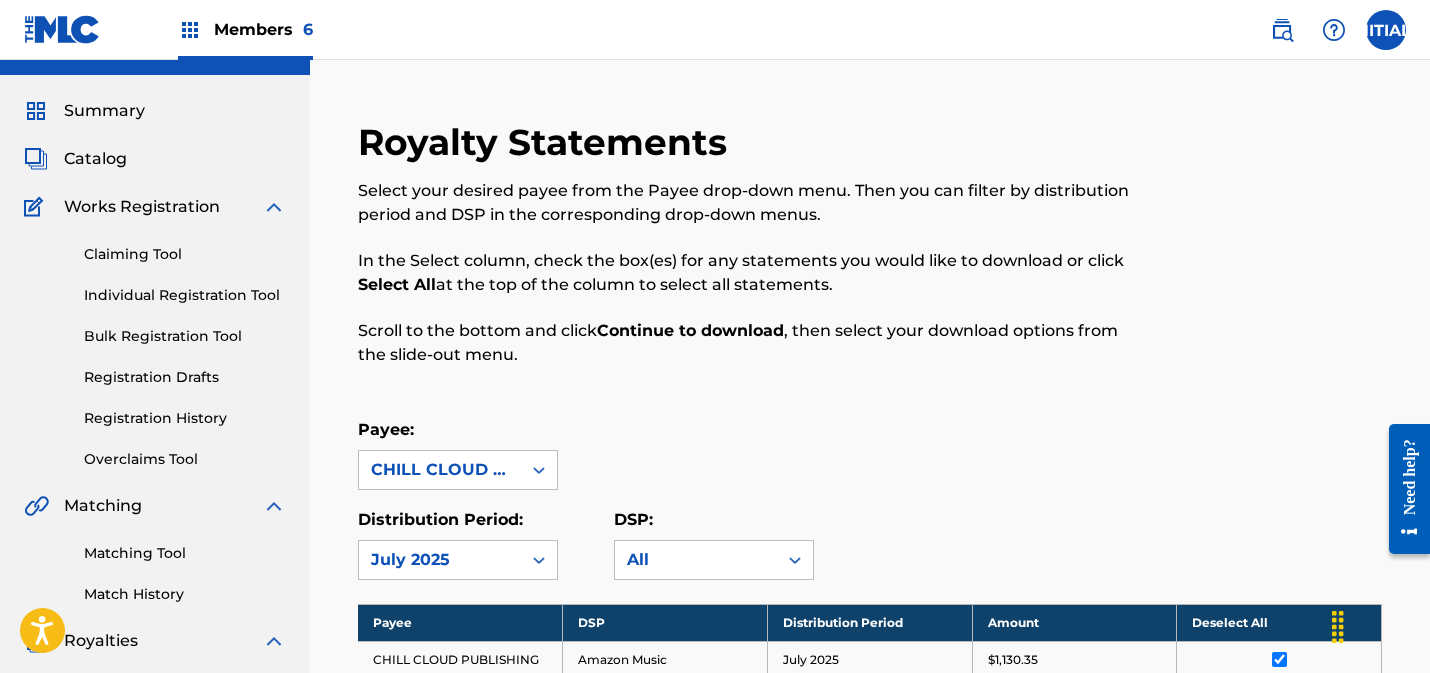 scroll, scrollTop: 0, scrollLeft: 0, axis: both 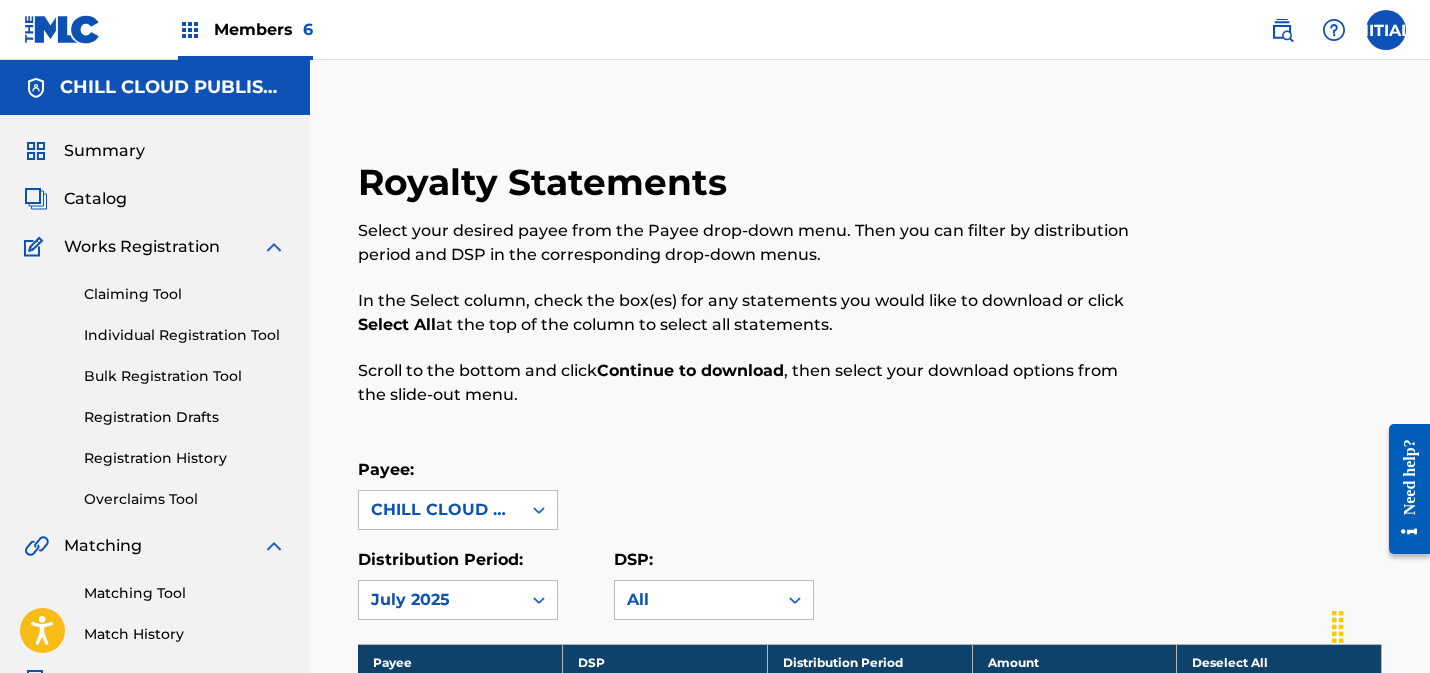 click on "Summary" at bounding box center [104, 151] 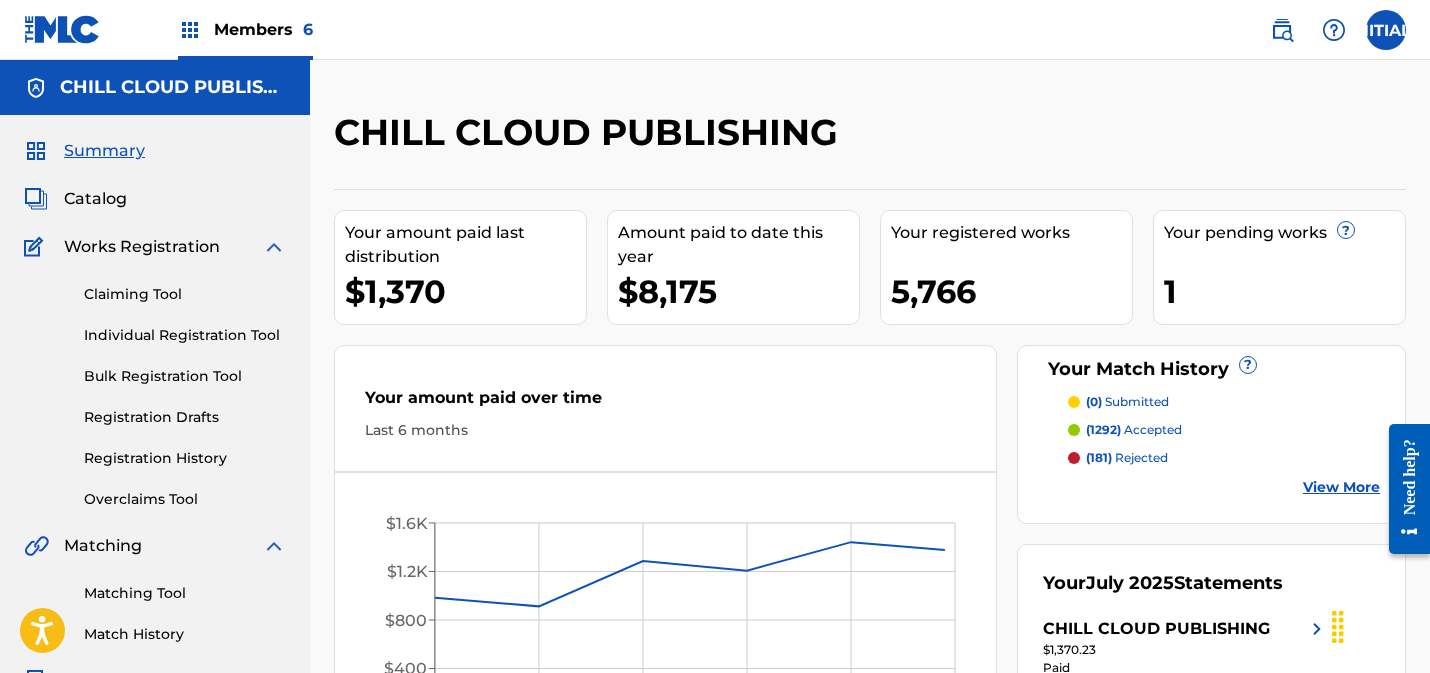 click on "Catalog" at bounding box center (95, 199) 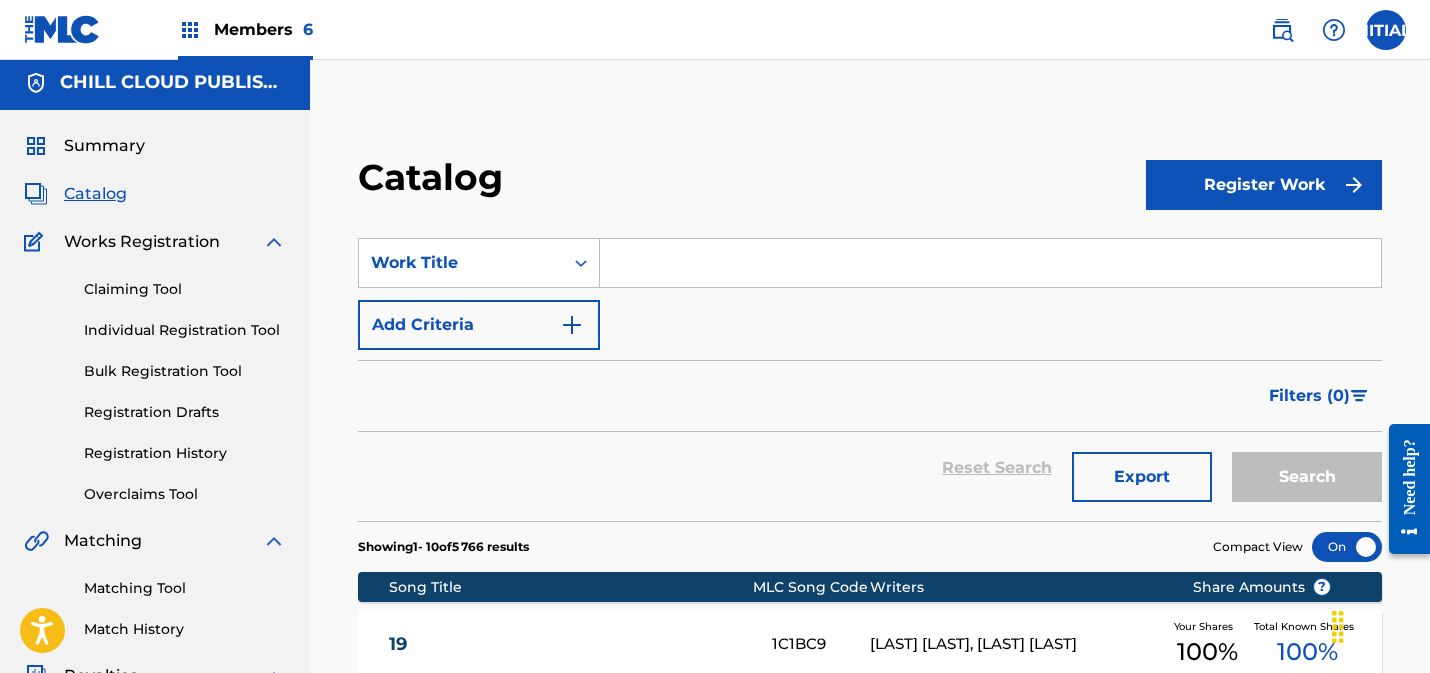 scroll, scrollTop: 0, scrollLeft: 0, axis: both 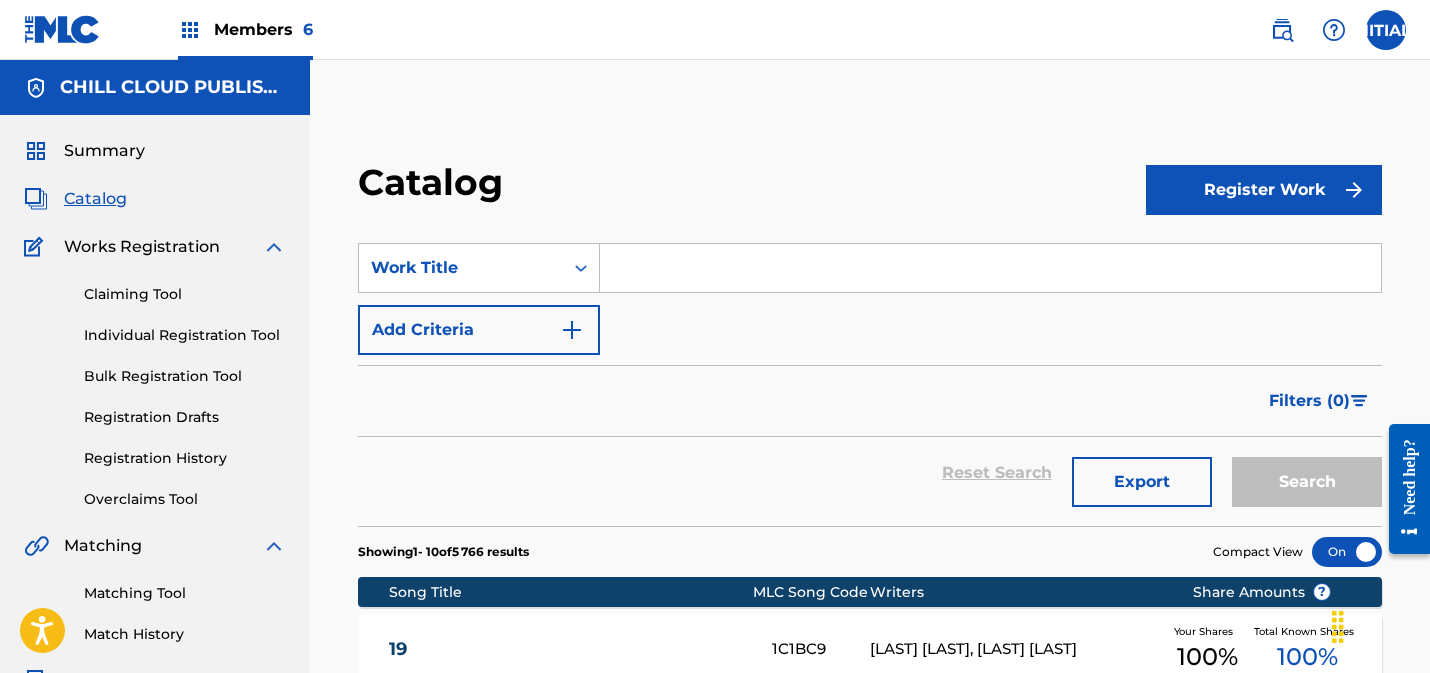 click on "Registration Drafts" at bounding box center (185, 417) 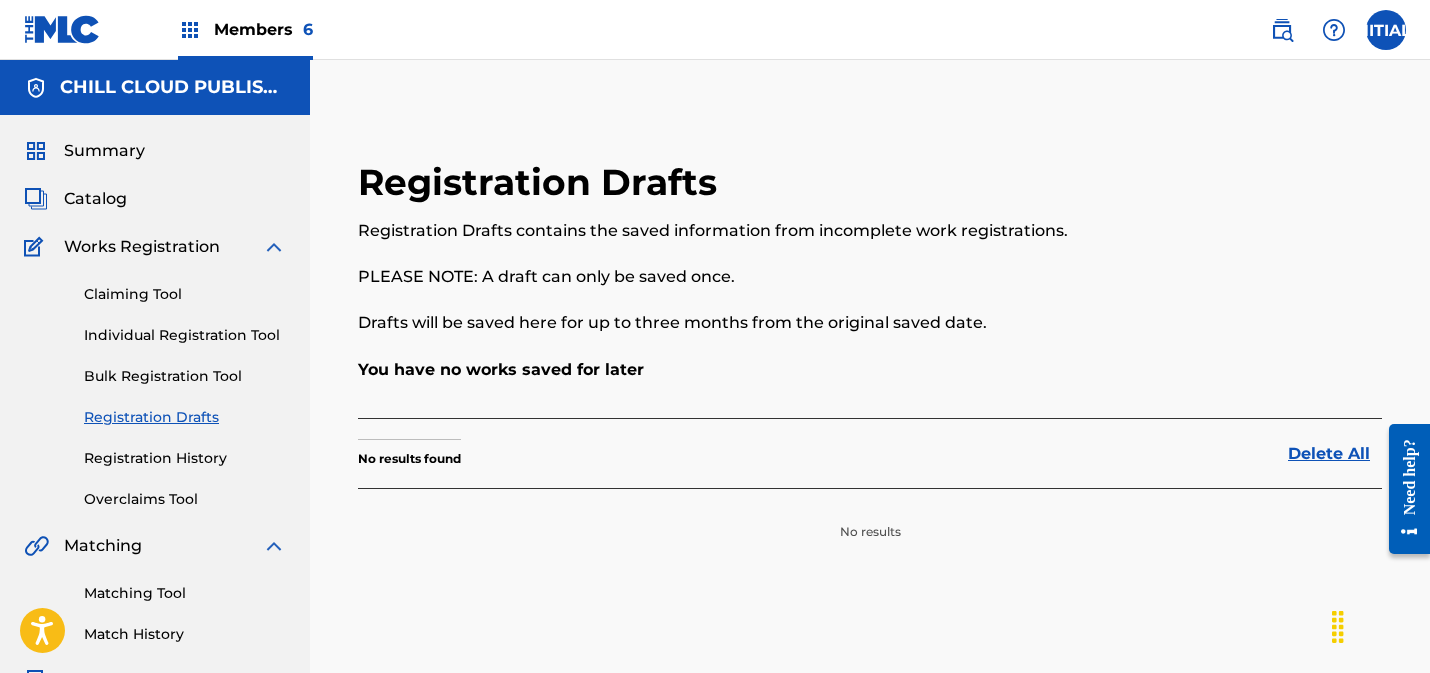 click on "Registration History" at bounding box center [185, 458] 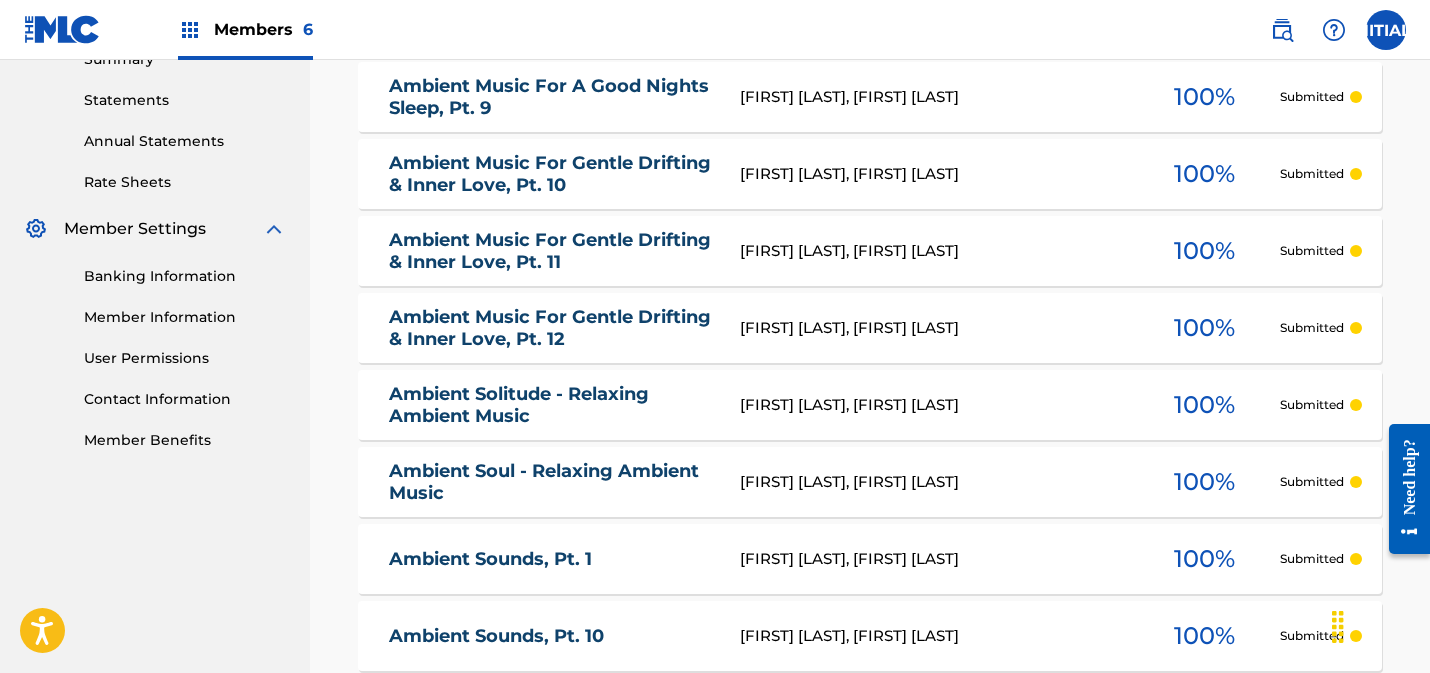 scroll, scrollTop: 1052, scrollLeft: 0, axis: vertical 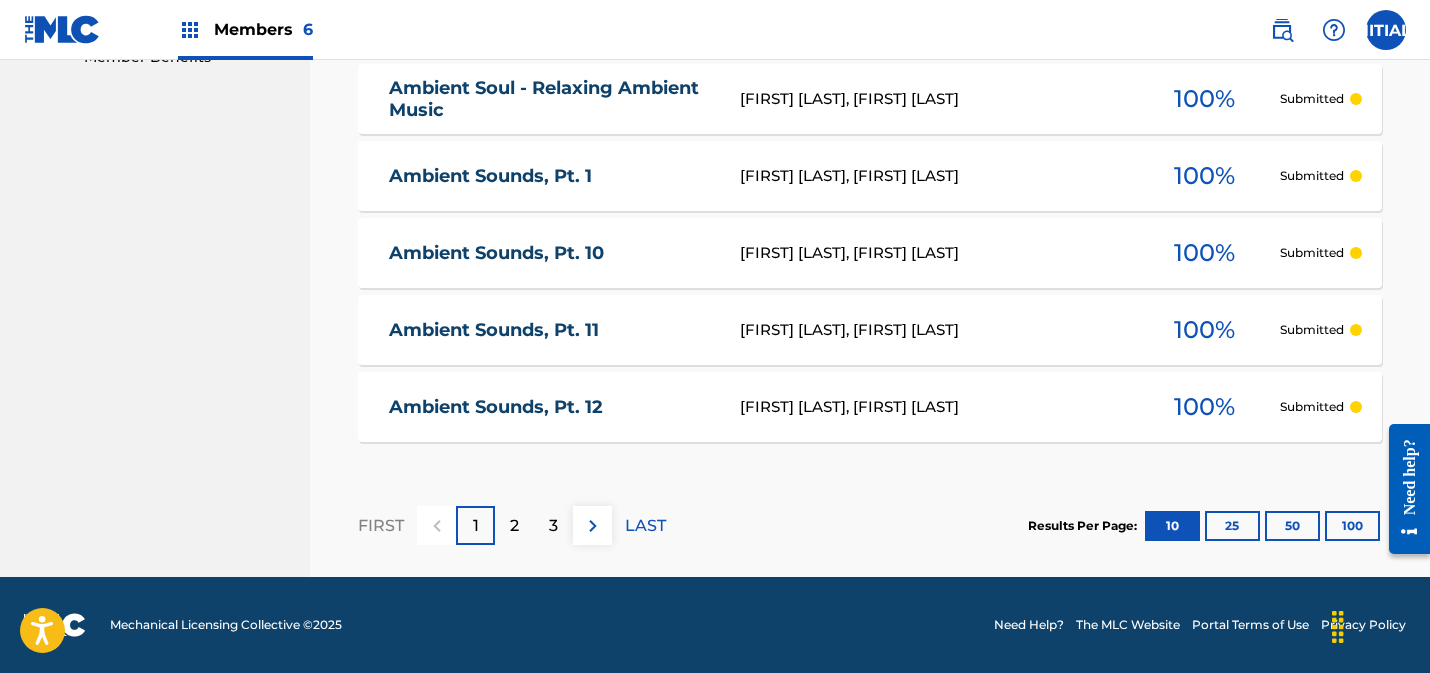 click on "100" at bounding box center (1352, 526) 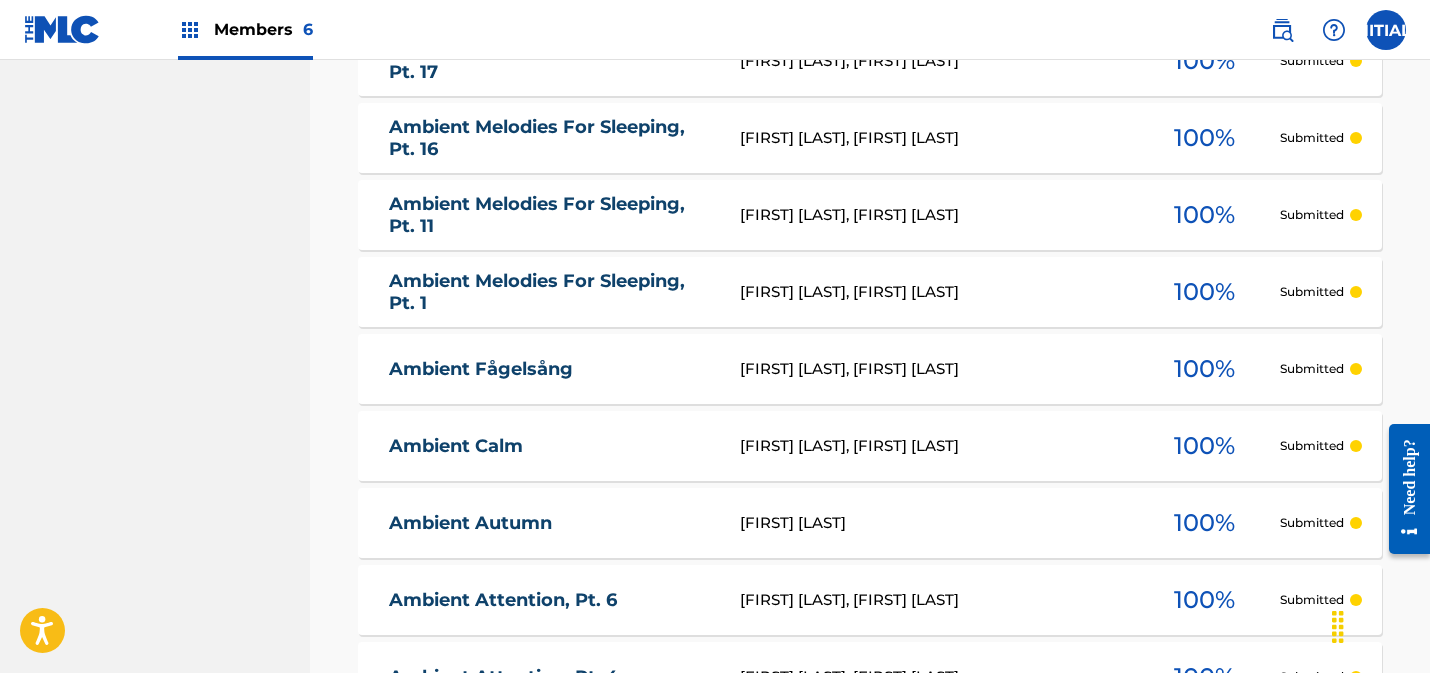 scroll, scrollTop: 7982, scrollLeft: 0, axis: vertical 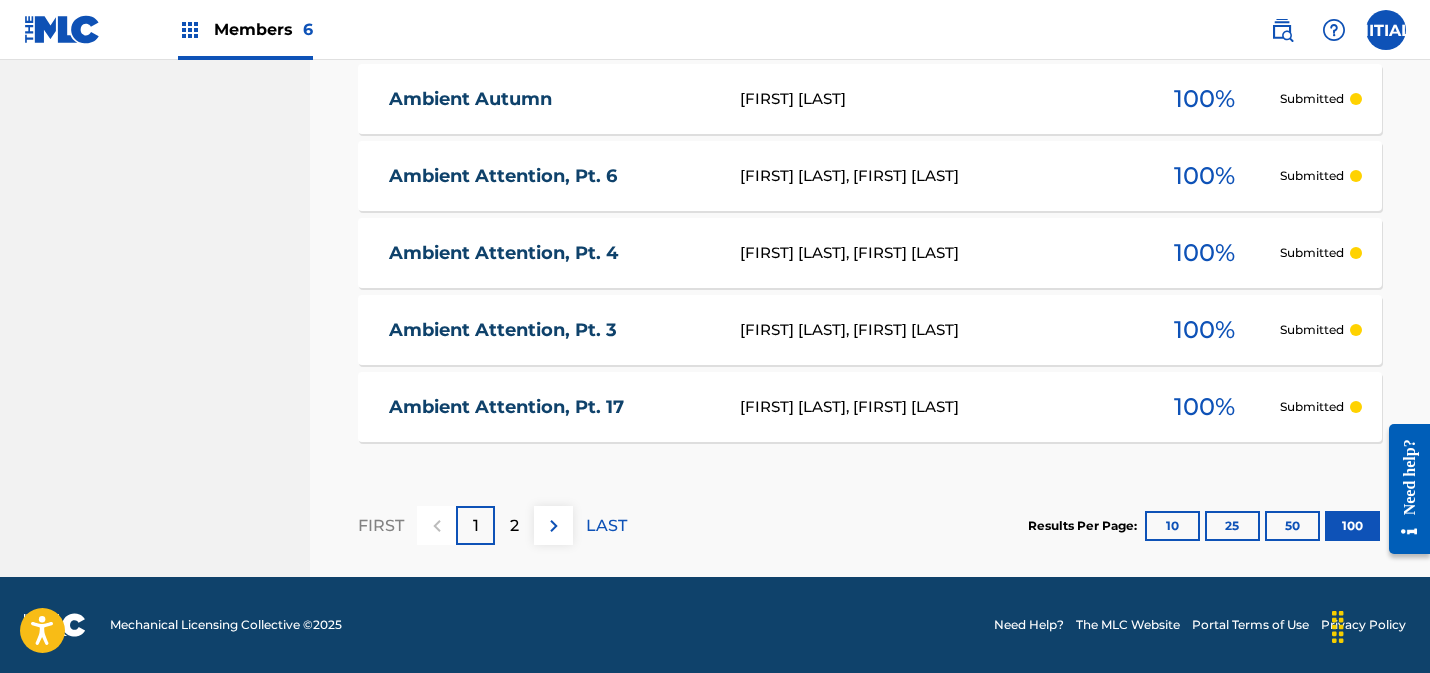 click on "LAST" at bounding box center [606, 526] 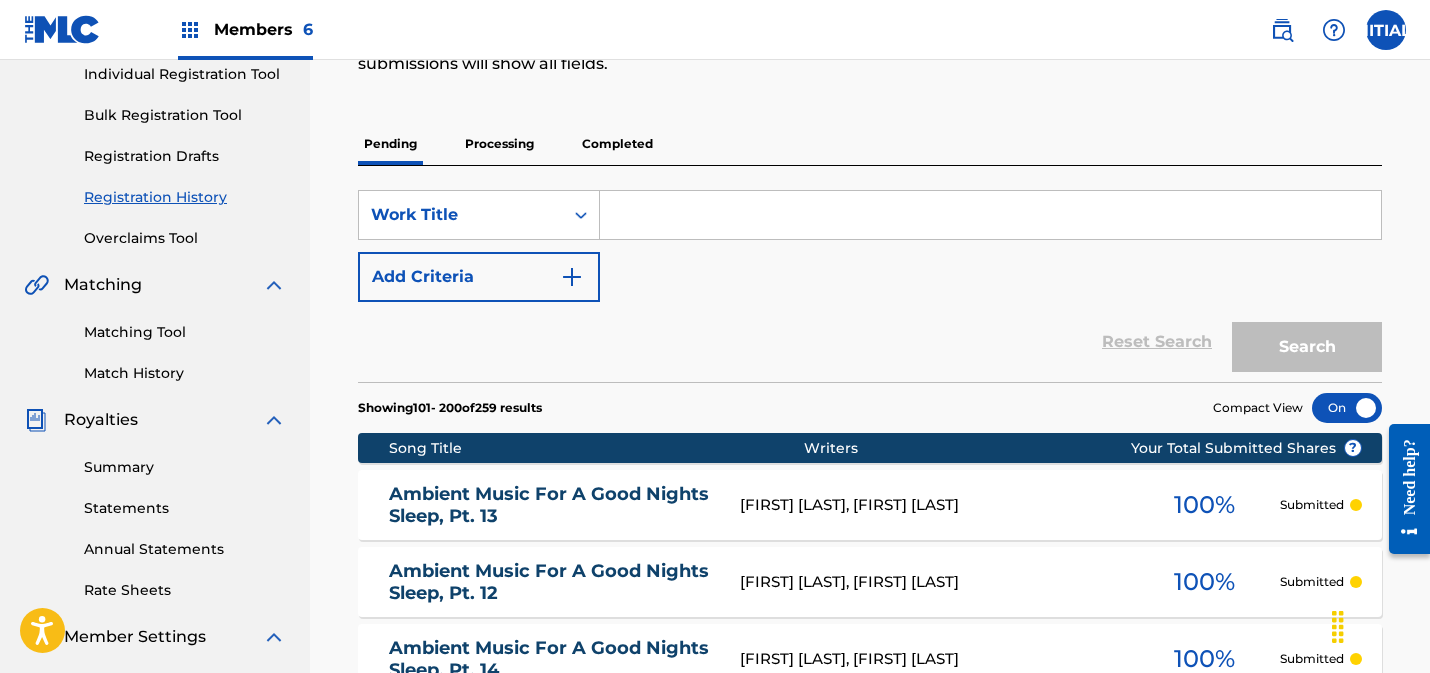 scroll, scrollTop: 0, scrollLeft: 0, axis: both 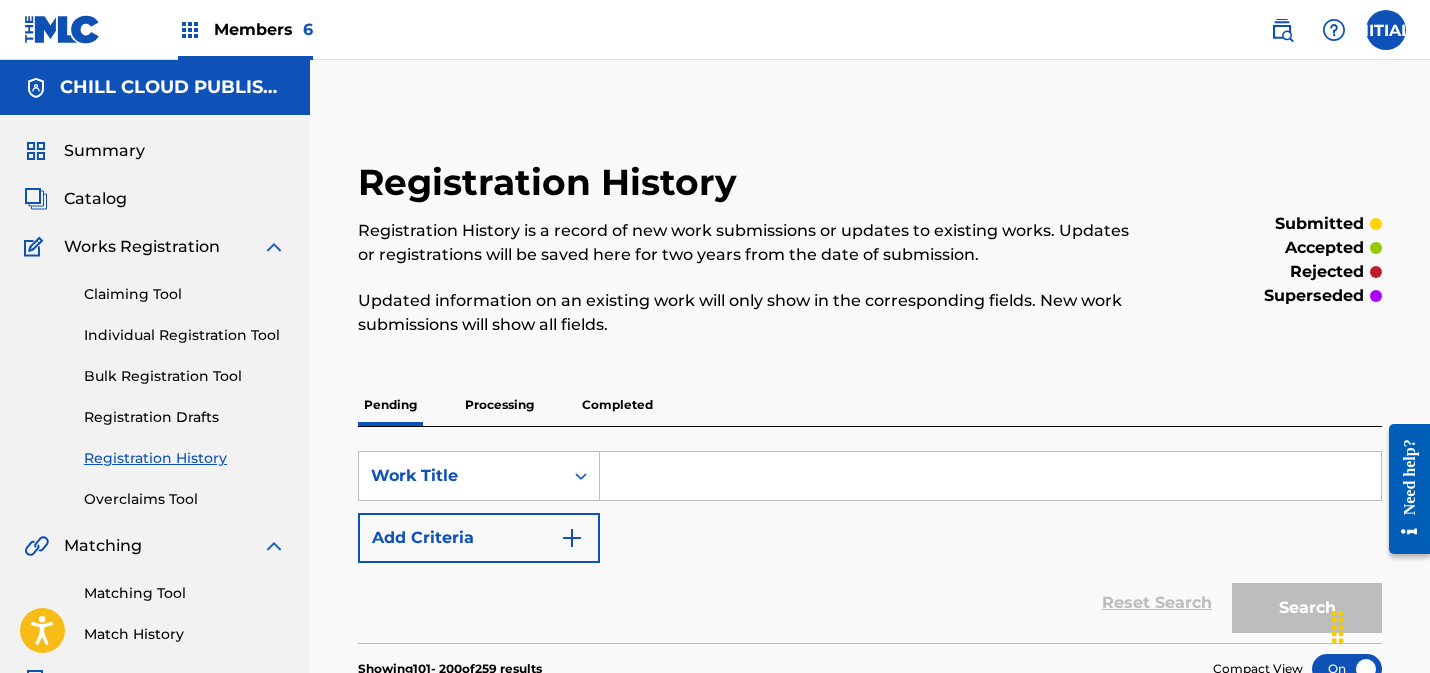 click on "Catalog" at bounding box center [95, 199] 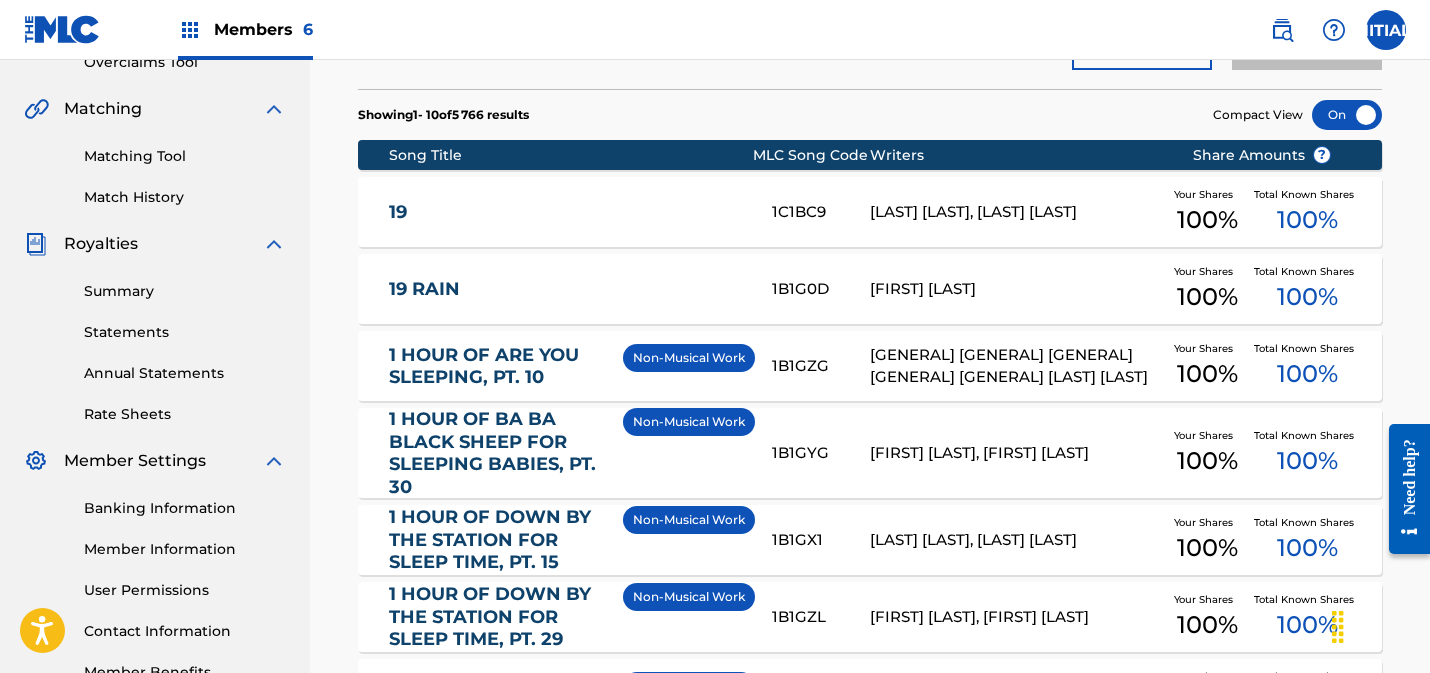 scroll, scrollTop: 460, scrollLeft: 0, axis: vertical 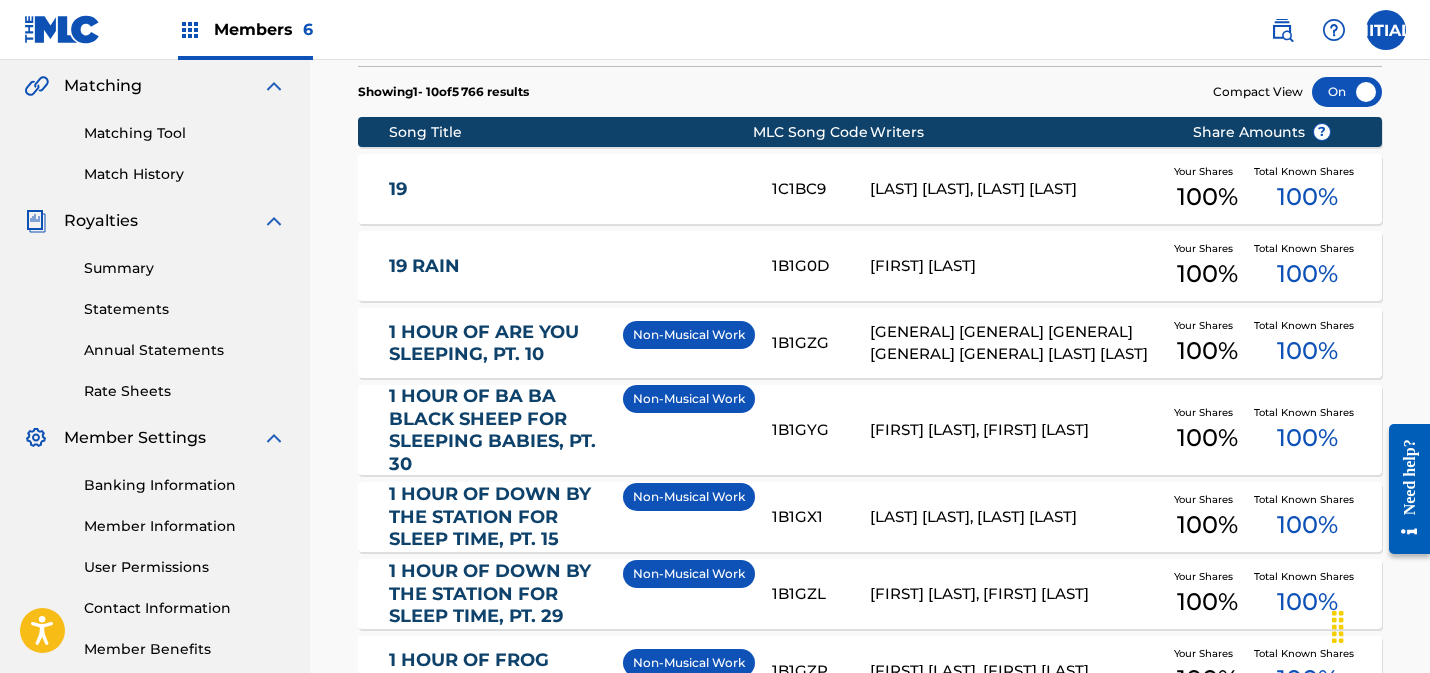 click on "1 HOUR OF ARE YOU SLEEPING, PT. 10" at bounding box center [501, 343] 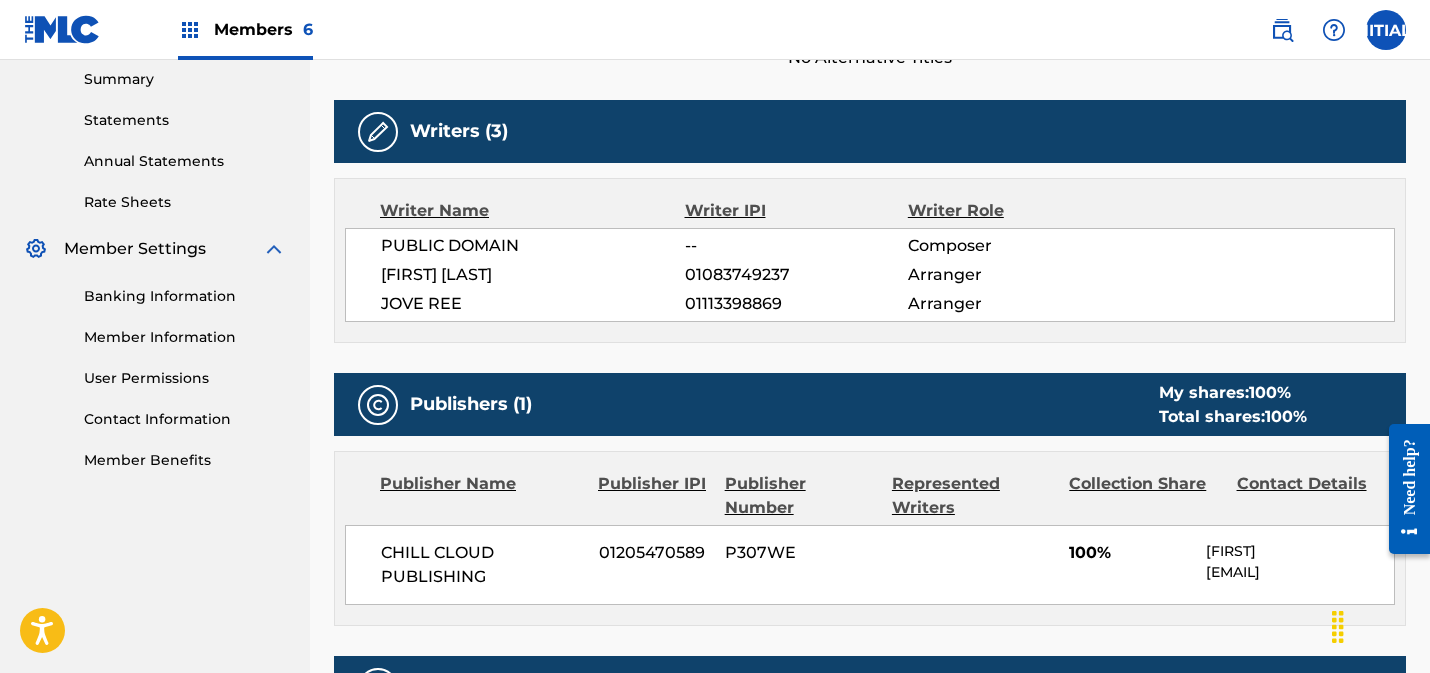 scroll, scrollTop: 0, scrollLeft: 0, axis: both 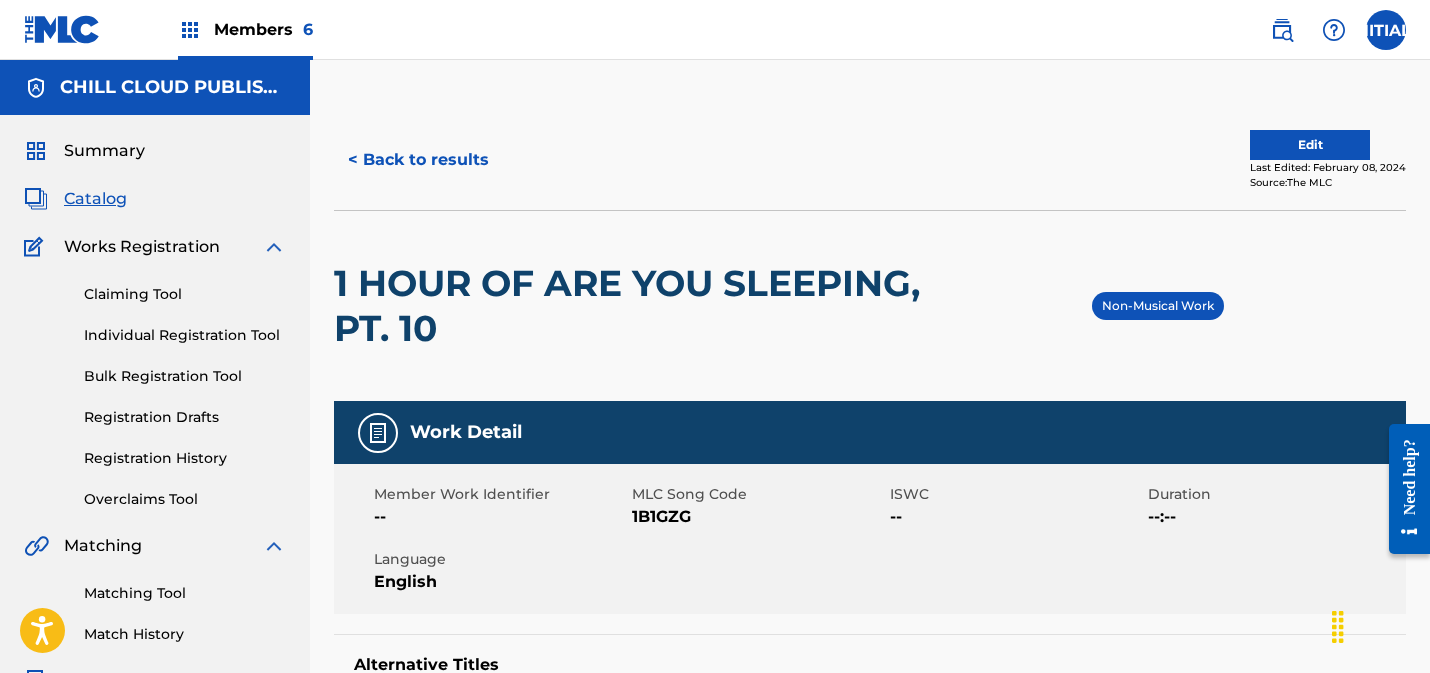 click on "Edit" at bounding box center (1310, 145) 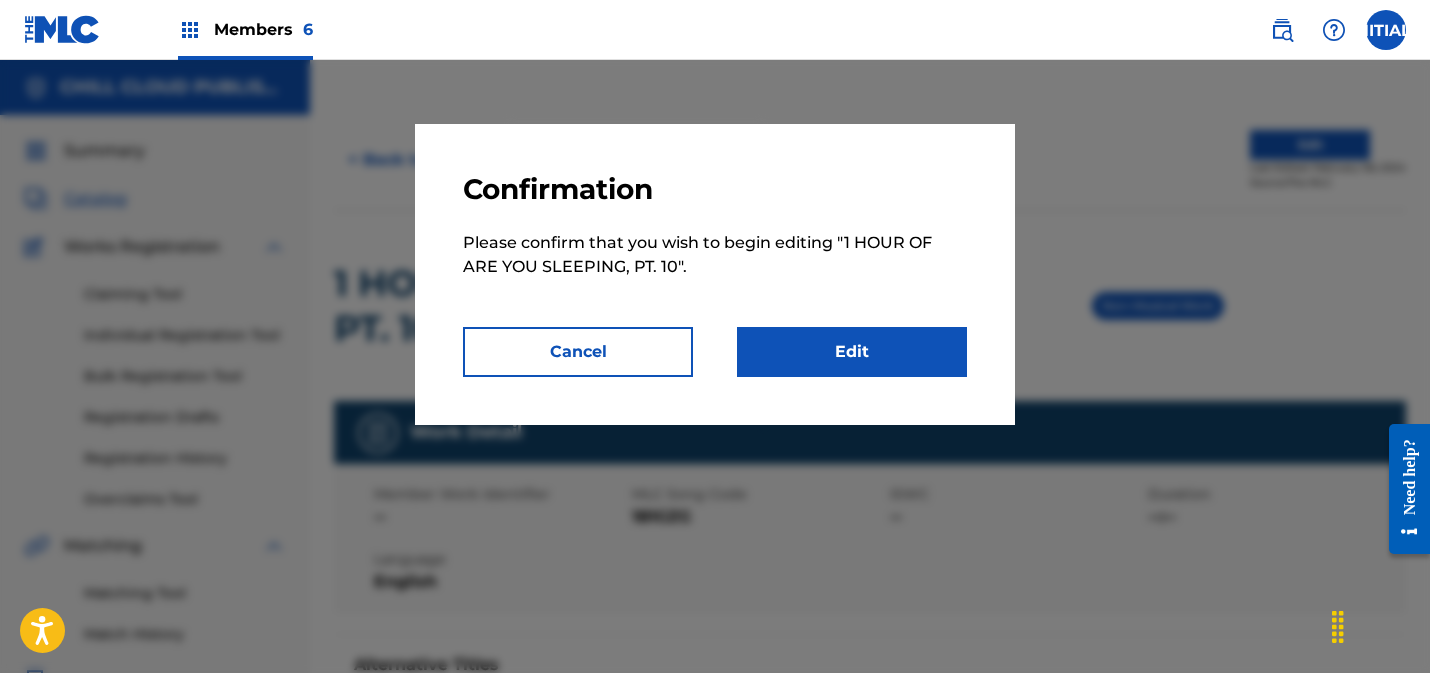 click on "Cancel" at bounding box center (578, 352) 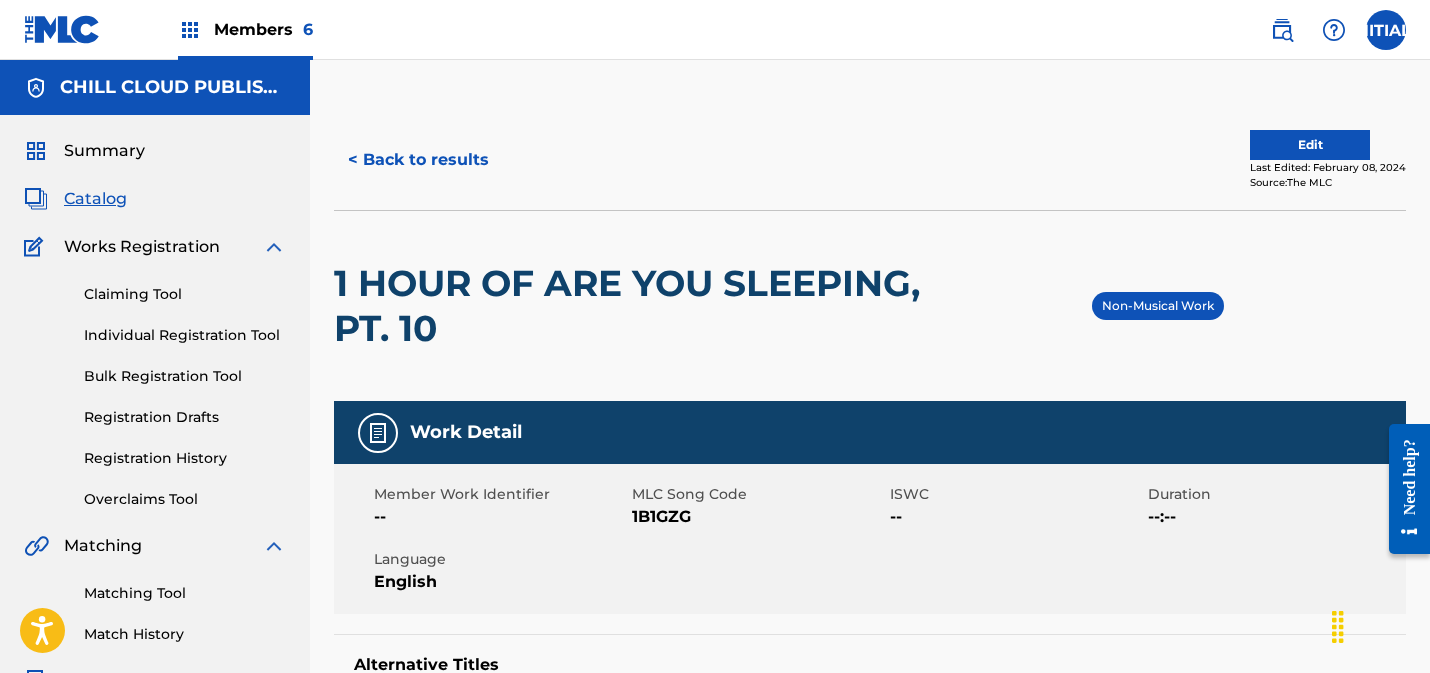 click on "Summary" at bounding box center (104, 151) 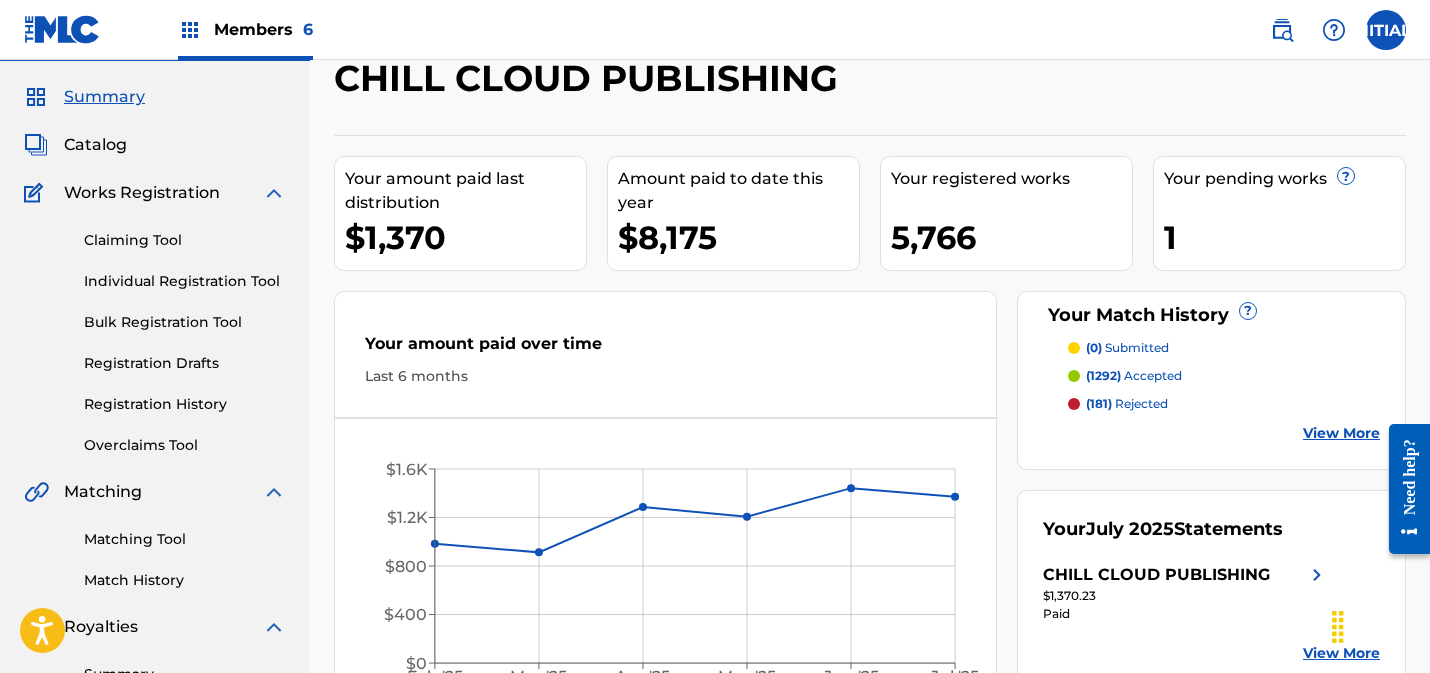 scroll, scrollTop: 56, scrollLeft: 0, axis: vertical 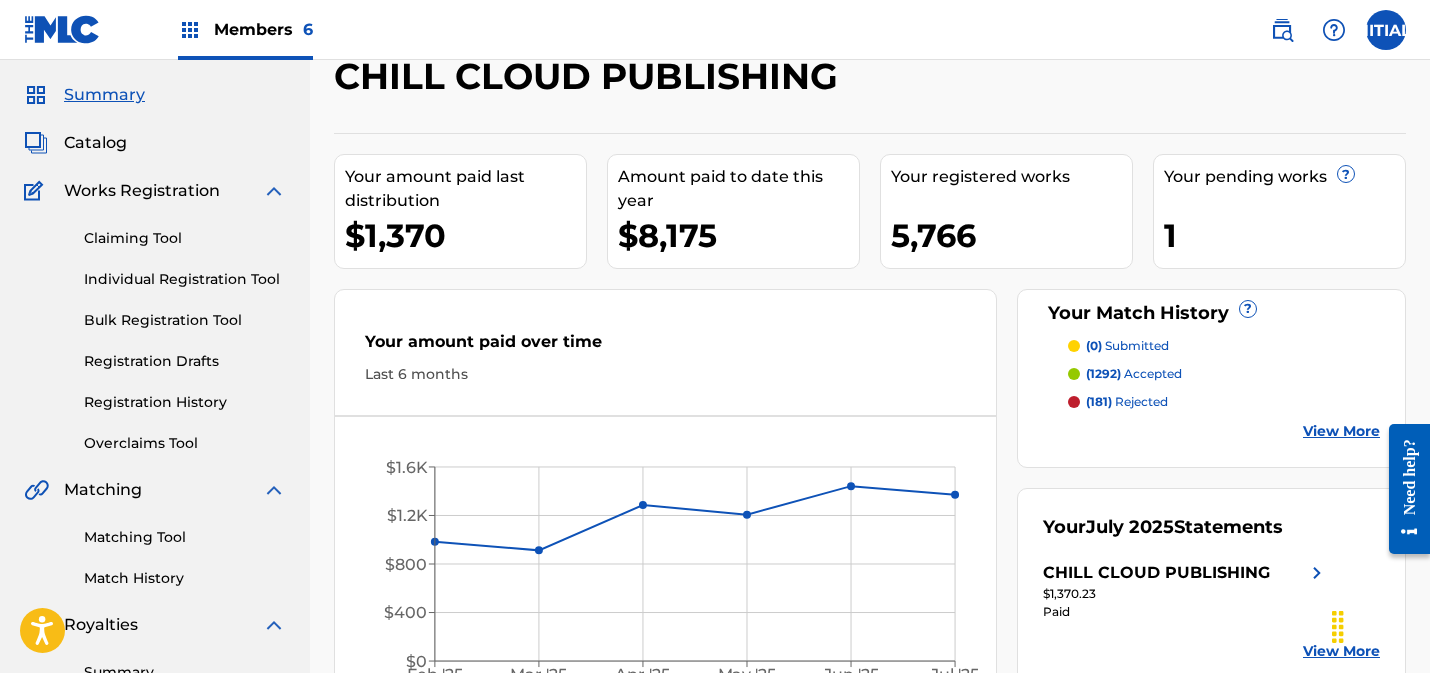 click on "Claiming Tool" at bounding box center (185, 238) 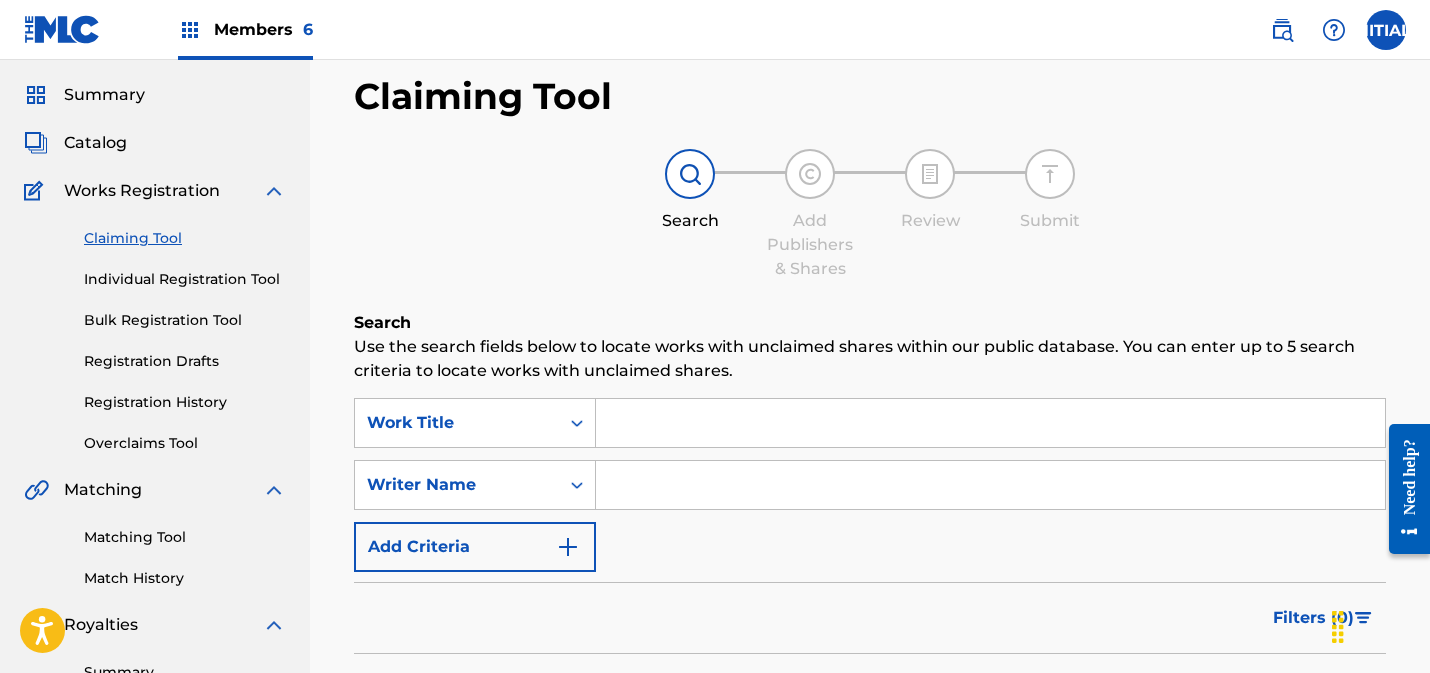 scroll, scrollTop: 0, scrollLeft: 0, axis: both 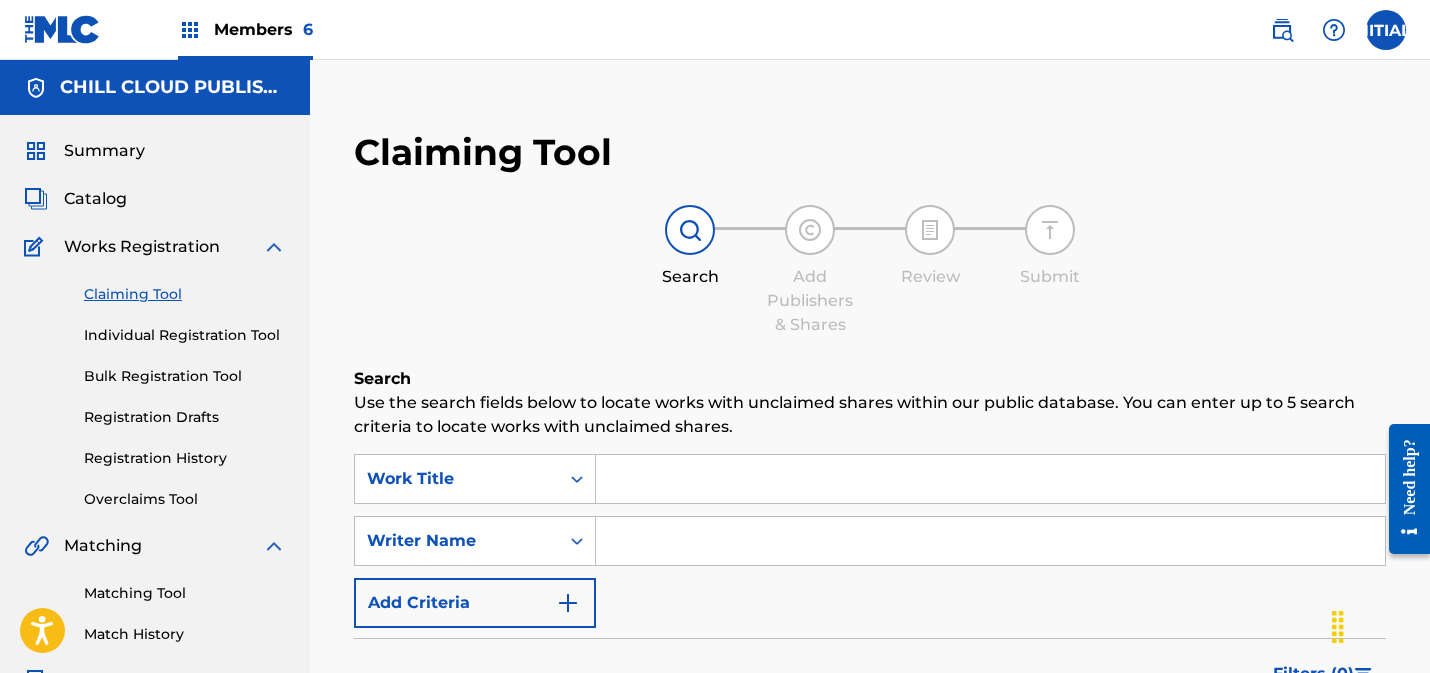 click on "Individual Registration Tool" at bounding box center (185, 335) 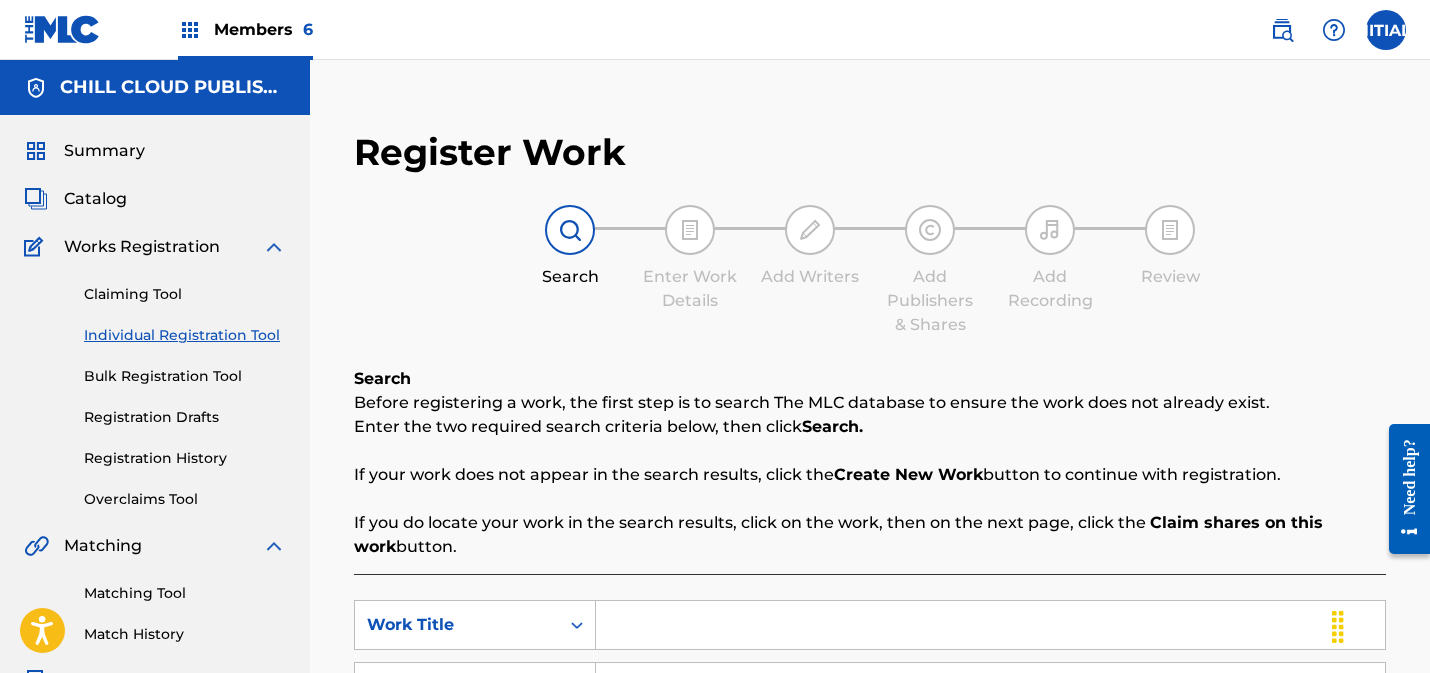 click on "Bulk Registration Tool" at bounding box center [185, 376] 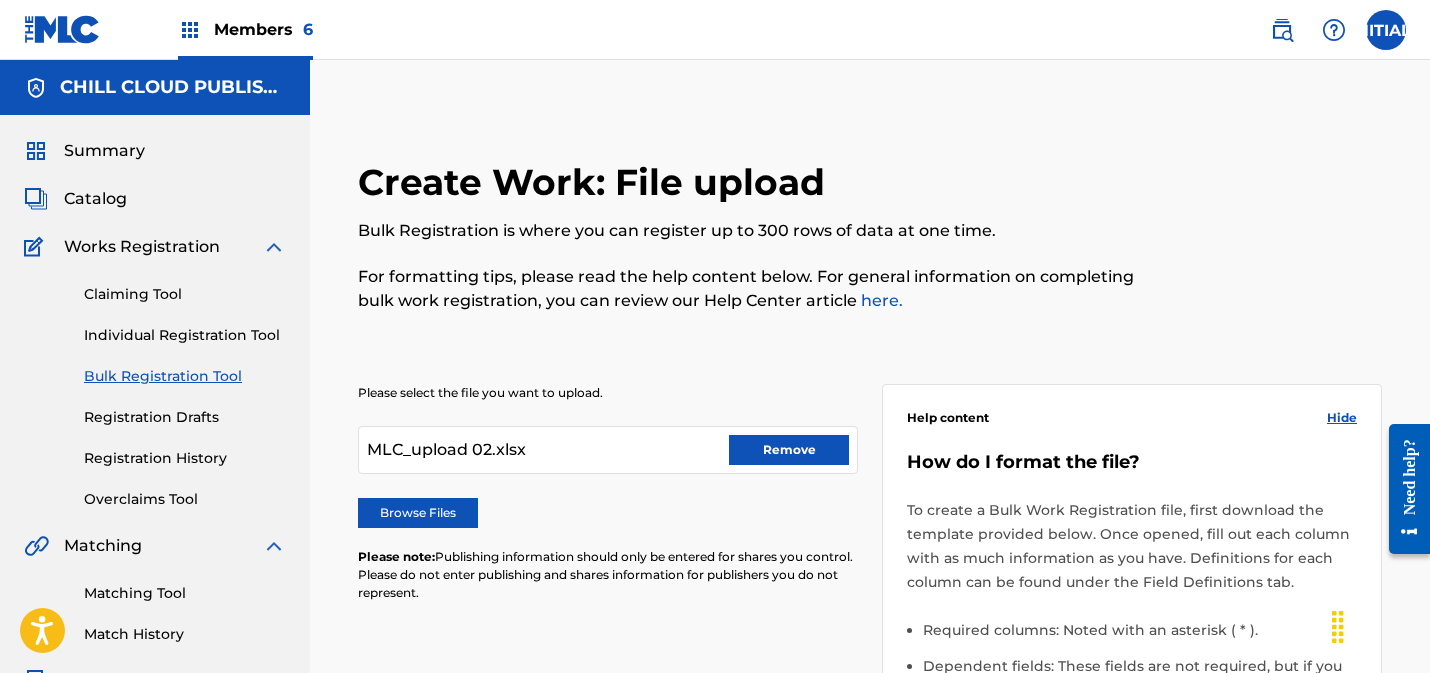 click on "Remove" at bounding box center [789, 450] 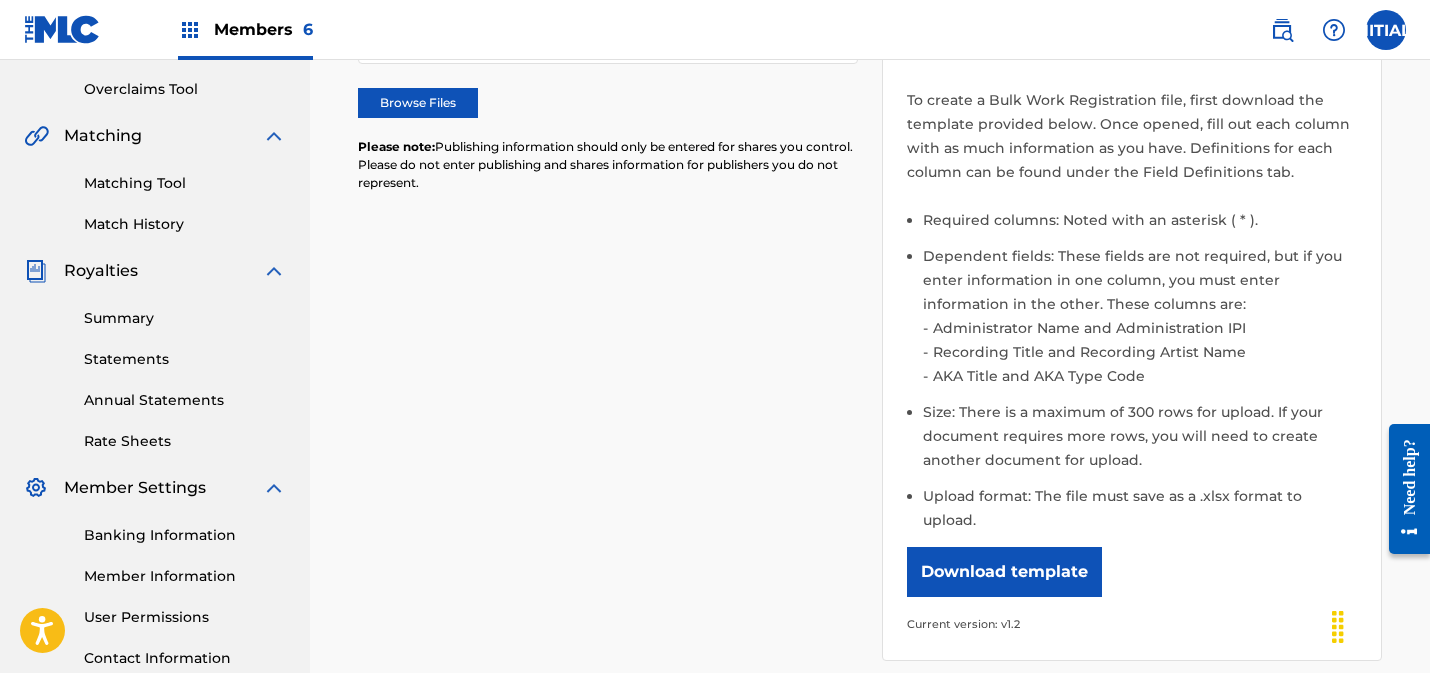 scroll, scrollTop: 671, scrollLeft: 0, axis: vertical 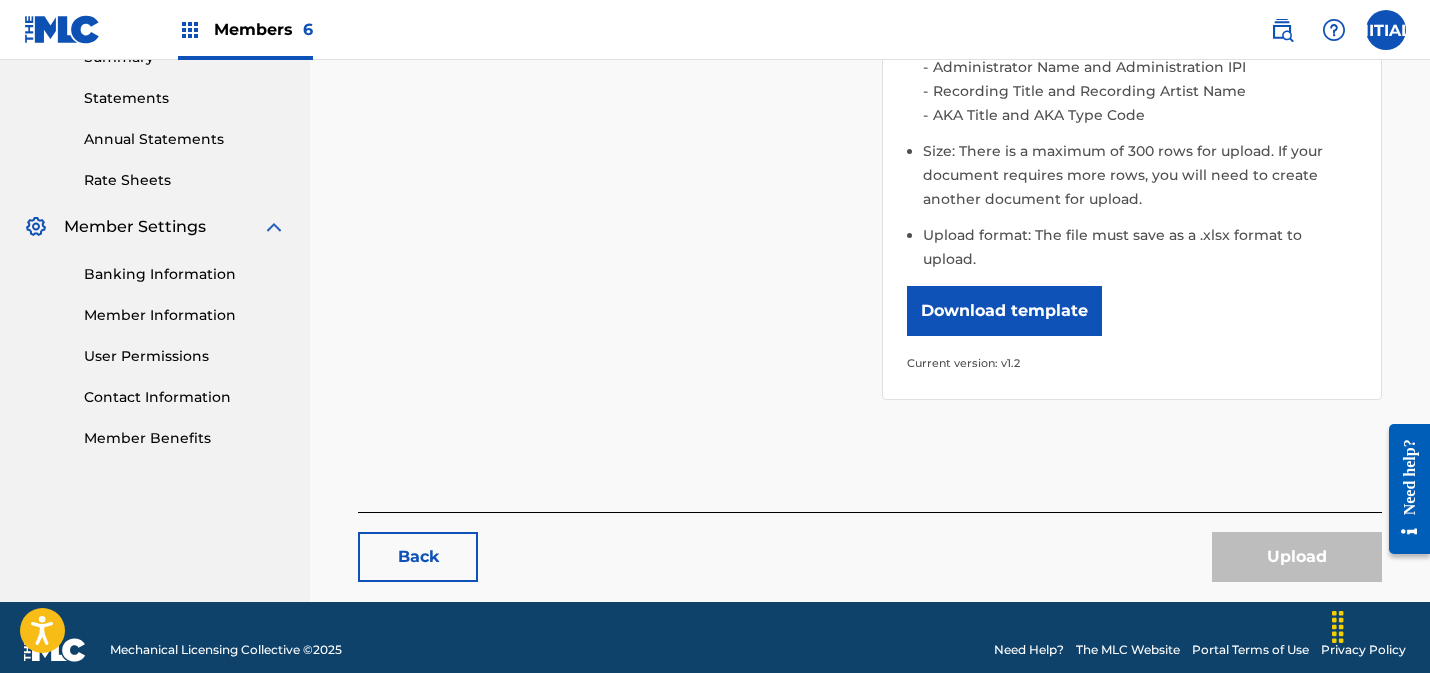 click on "Member Information" at bounding box center [185, 315] 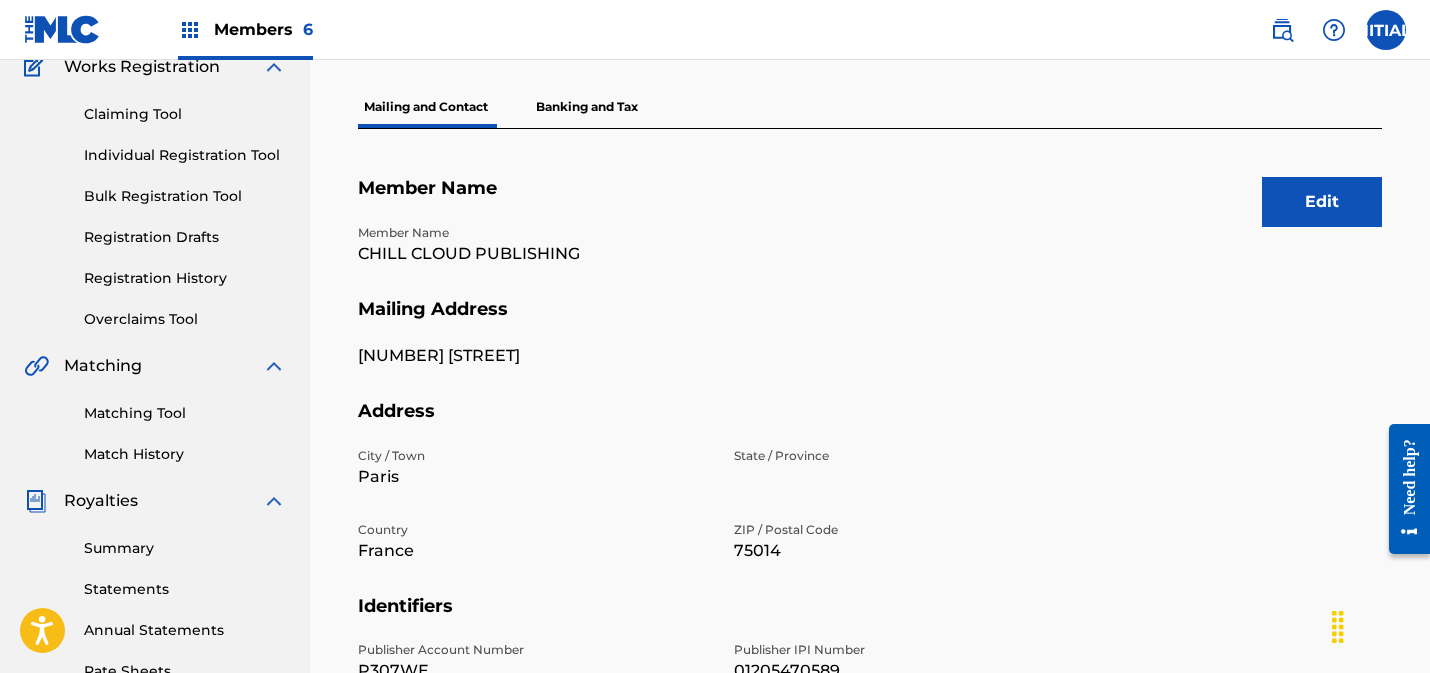 scroll, scrollTop: 0, scrollLeft: 0, axis: both 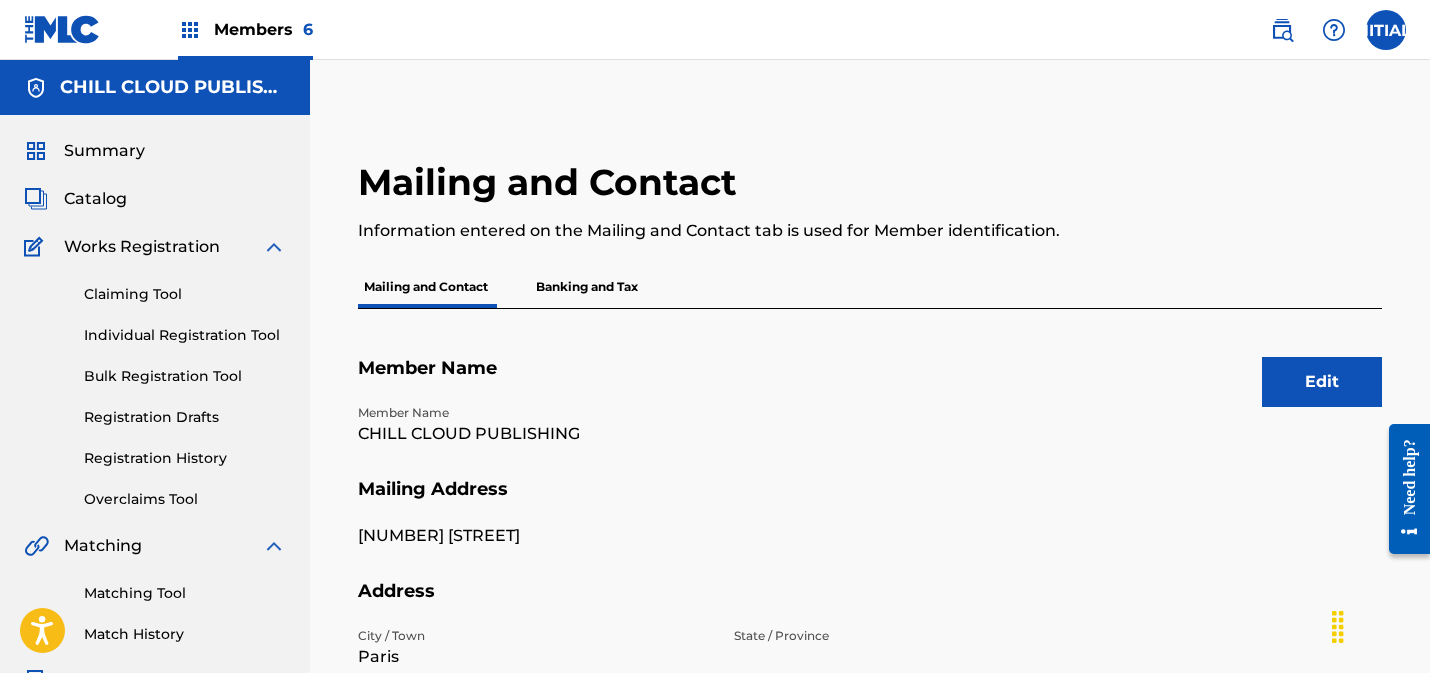 click on "Summary" at bounding box center [104, 151] 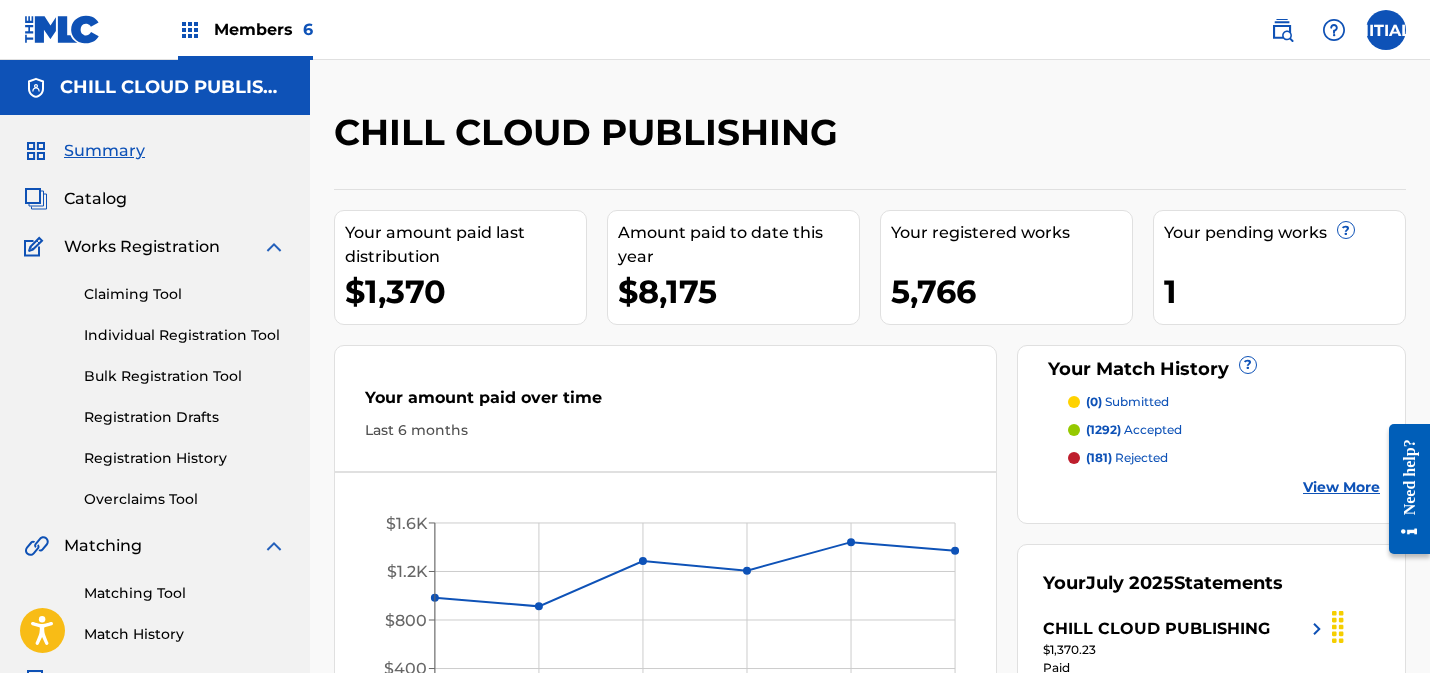 click on "View More" at bounding box center (1341, 487) 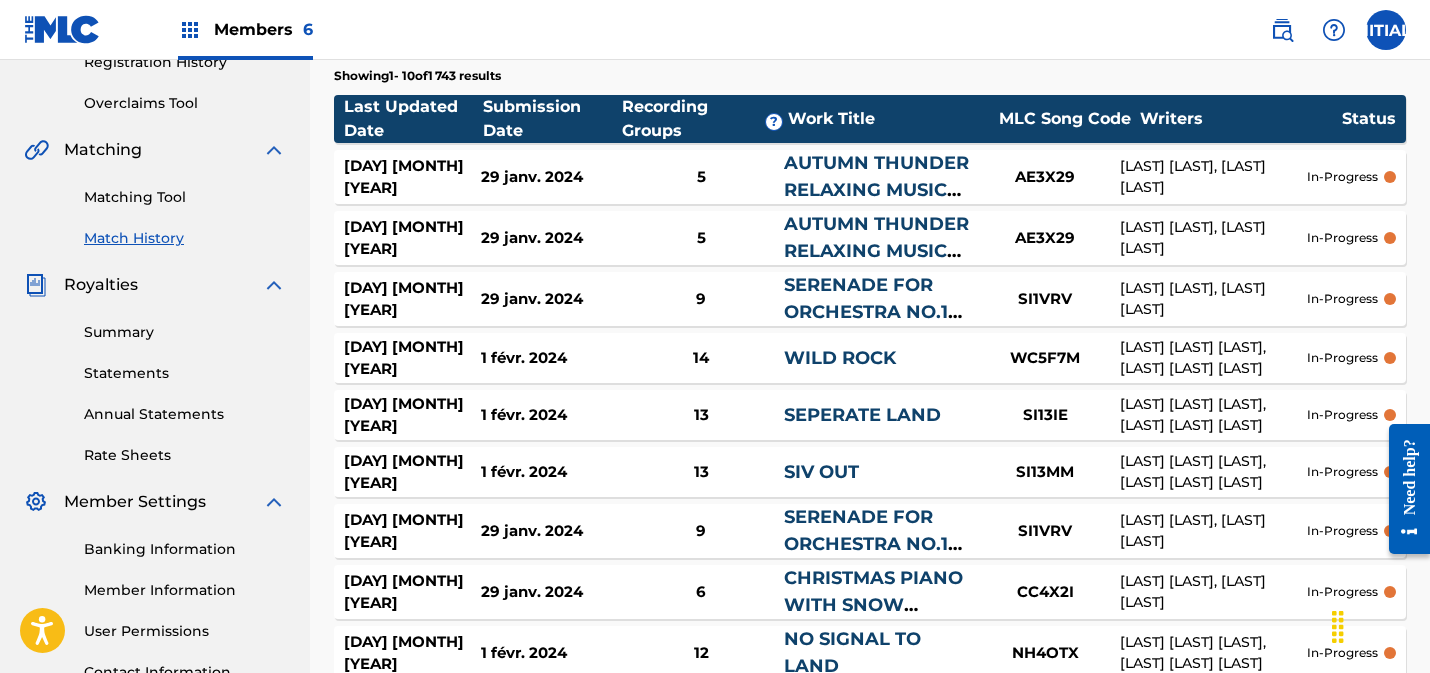 scroll, scrollTop: 339, scrollLeft: 0, axis: vertical 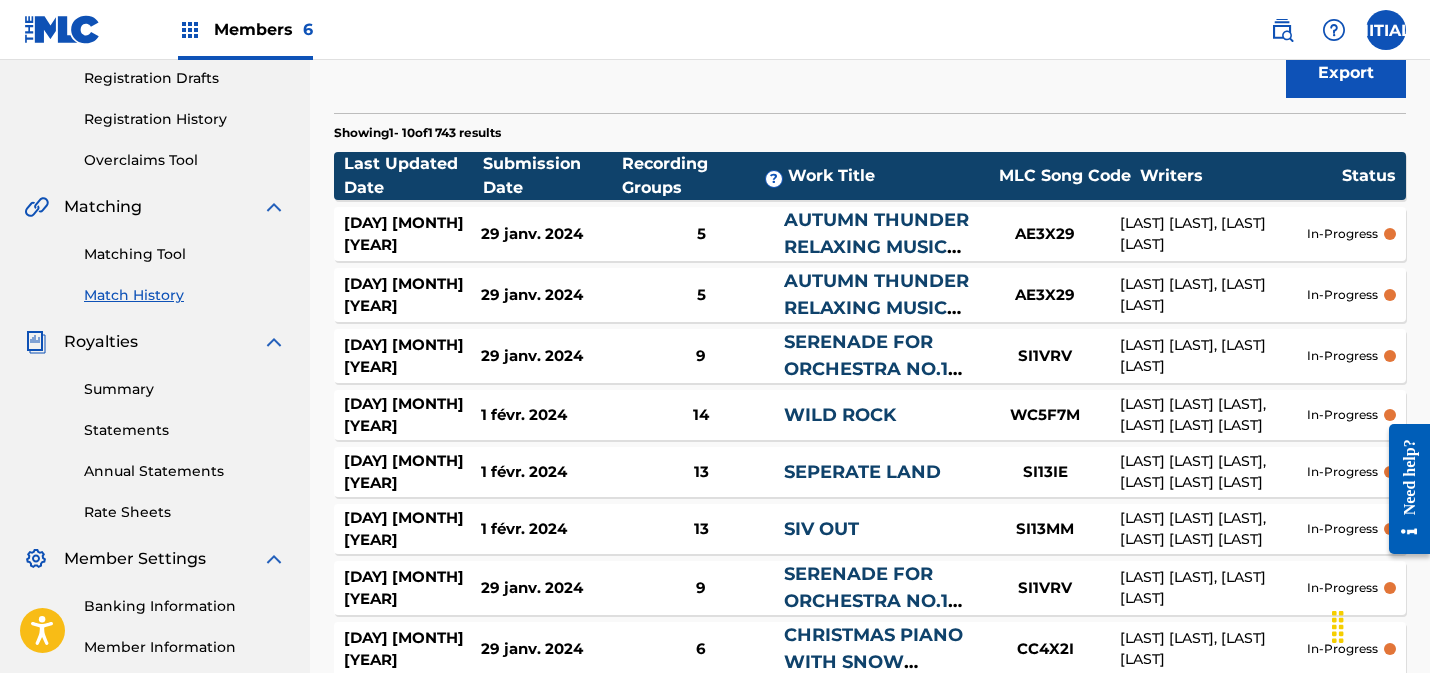 click on "Match History" at bounding box center (185, 295) 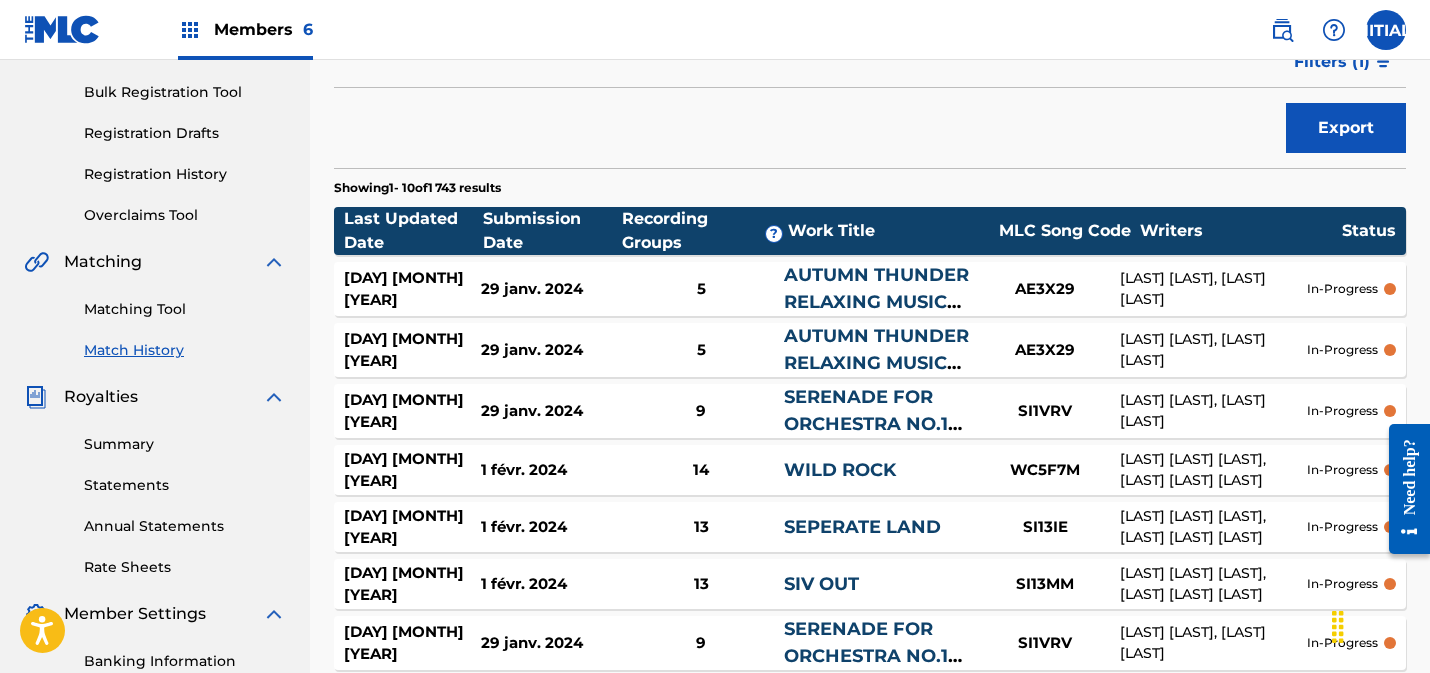 scroll, scrollTop: 400, scrollLeft: 0, axis: vertical 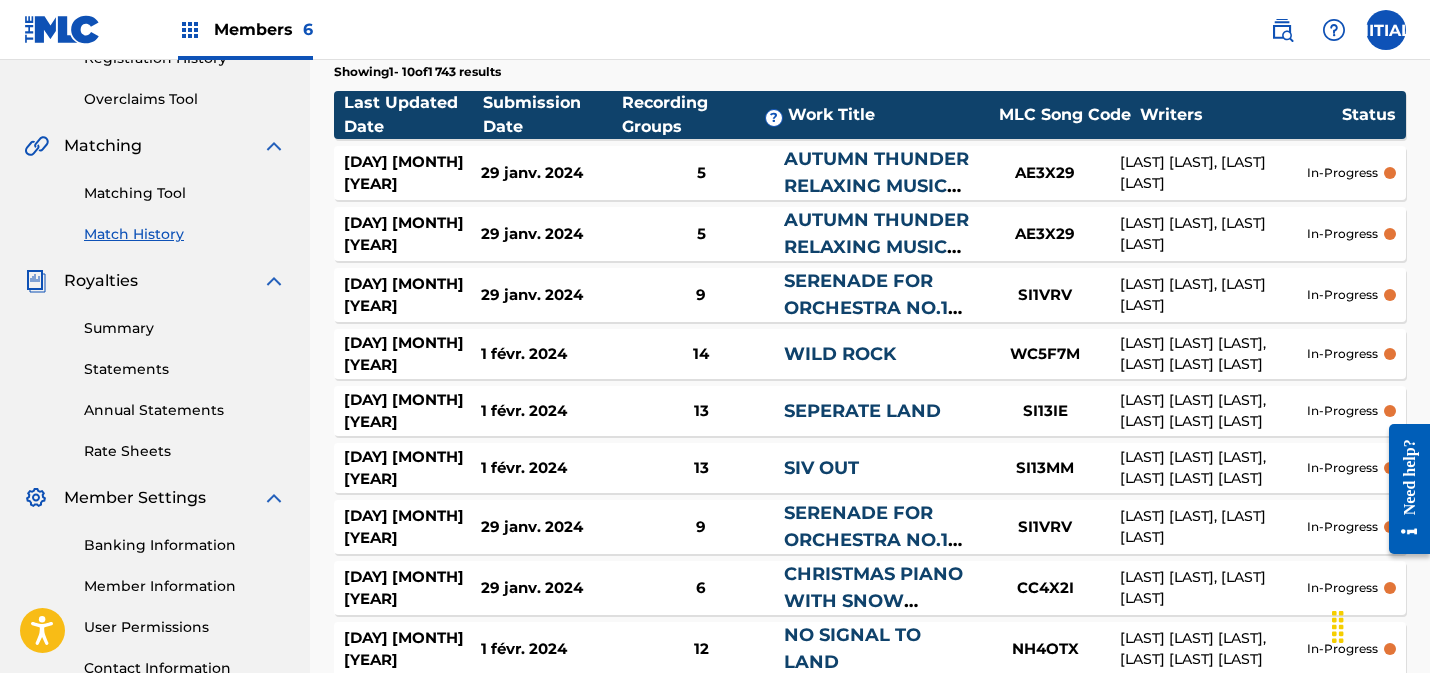drag, startPoint x: 145, startPoint y: 191, endPoint x: 309, endPoint y: 194, distance: 164.02744 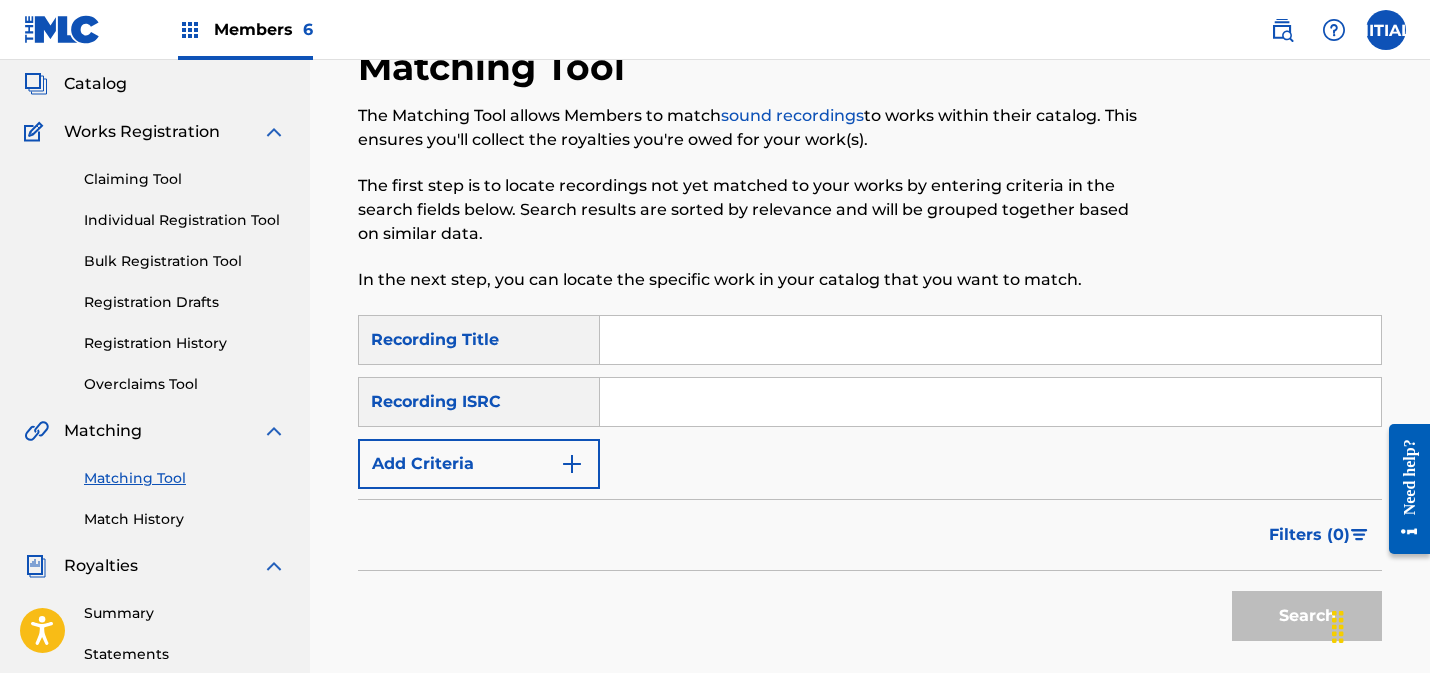 scroll, scrollTop: 0, scrollLeft: 0, axis: both 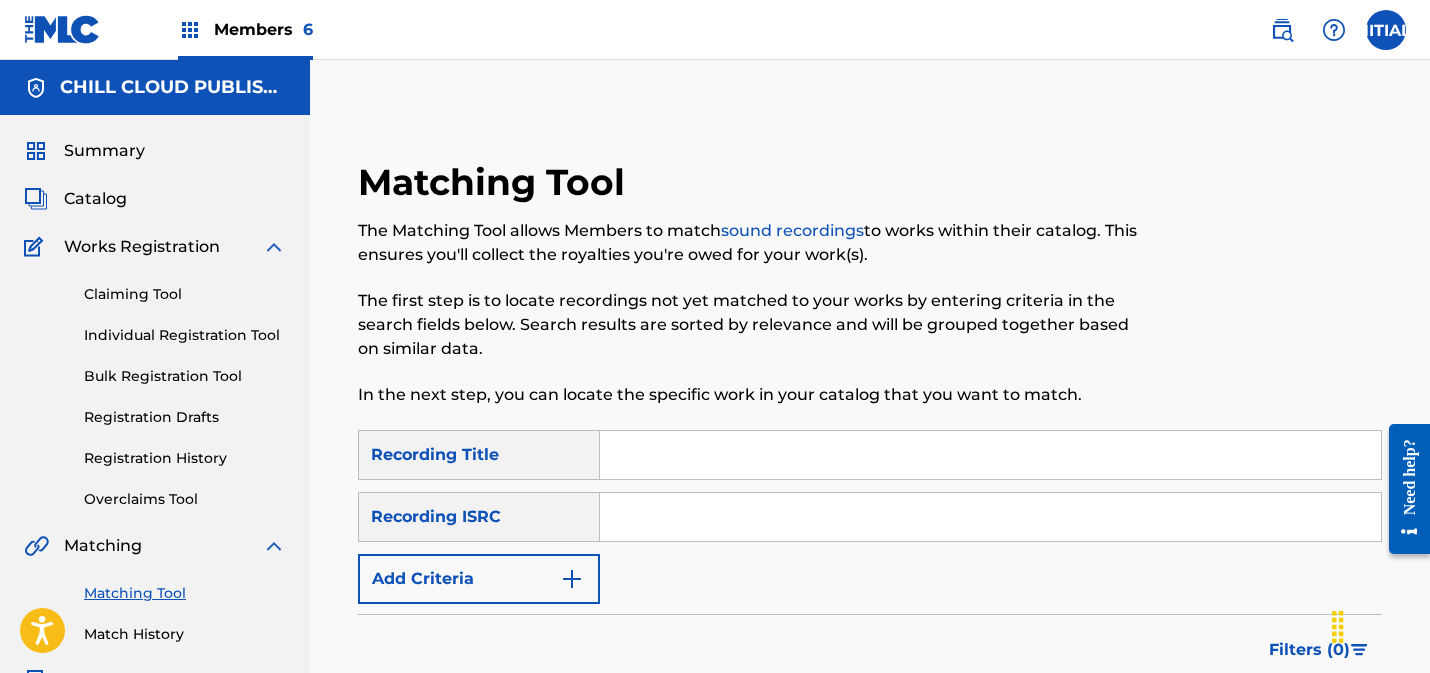 click on "Summary" at bounding box center [104, 151] 